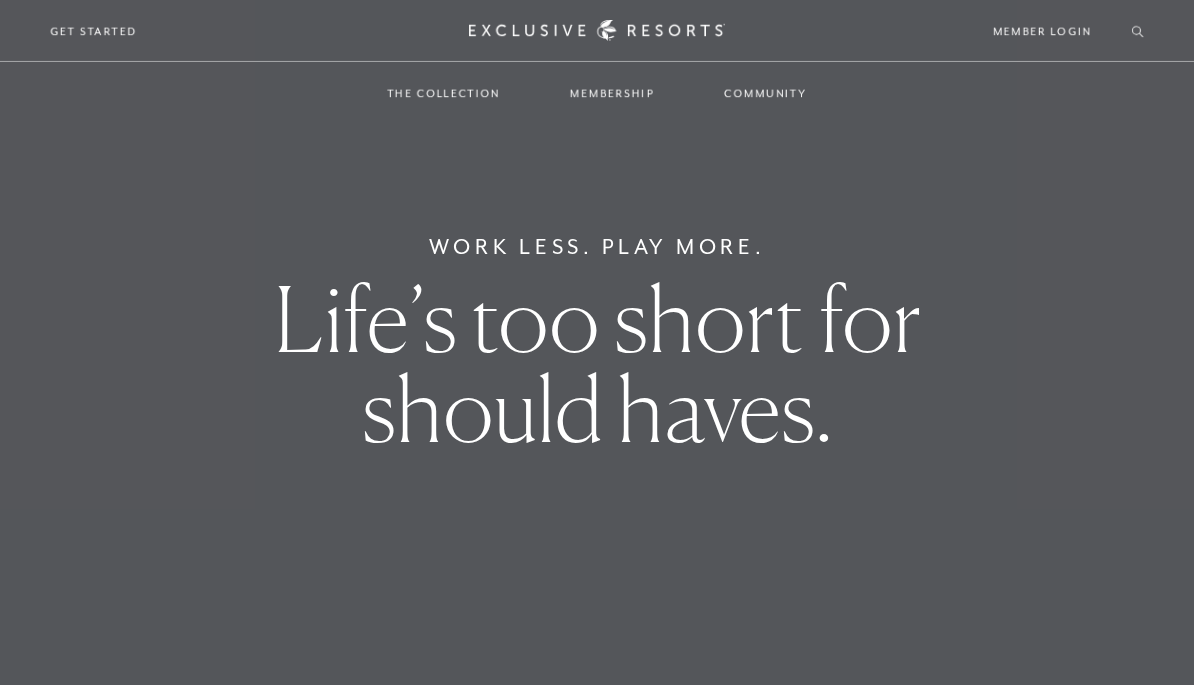 scroll, scrollTop: 0, scrollLeft: 0, axis: both 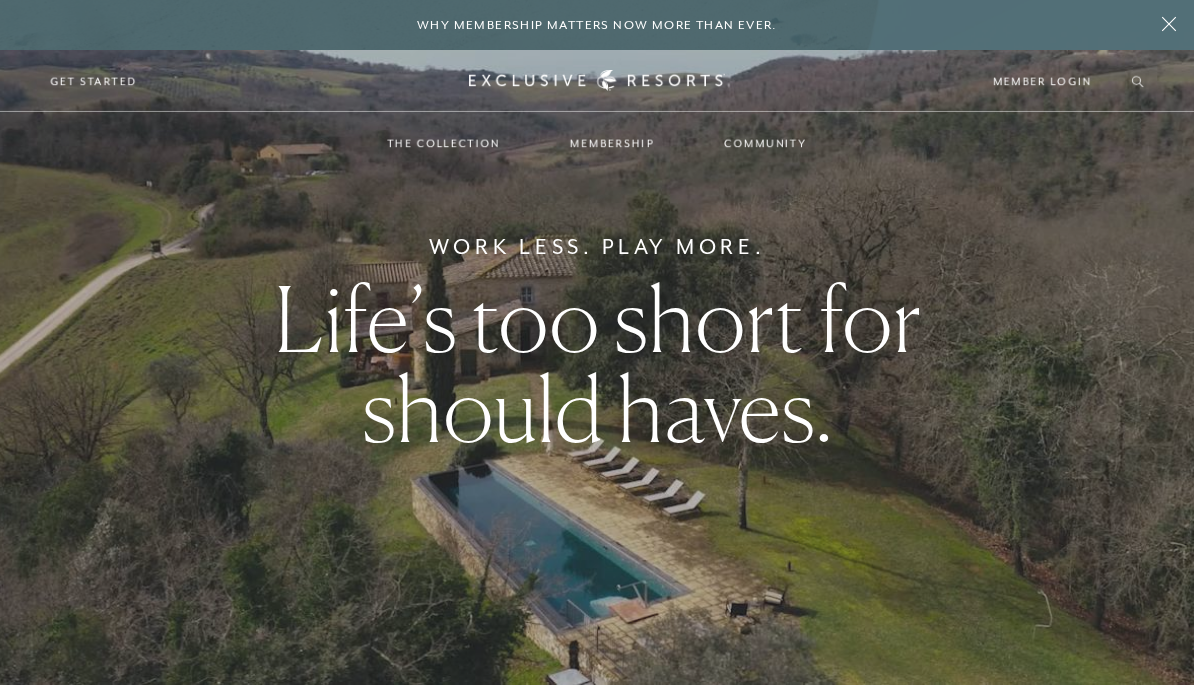 click on "Residence Collection" at bounding box center (453, 203) 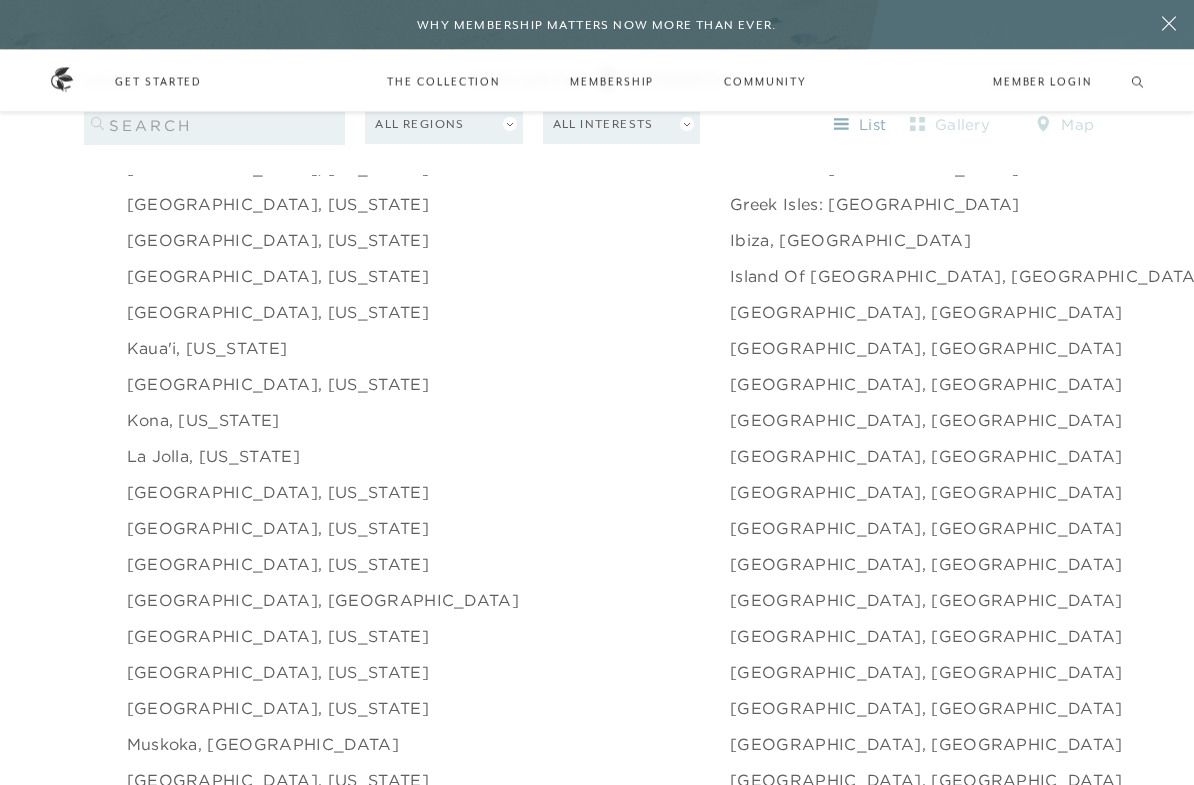 scroll, scrollTop: 2413, scrollLeft: 0, axis: vertical 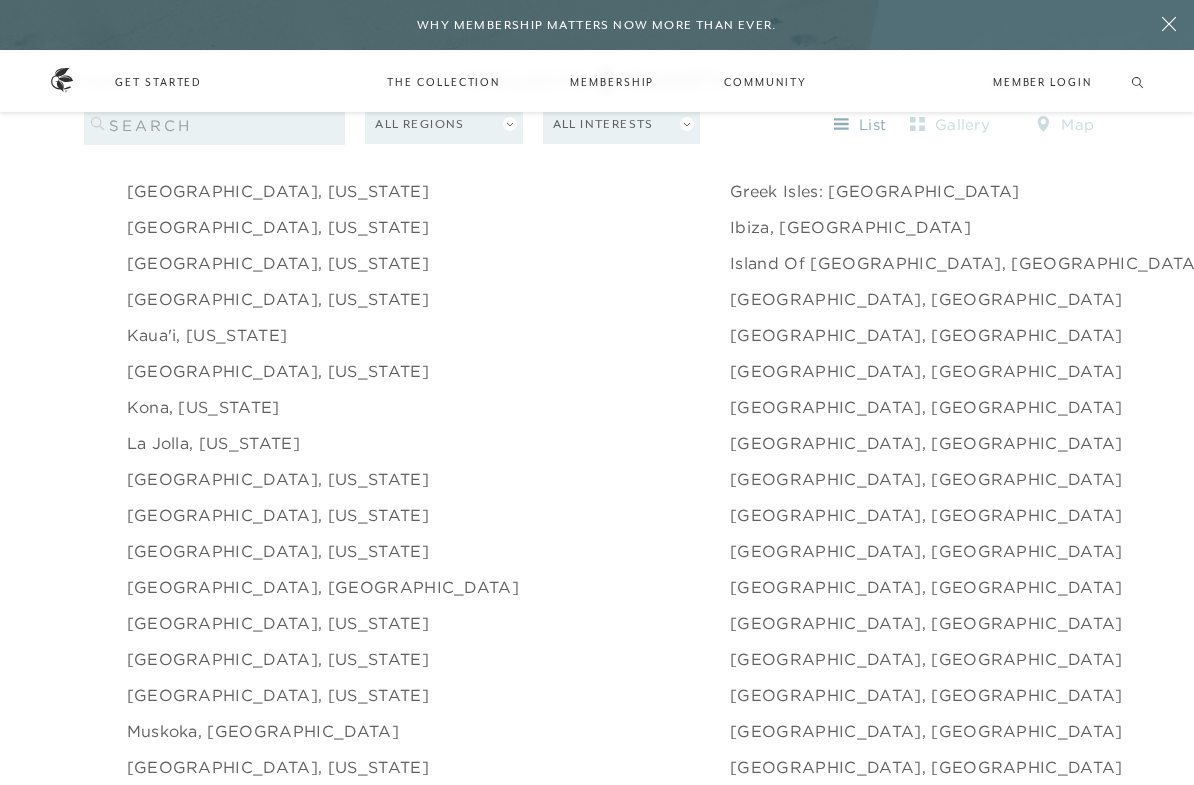 click on "[GEOGRAPHIC_DATA], [US_STATE]" at bounding box center (278, 623) 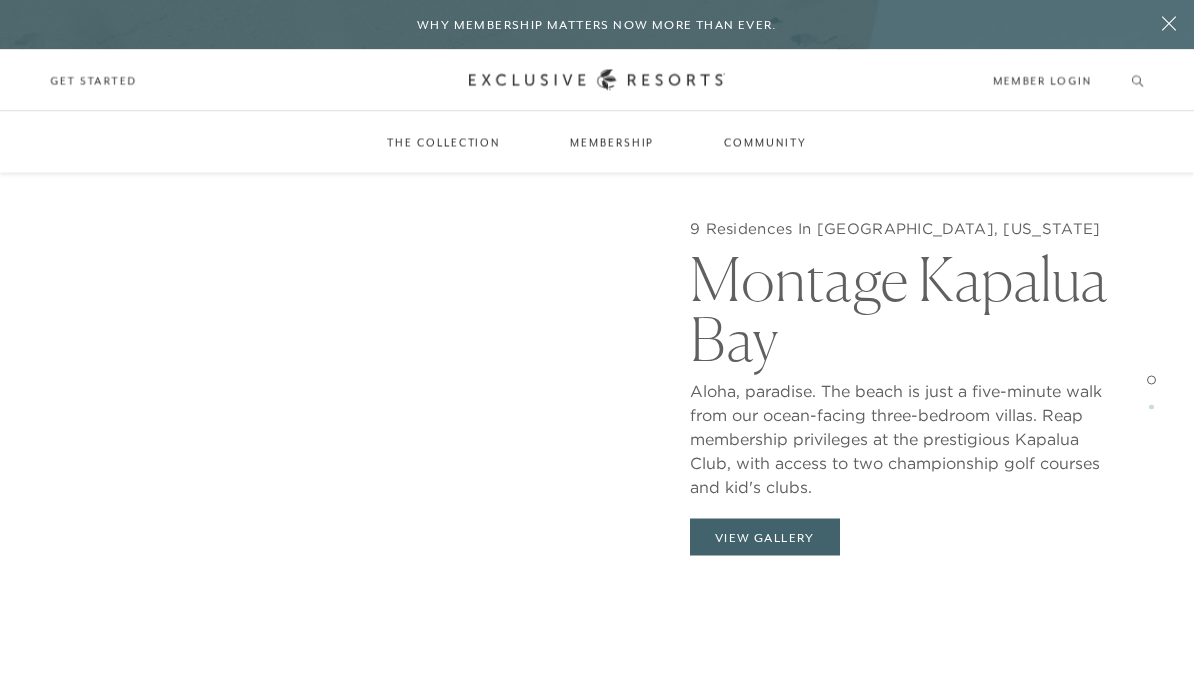 scroll, scrollTop: 1795, scrollLeft: 0, axis: vertical 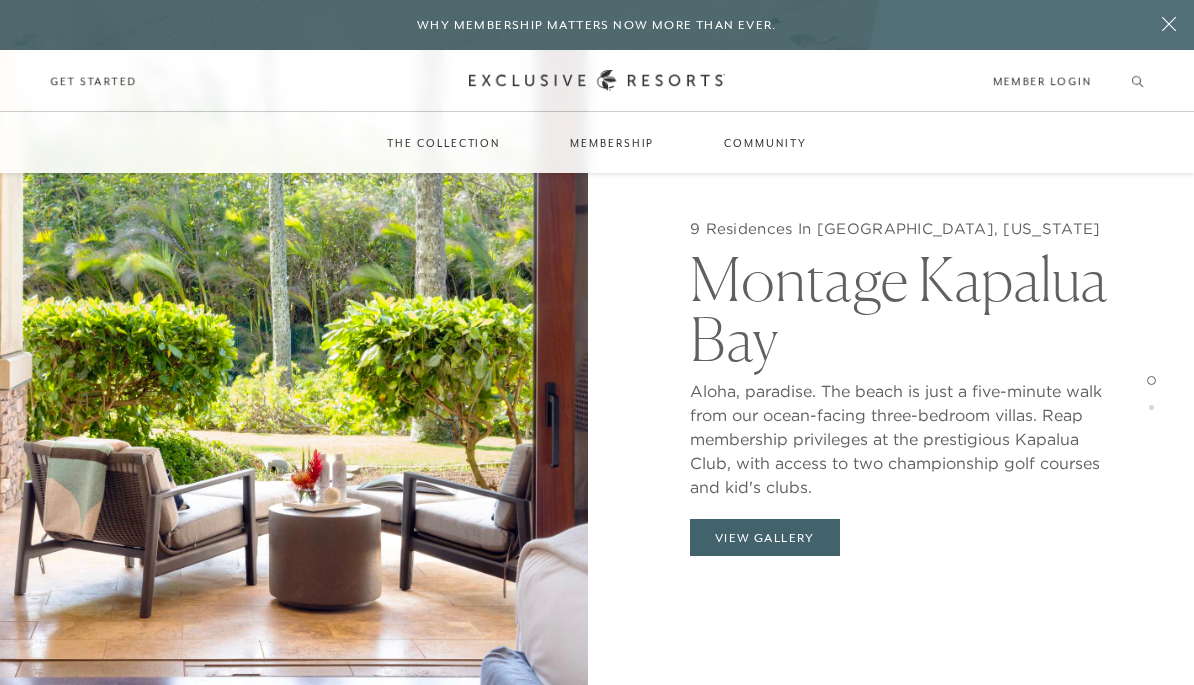 click on "9 Residences In Maui, Hawaii Montage Kapalua Bay Aloha, paradise. The beach is just a five-minute walk from our ocean-facing three-bedroom villas. Reap membership privileges at the prestigious Kapalua Club, with access to two championship golf courses and kid's clubs. View Gallery" 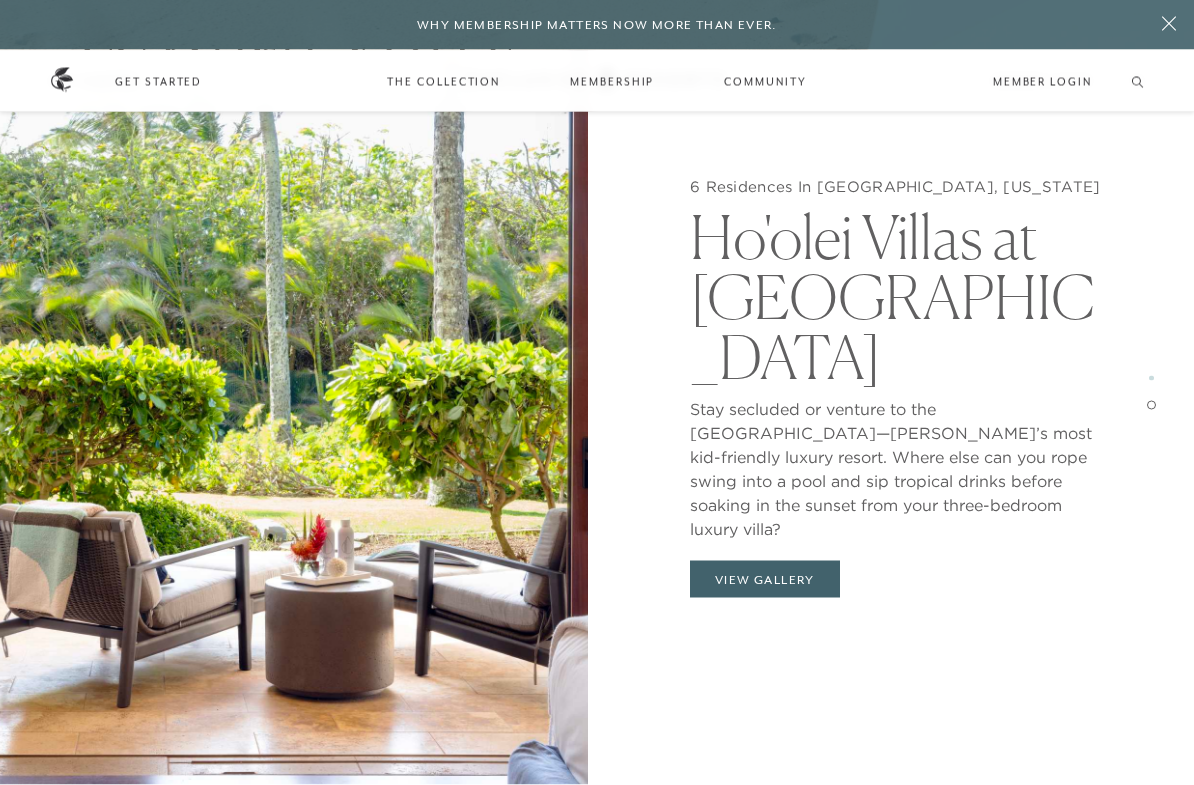 scroll, scrollTop: 3351, scrollLeft: 0, axis: vertical 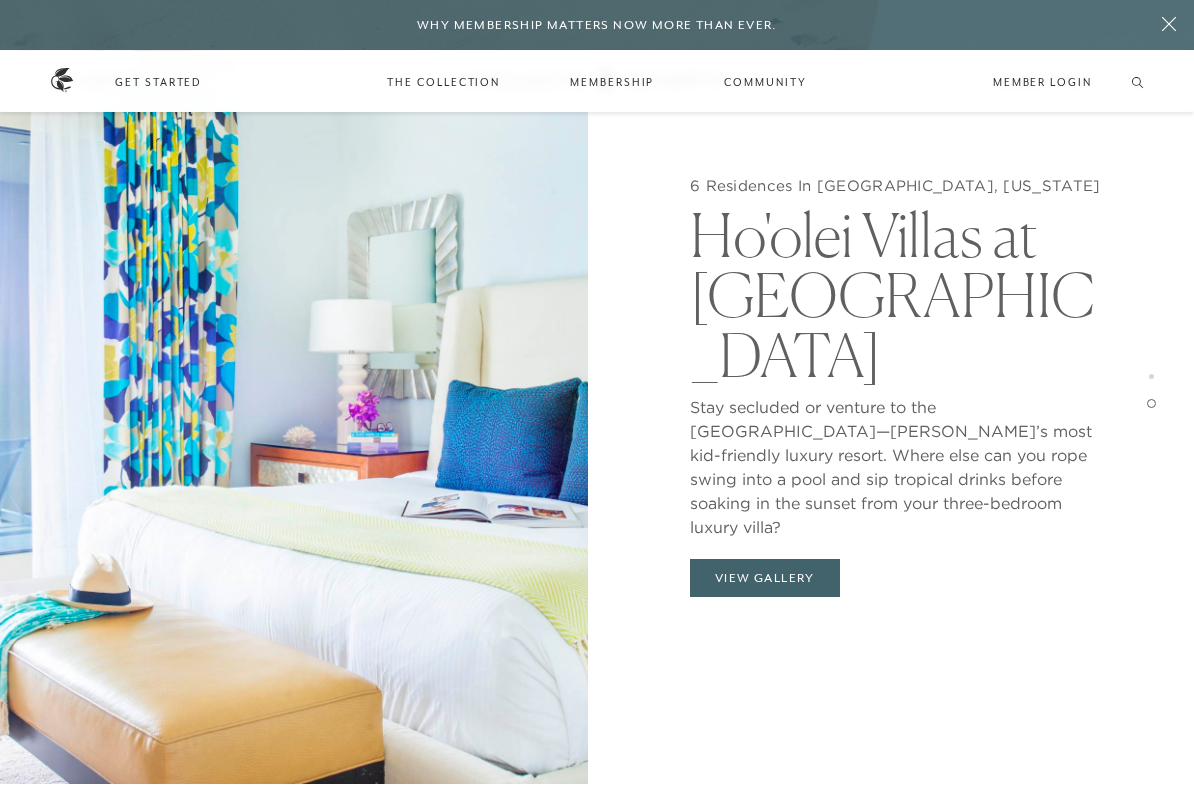 click on "View Gallery" at bounding box center (765, 578) 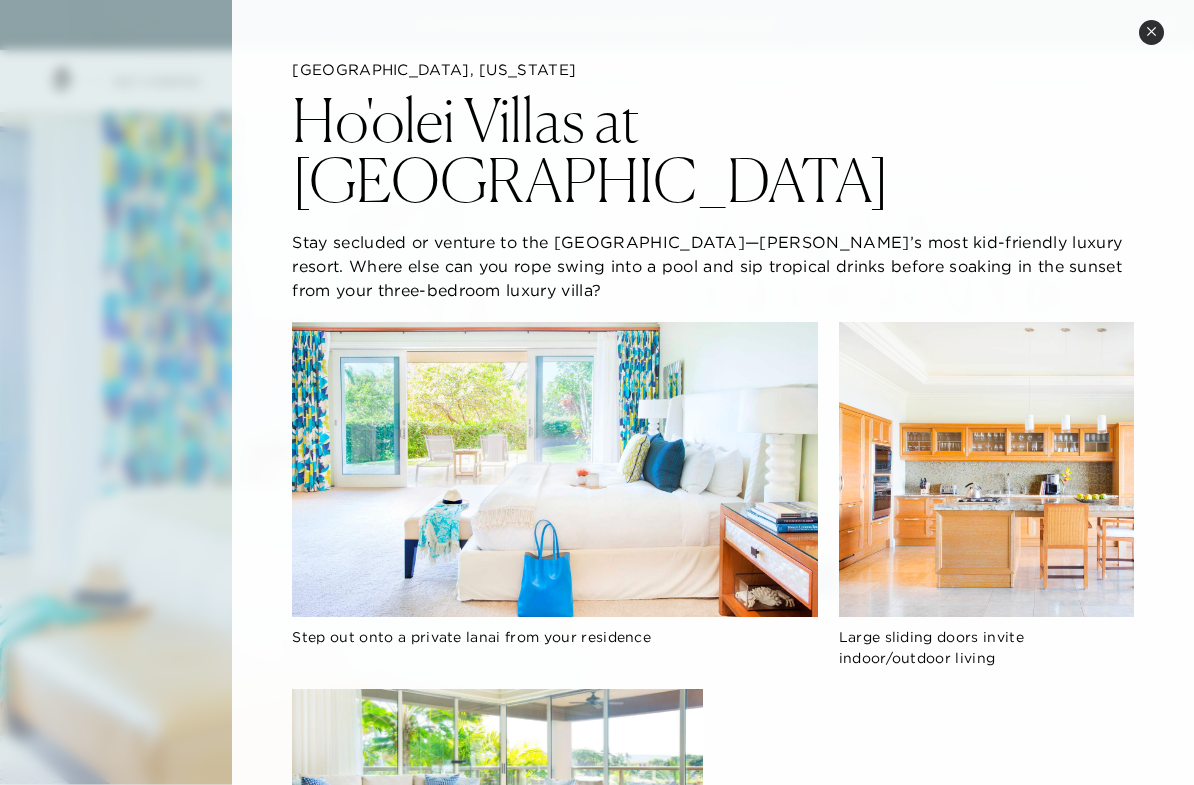 scroll, scrollTop: 0, scrollLeft: 0, axis: both 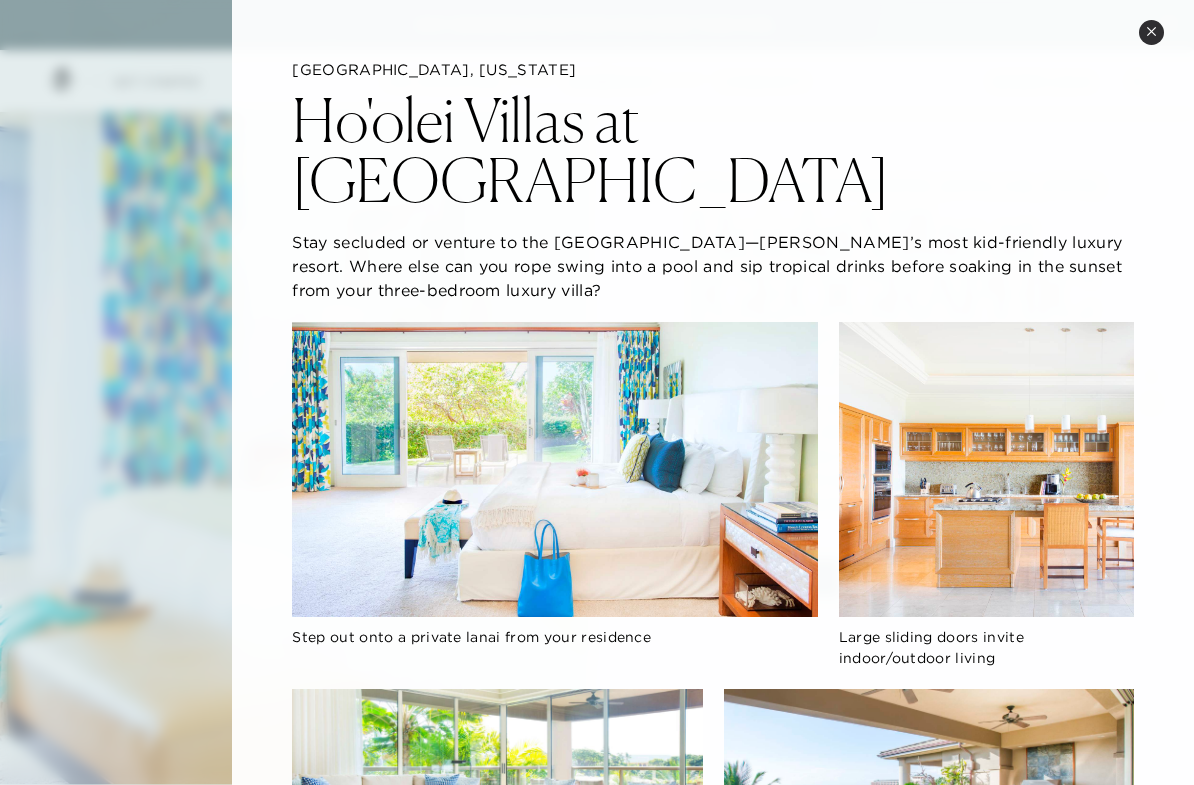 click on "Close quickview" at bounding box center (1151, 32) 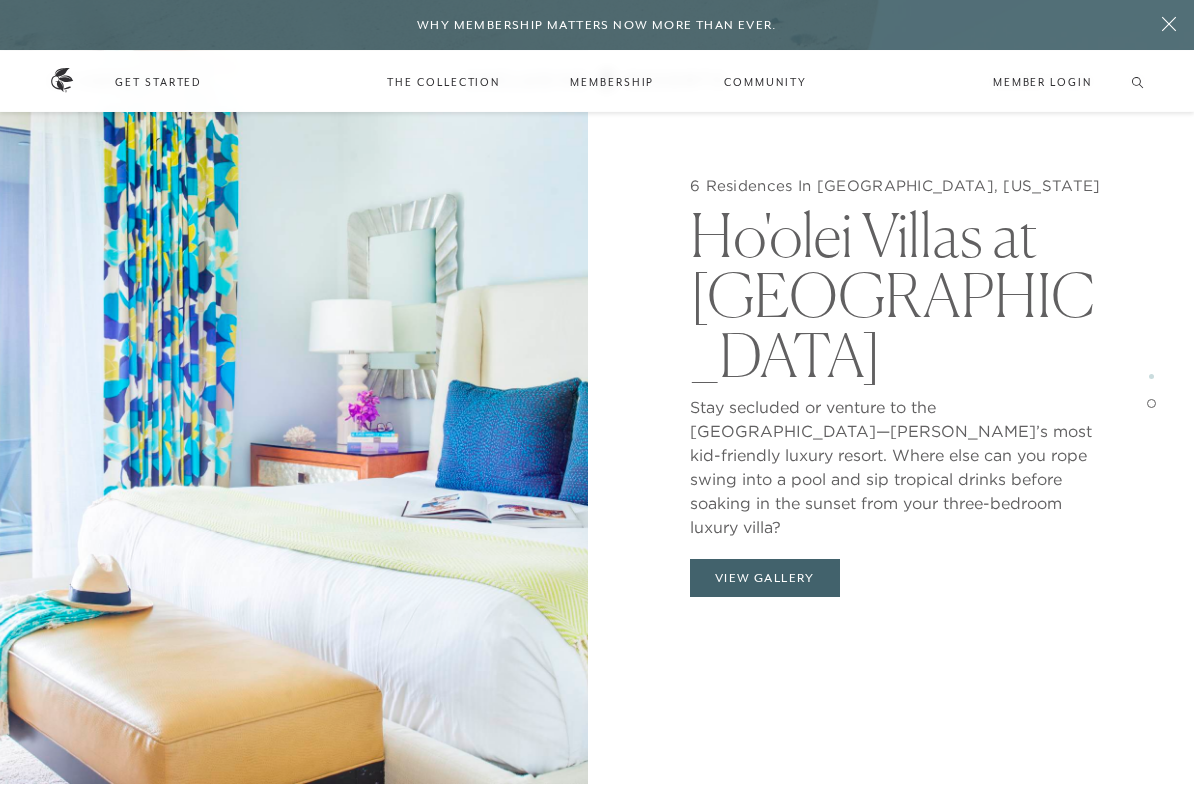 click at bounding box center [1169, 25] 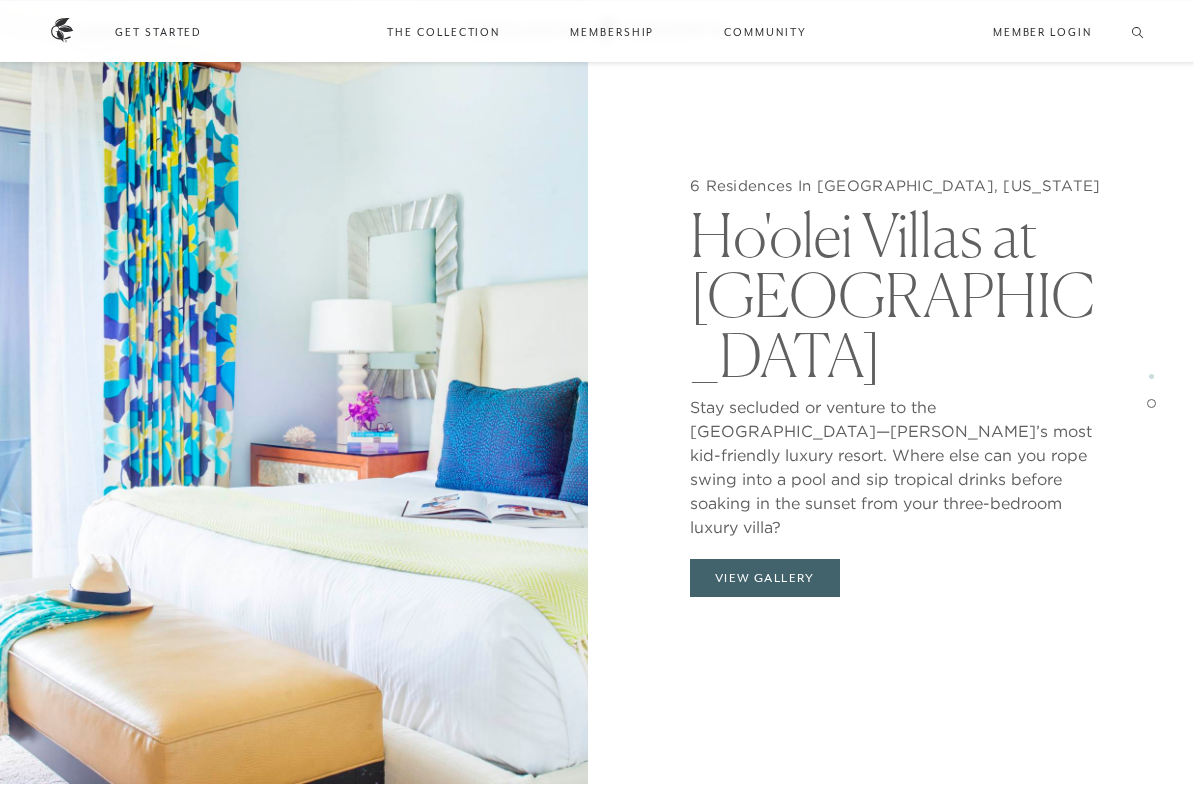click on "Residence Collection" at bounding box center (453, 92) 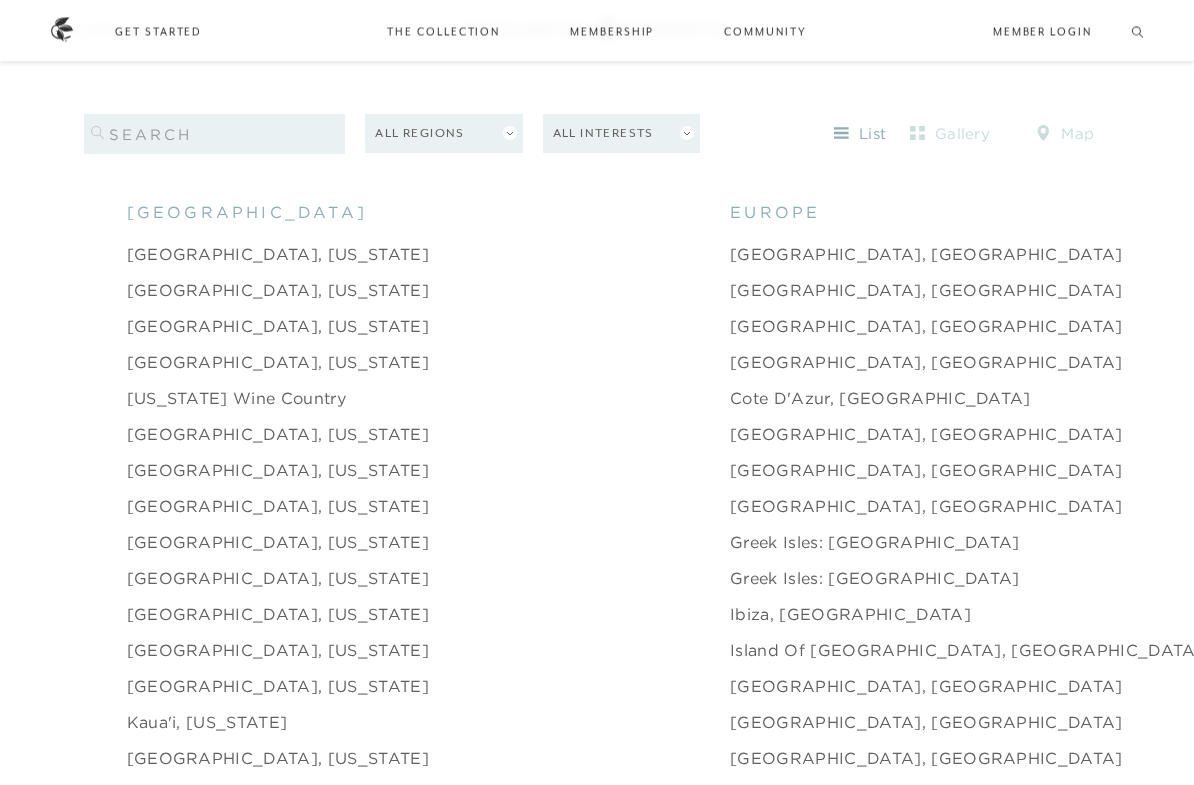 scroll, scrollTop: 2026, scrollLeft: 0, axis: vertical 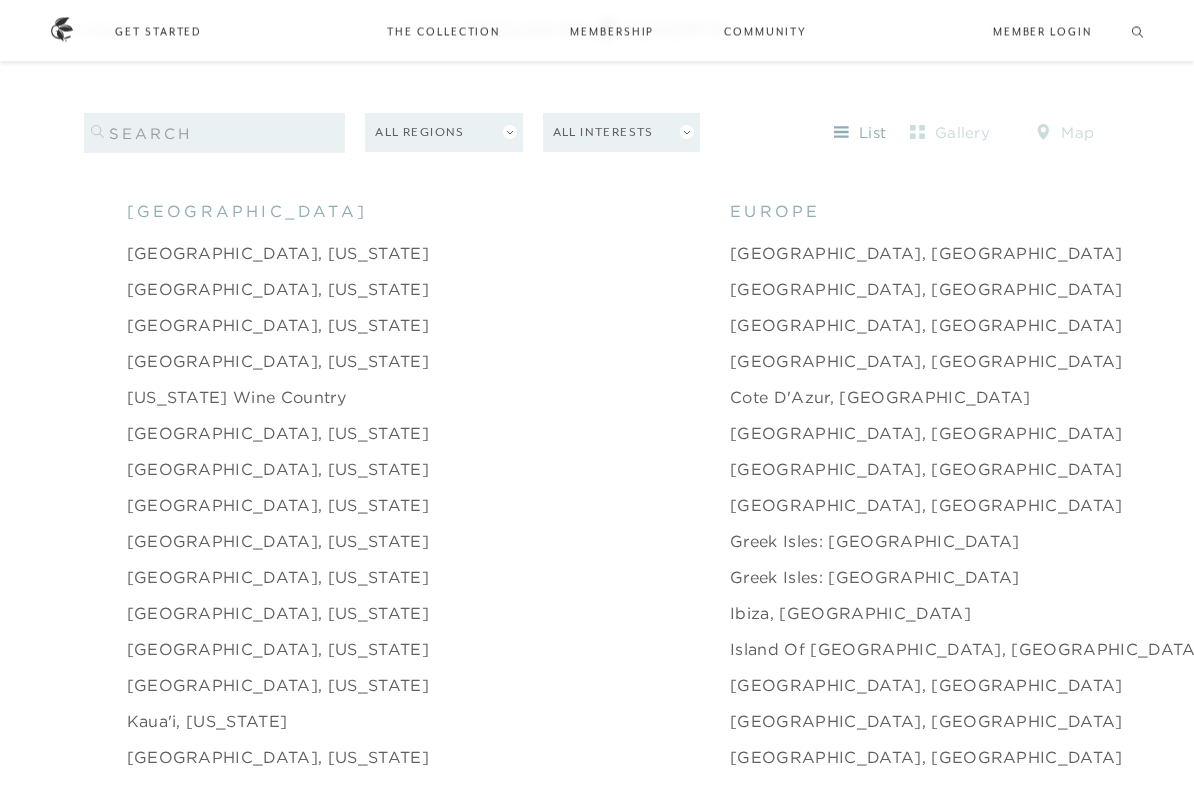 click on "[GEOGRAPHIC_DATA], [GEOGRAPHIC_DATA]" at bounding box center [926, 290] 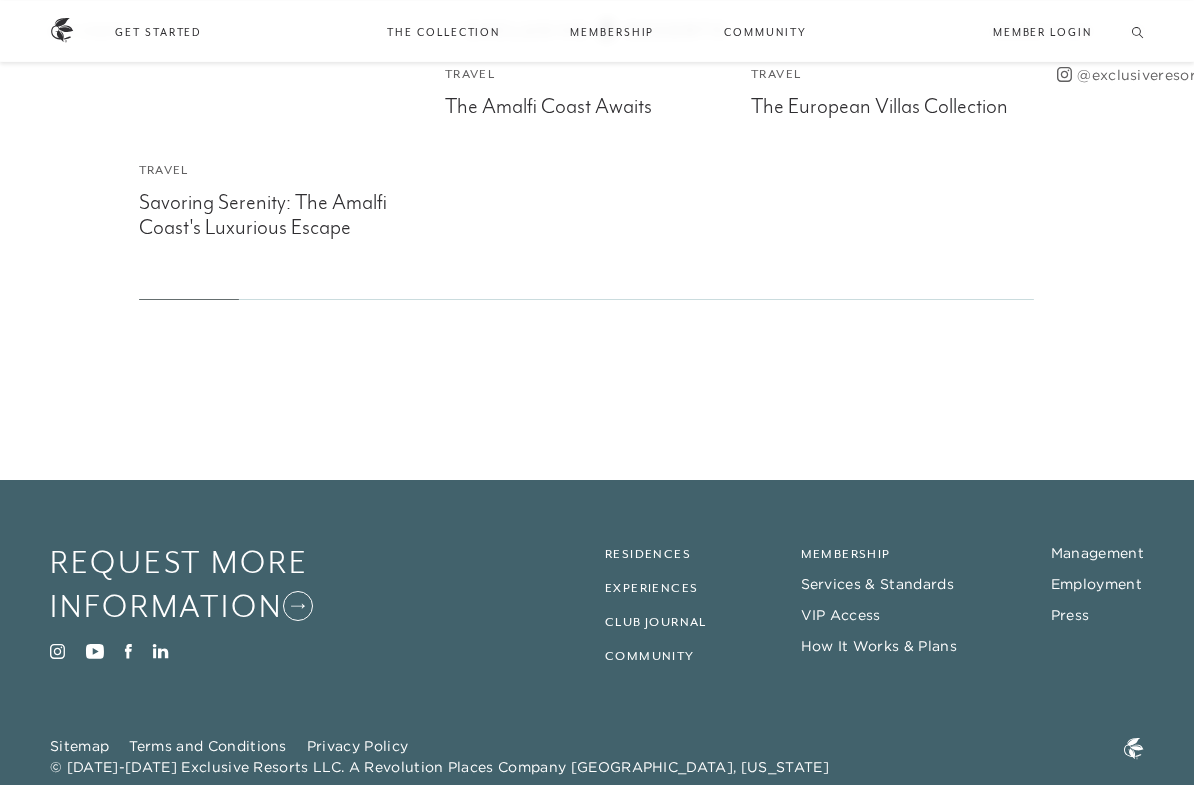 scroll, scrollTop: 6402, scrollLeft: 0, axis: vertical 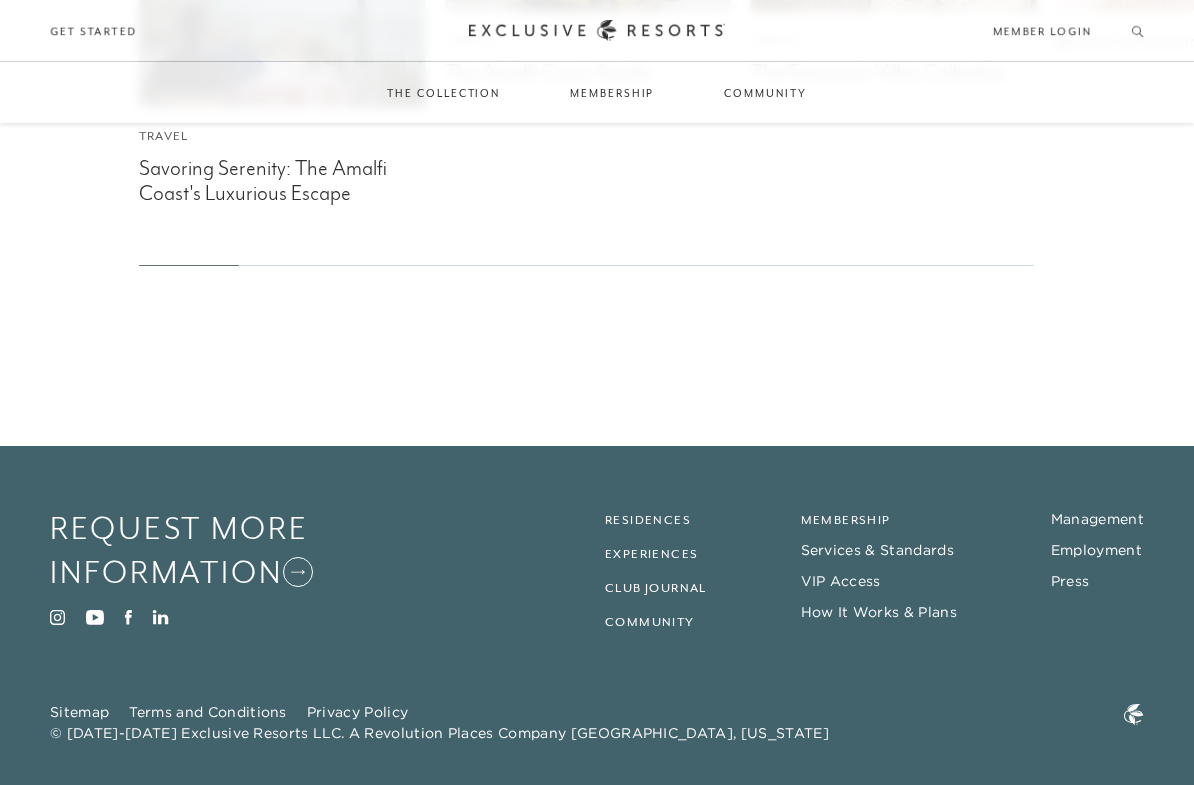 click on "The Collection" at bounding box center [443, 93] 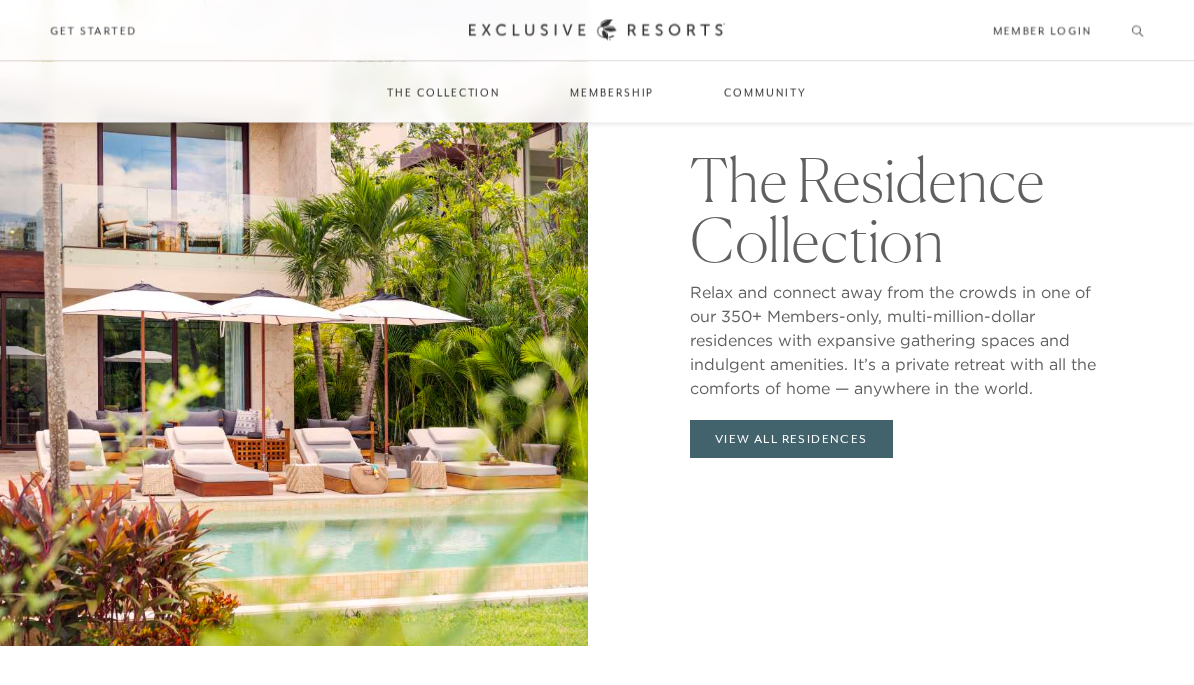 scroll, scrollTop: 1984, scrollLeft: 0, axis: vertical 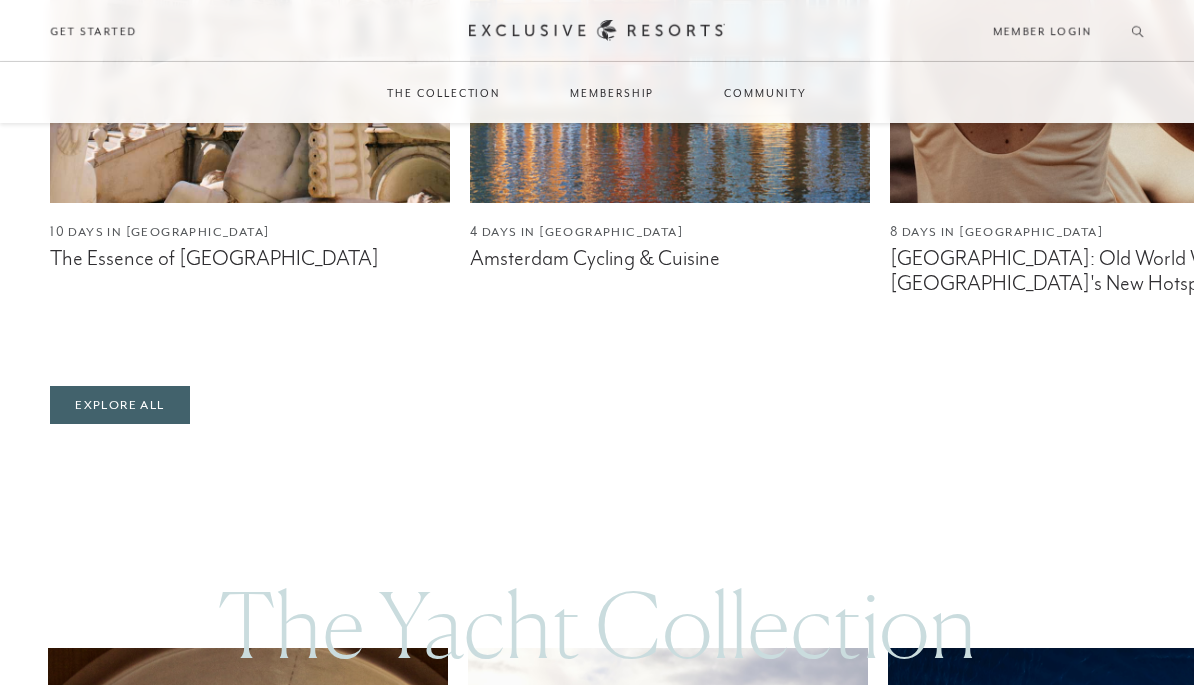 click on "Community" at bounding box center [765, 93] 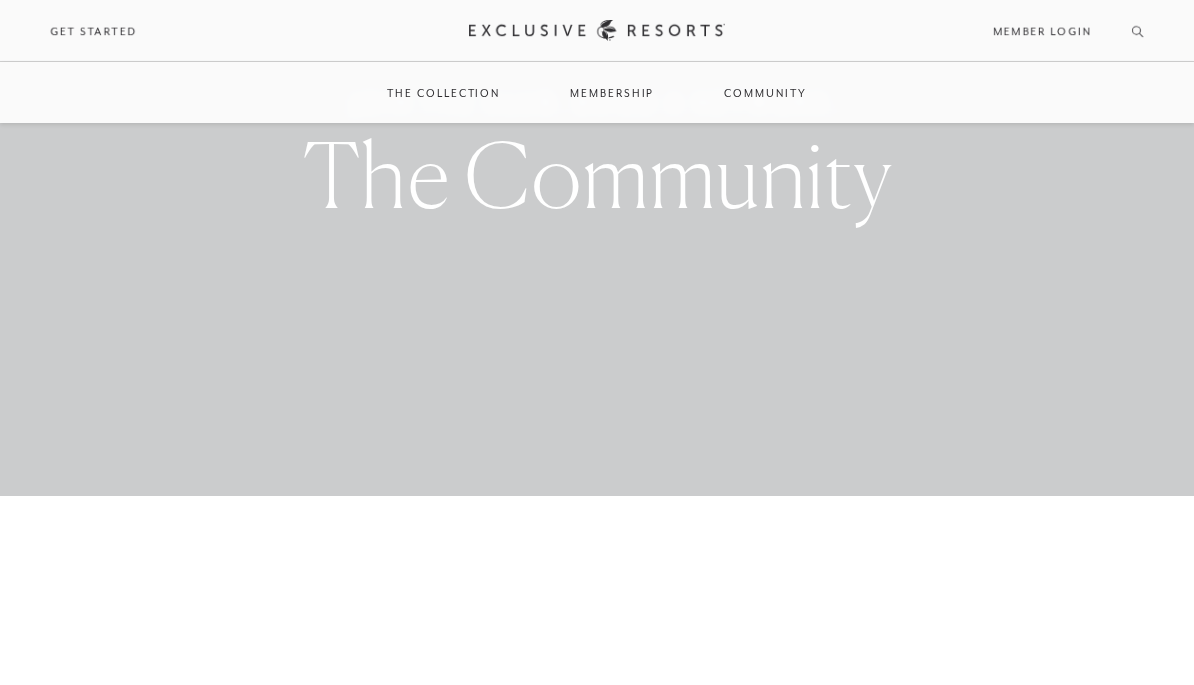 scroll, scrollTop: 0, scrollLeft: 0, axis: both 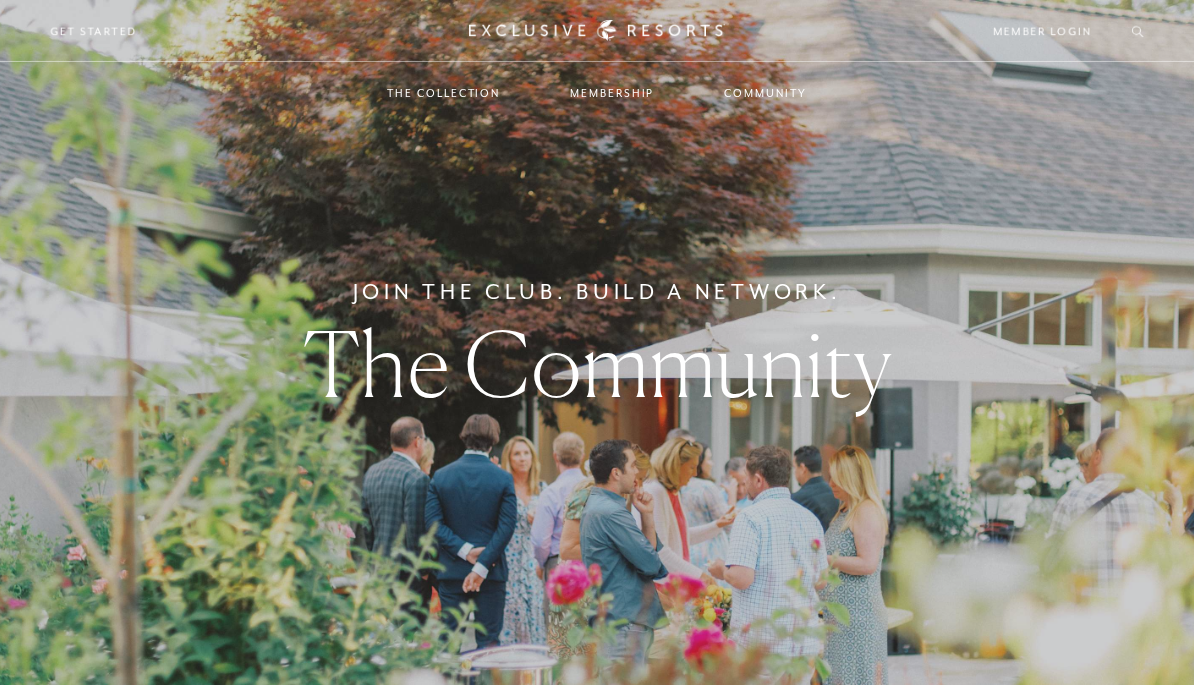 click on "Residence Collection" at bounding box center [453, 153] 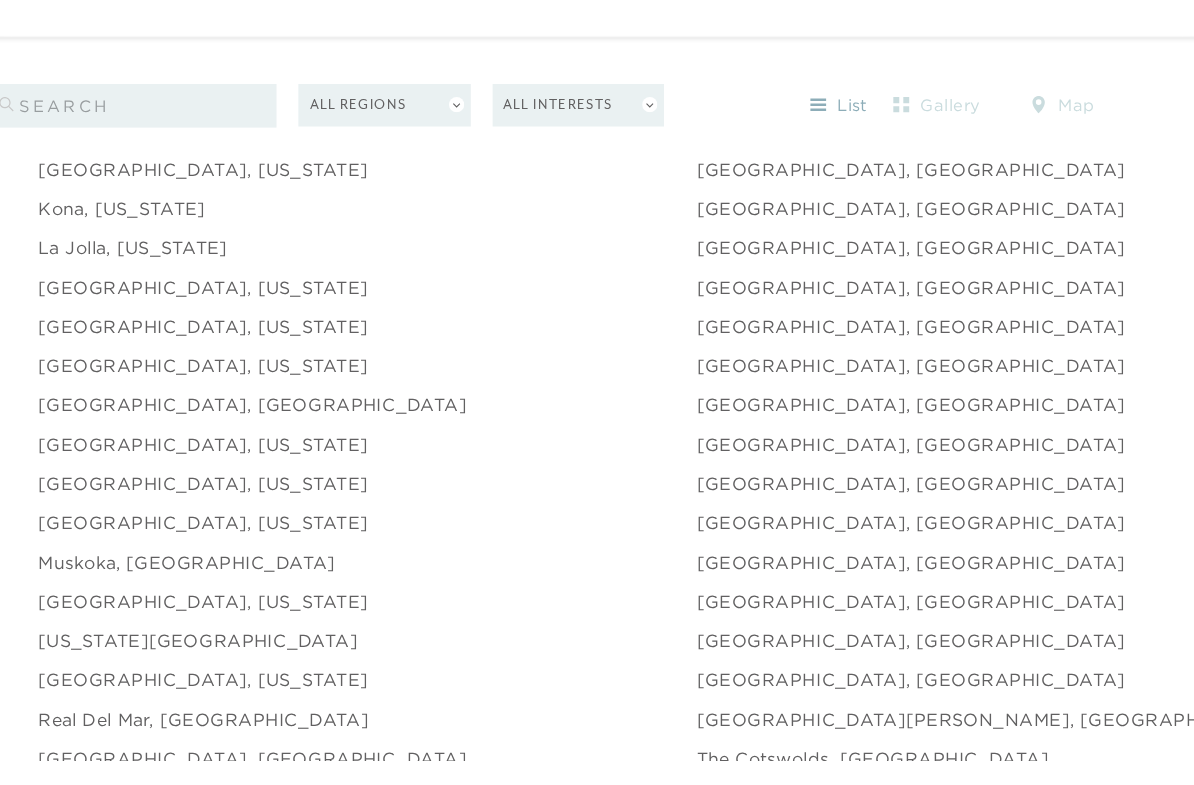 scroll, scrollTop: 2591, scrollLeft: 0, axis: vertical 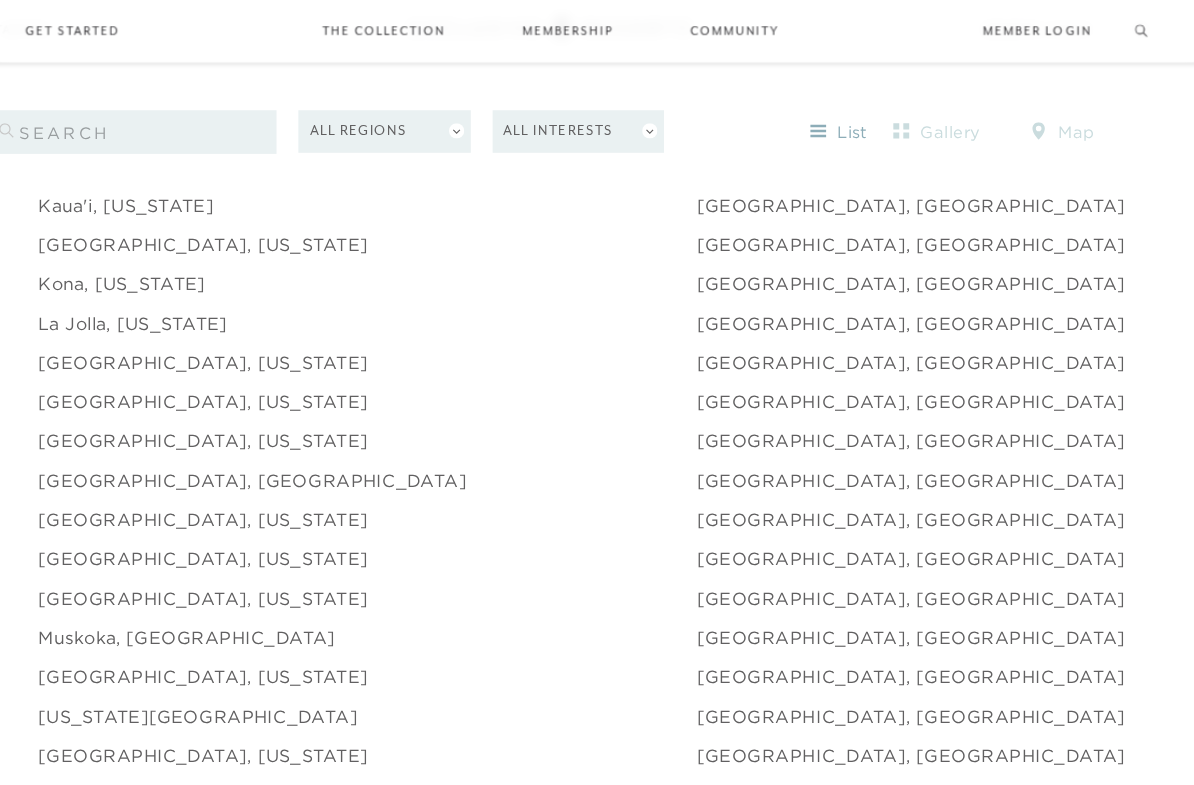 click on "[GEOGRAPHIC_DATA], [GEOGRAPHIC_DATA]" at bounding box center [323, 444] 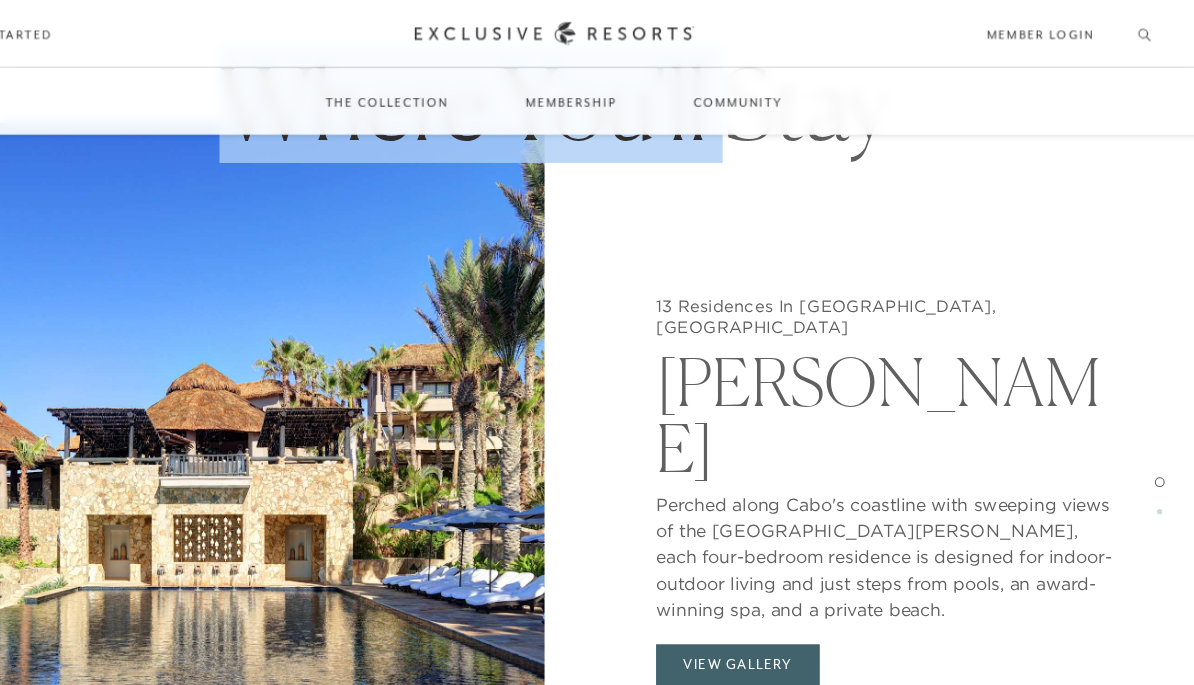 scroll, scrollTop: 1567, scrollLeft: 0, axis: vertical 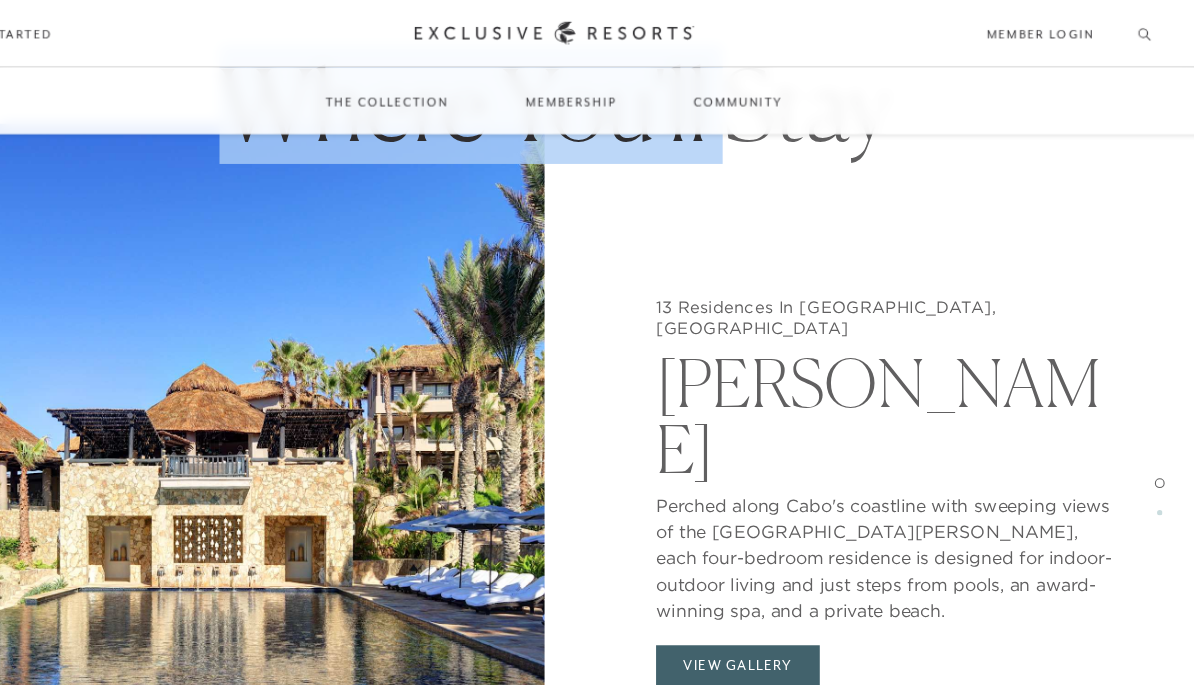 click on "View Gallery" at bounding box center [765, 610] 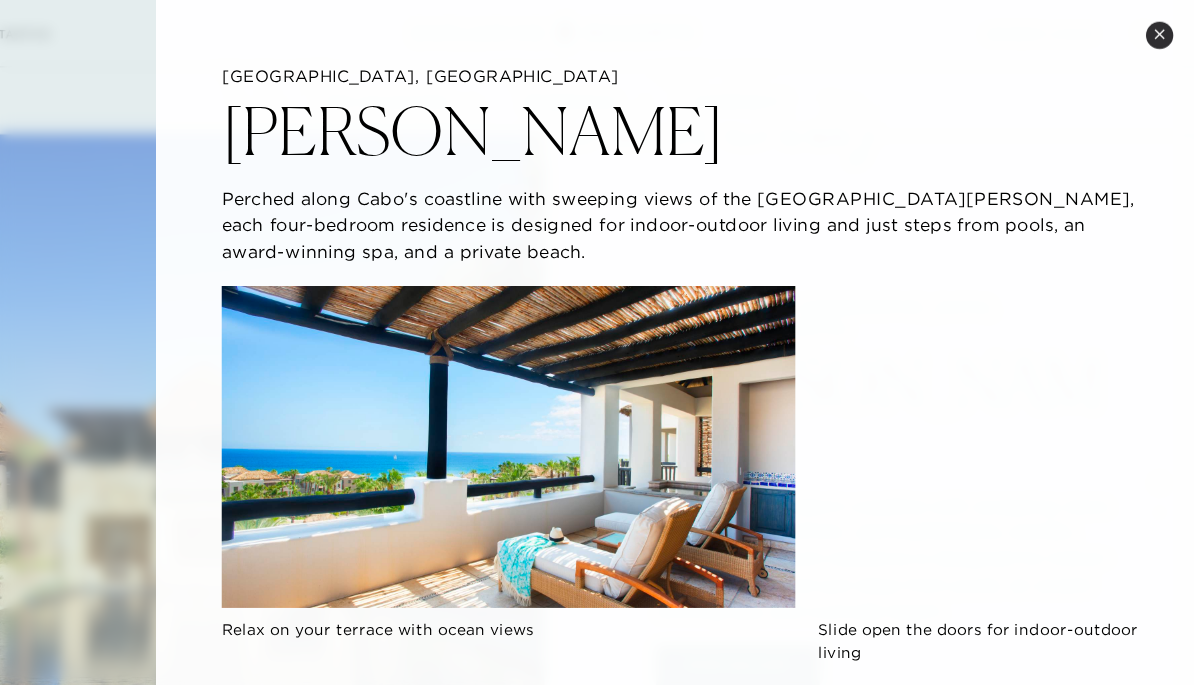 scroll, scrollTop: 0, scrollLeft: 0, axis: both 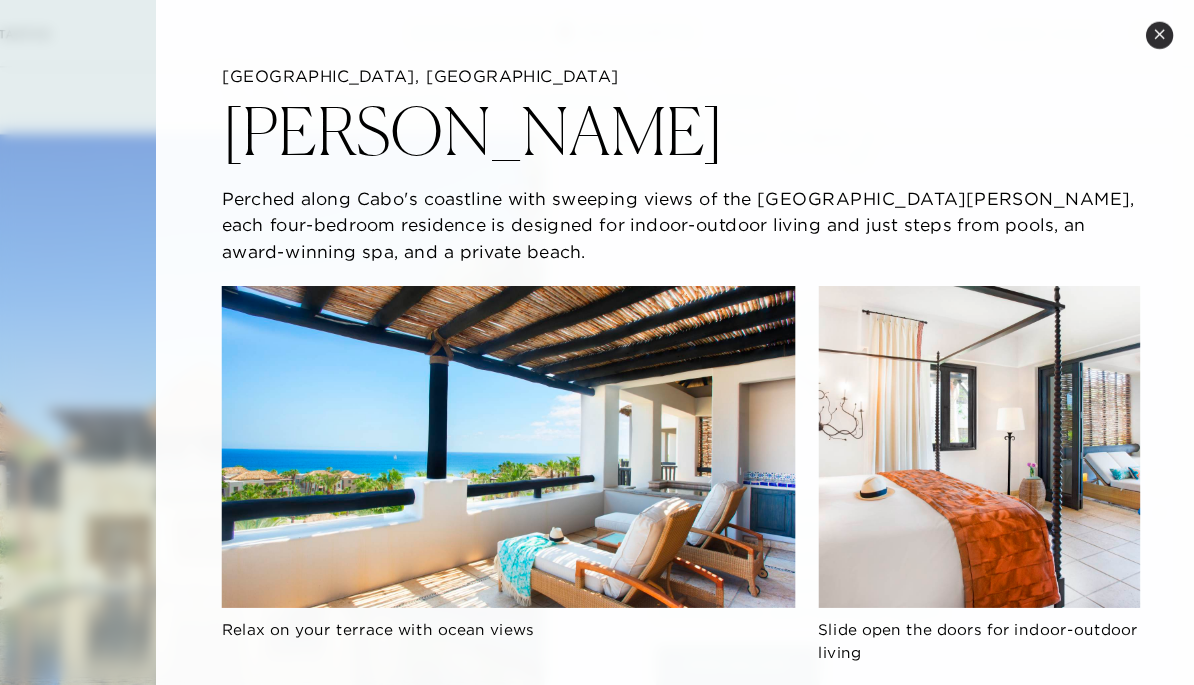click 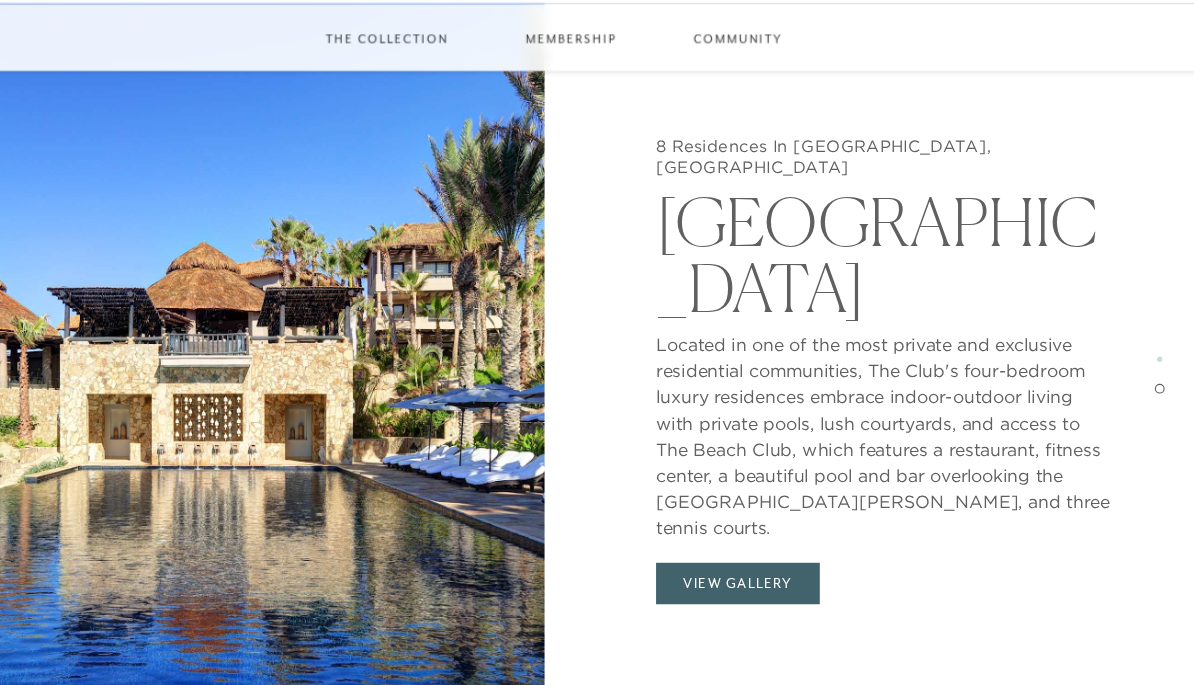 scroll, scrollTop: 3041, scrollLeft: 0, axis: vertical 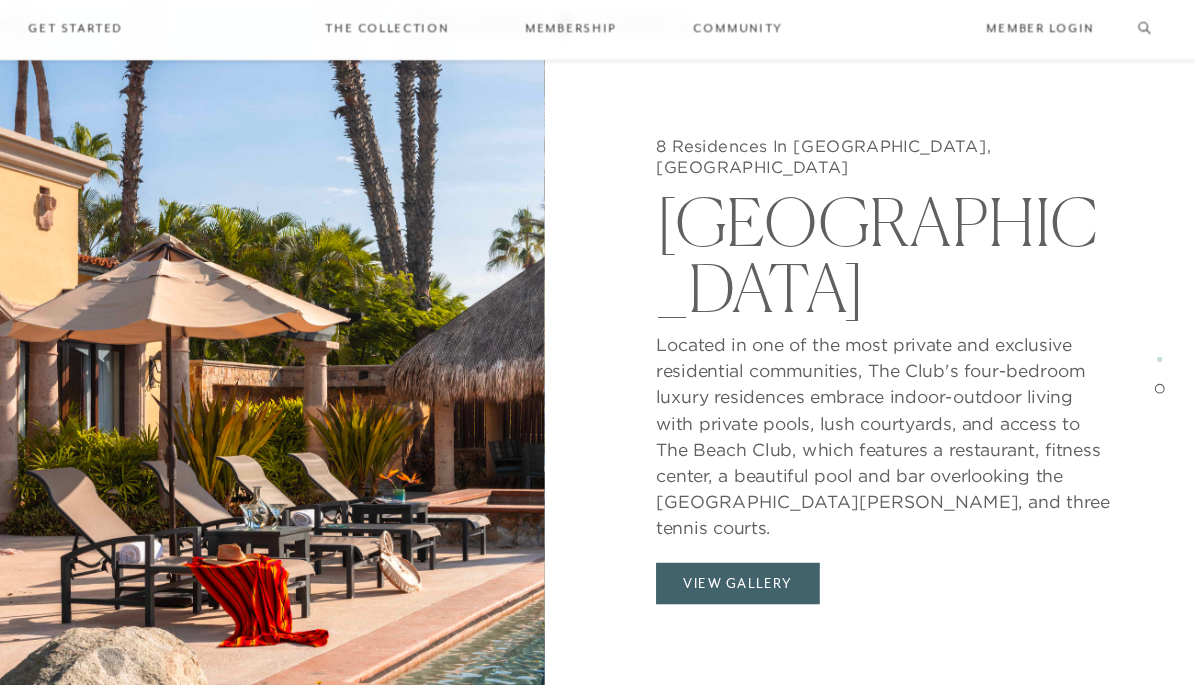 click on "View Gallery" at bounding box center (765, 542) 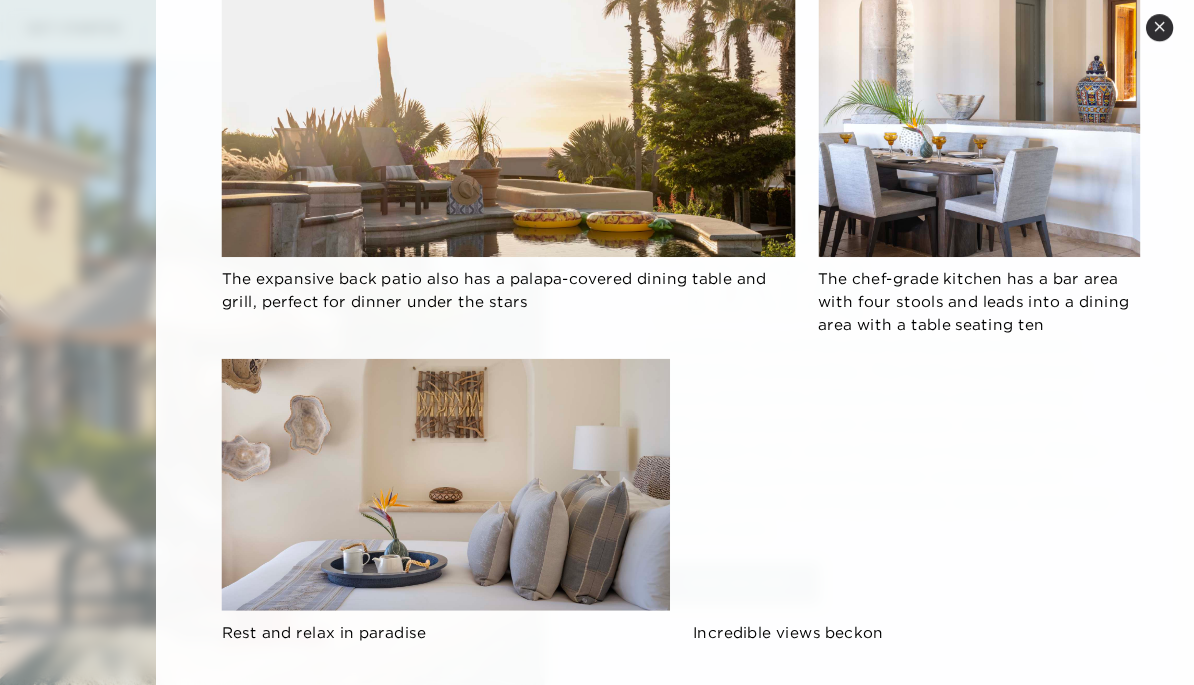 scroll, scrollTop: 1494, scrollLeft: 0, axis: vertical 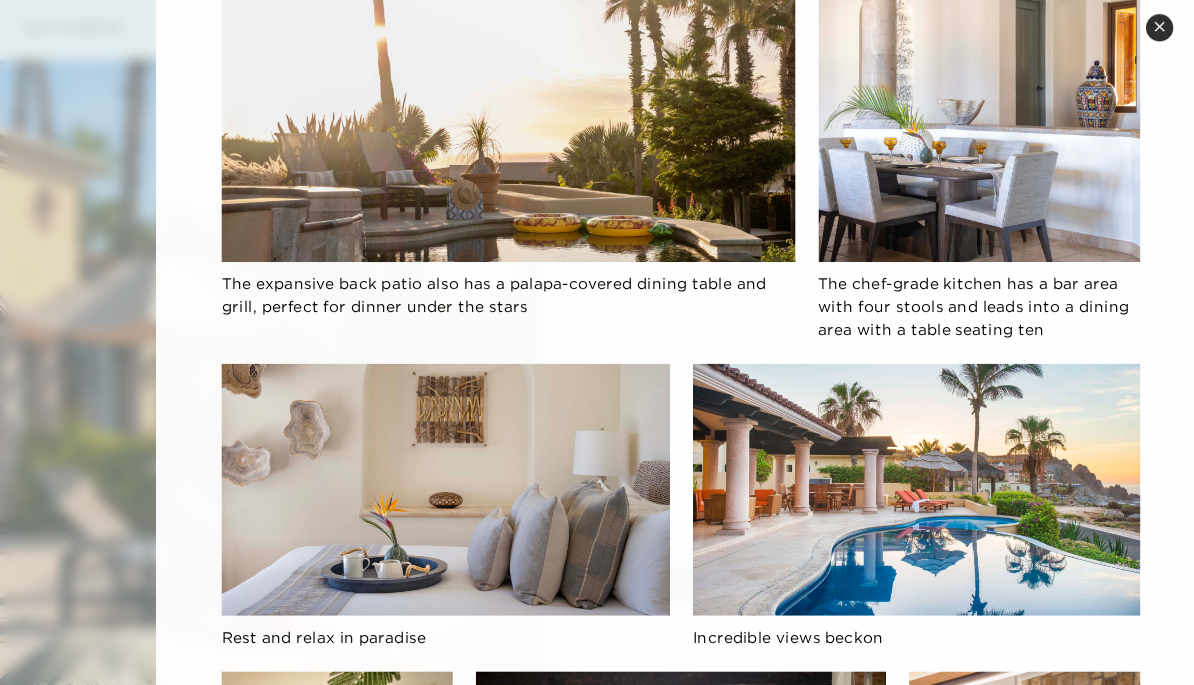 click 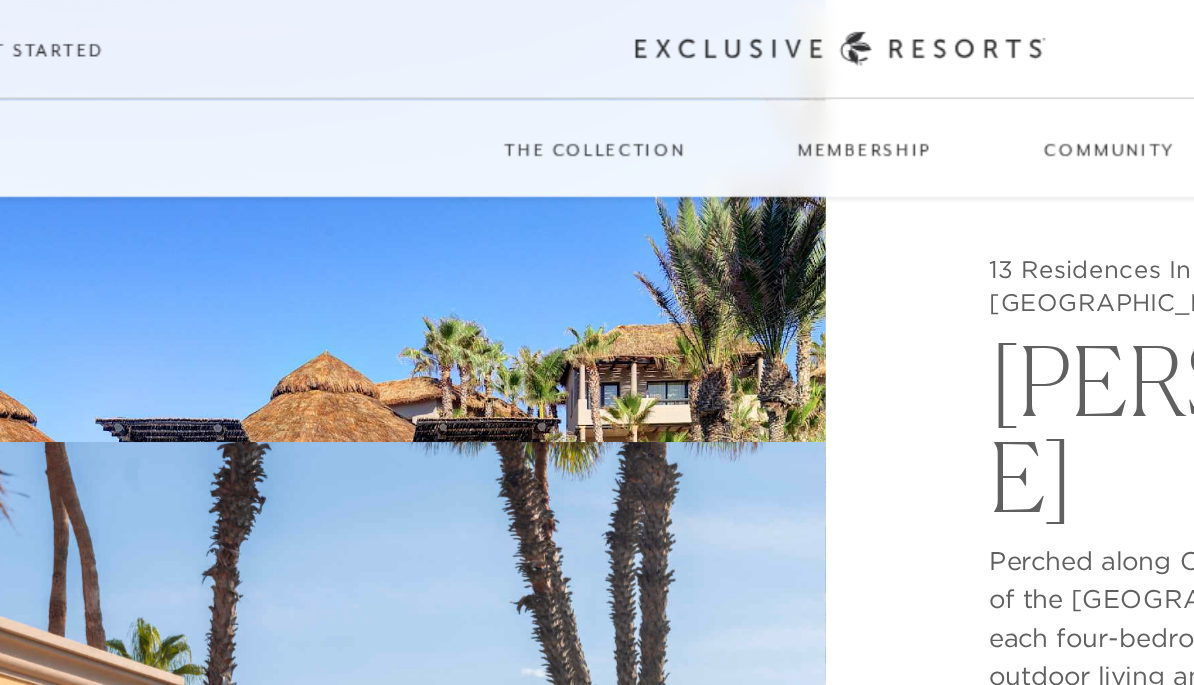 scroll, scrollTop: 1839, scrollLeft: 0, axis: vertical 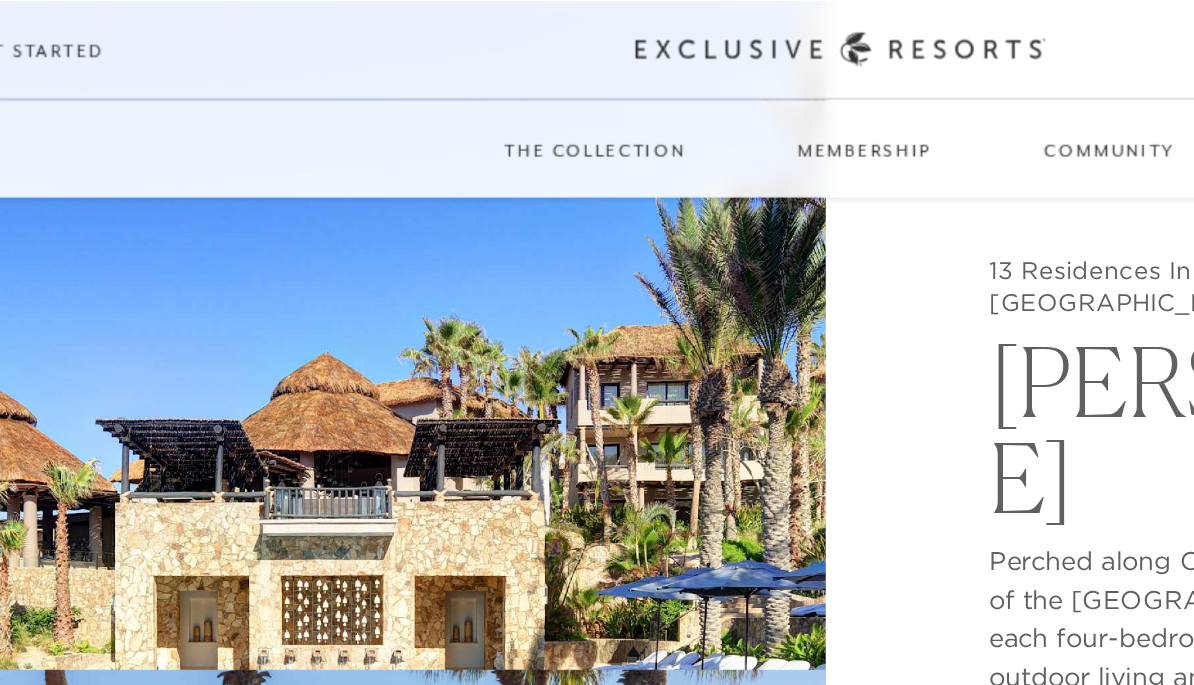 click on "Residence Collection" at bounding box center (453, 153) 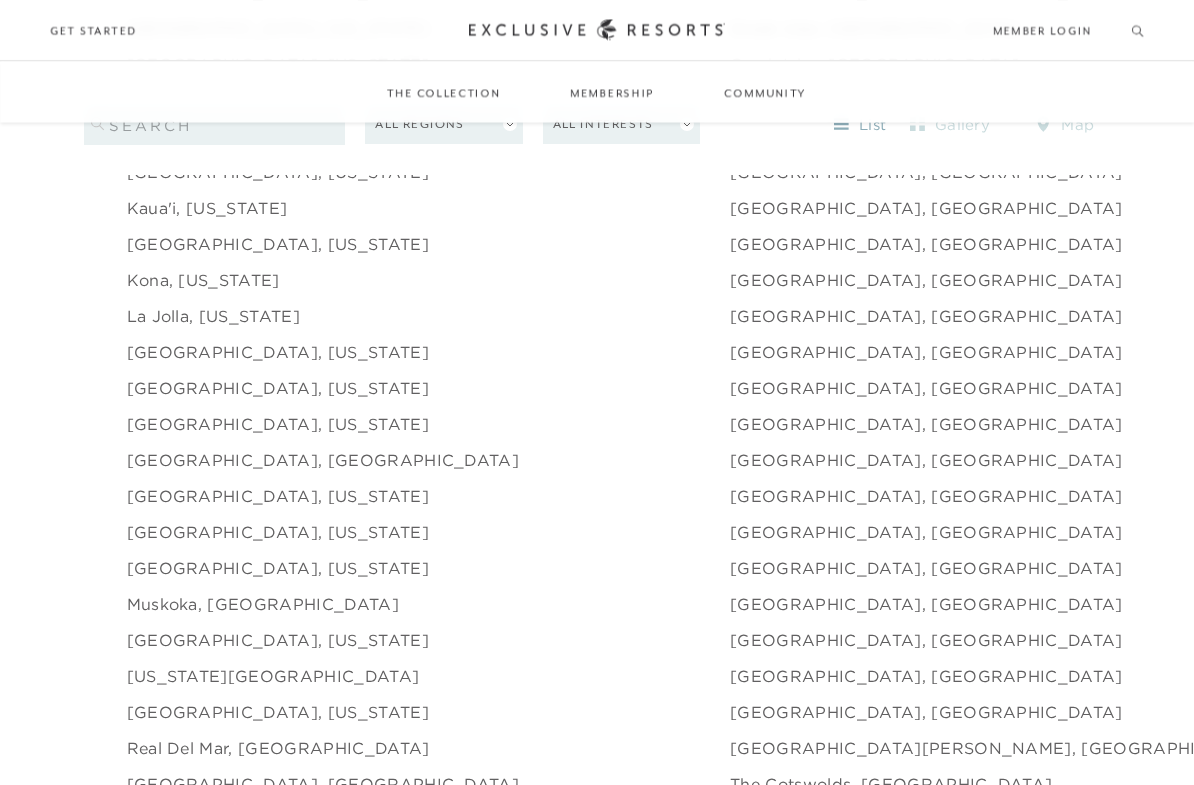 scroll, scrollTop: 2540, scrollLeft: 0, axis: vertical 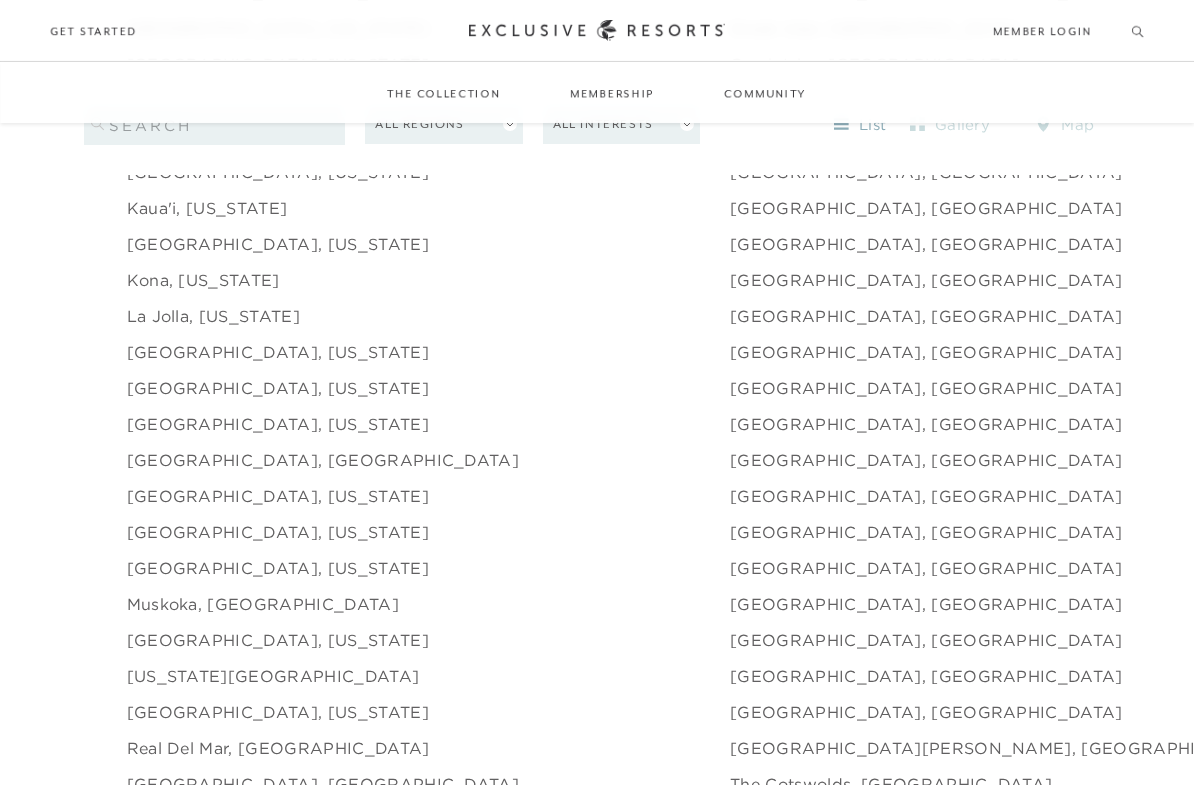 click on "[GEOGRAPHIC_DATA], [GEOGRAPHIC_DATA]" at bounding box center [926, 424] 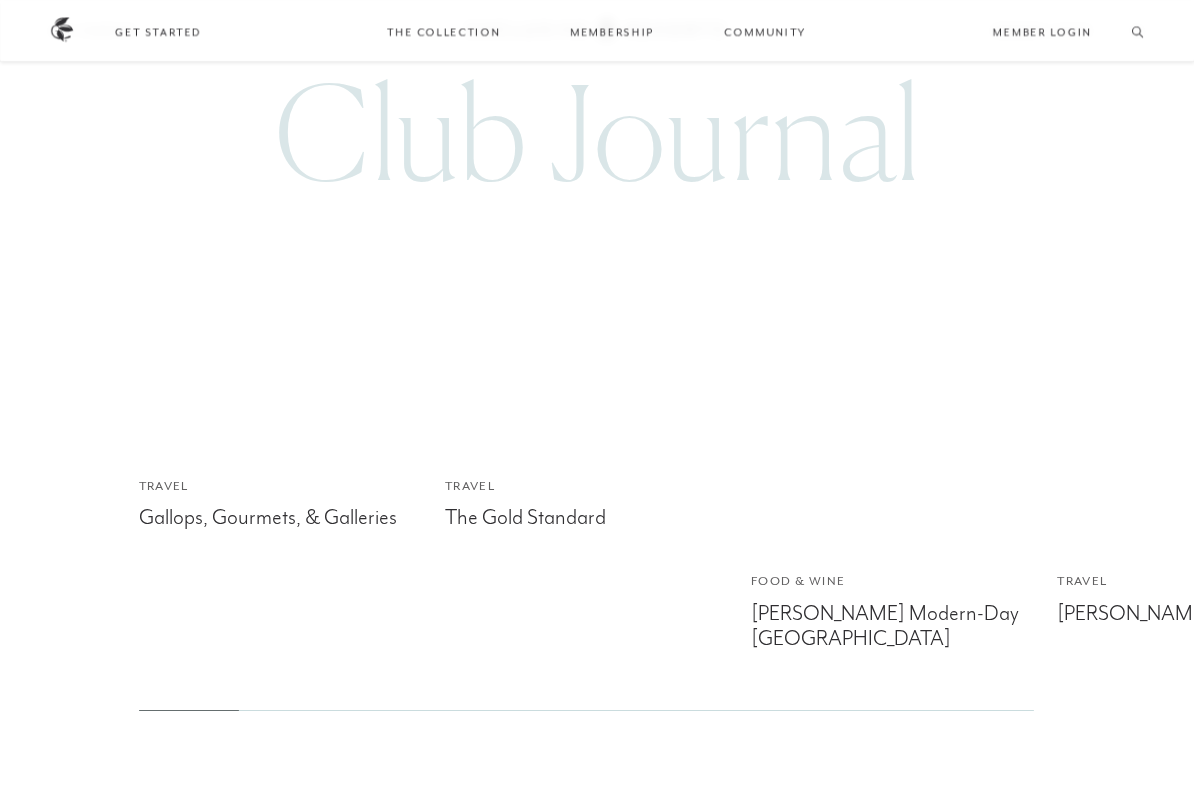 scroll, scrollTop: 6765, scrollLeft: 0, axis: vertical 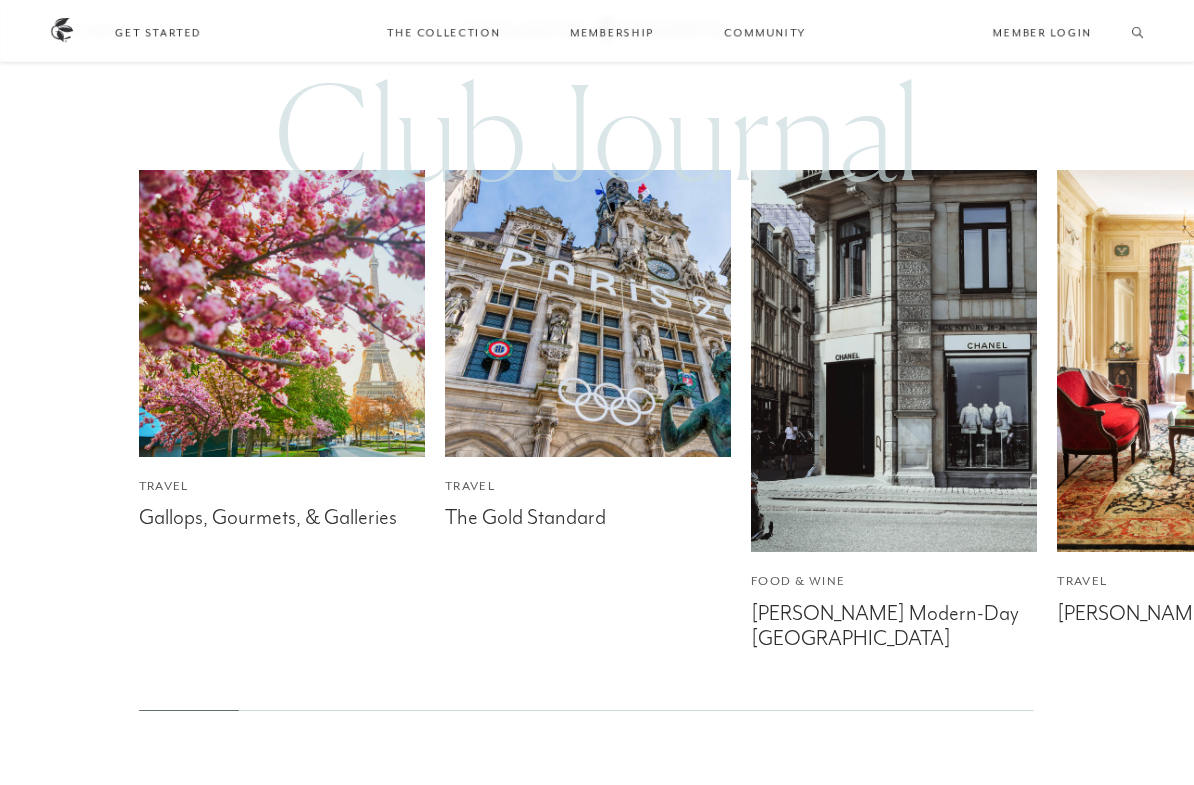 click on "Residence Collection" at bounding box center [453, 92] 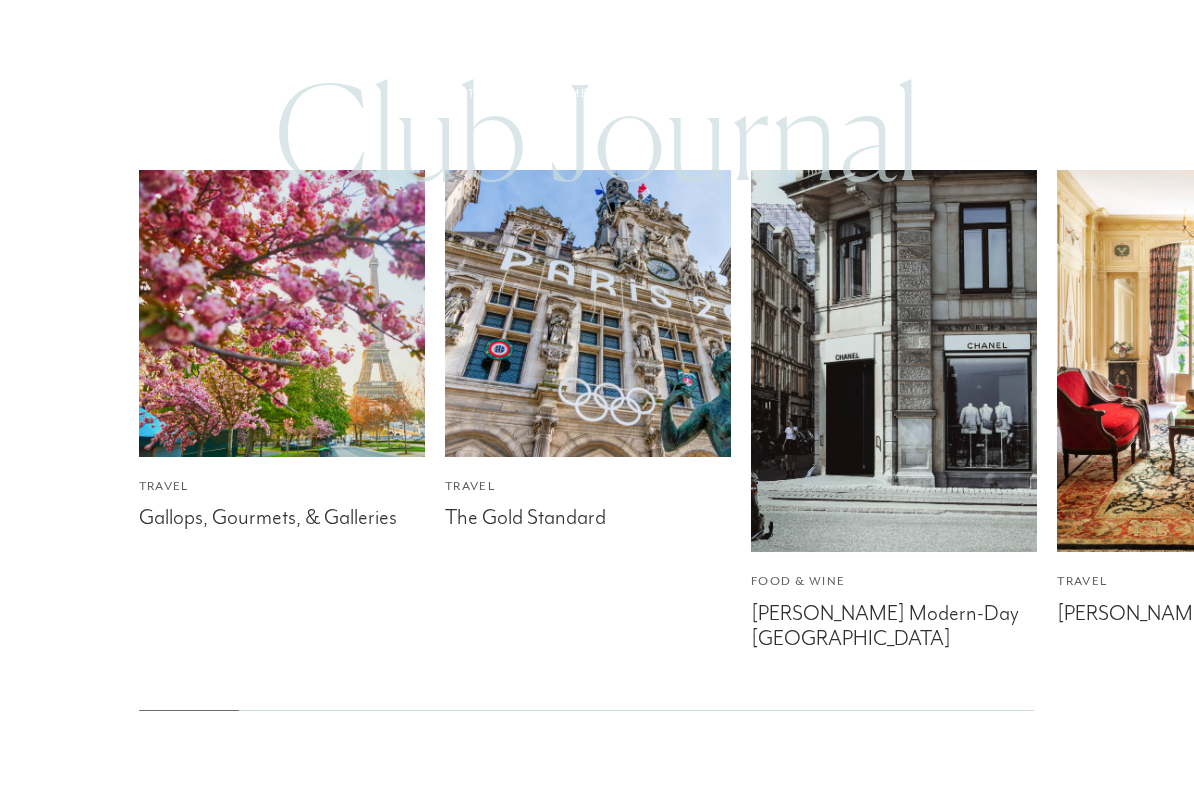 scroll, scrollTop: 0, scrollLeft: 0, axis: both 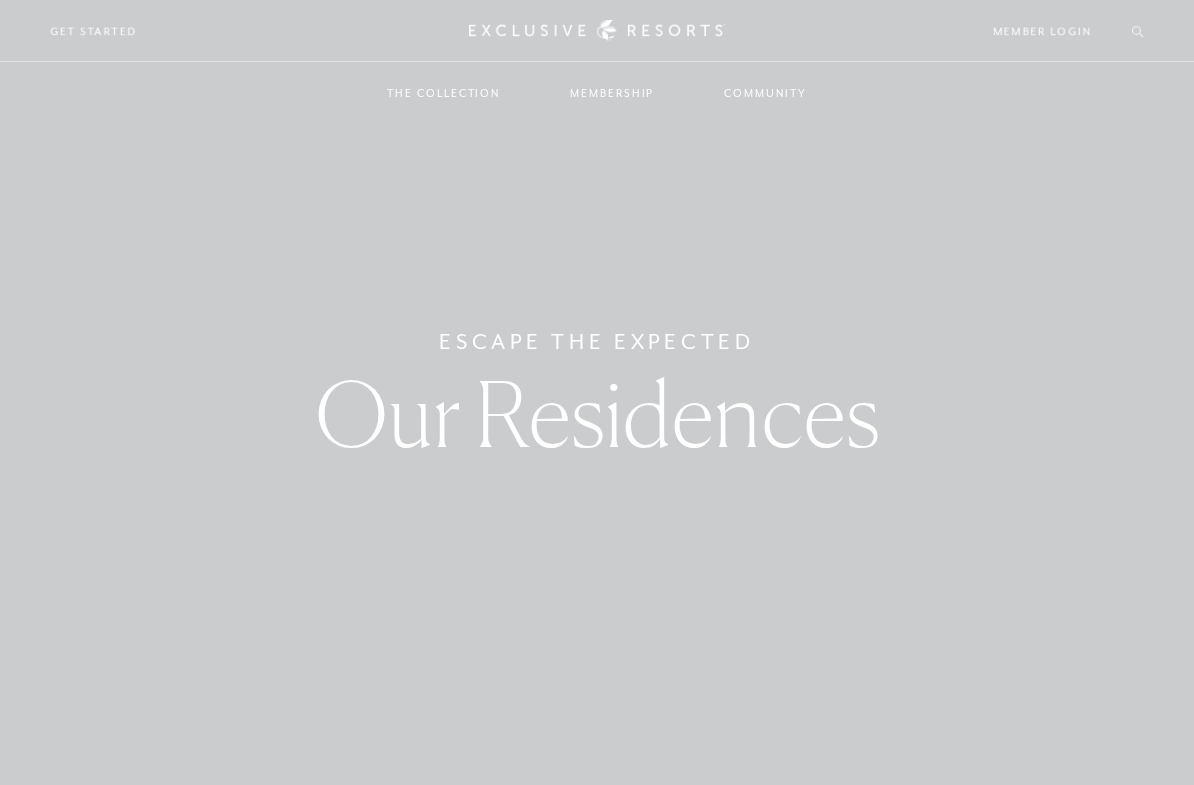 click on "Residence Collection" at bounding box center (453, 153) 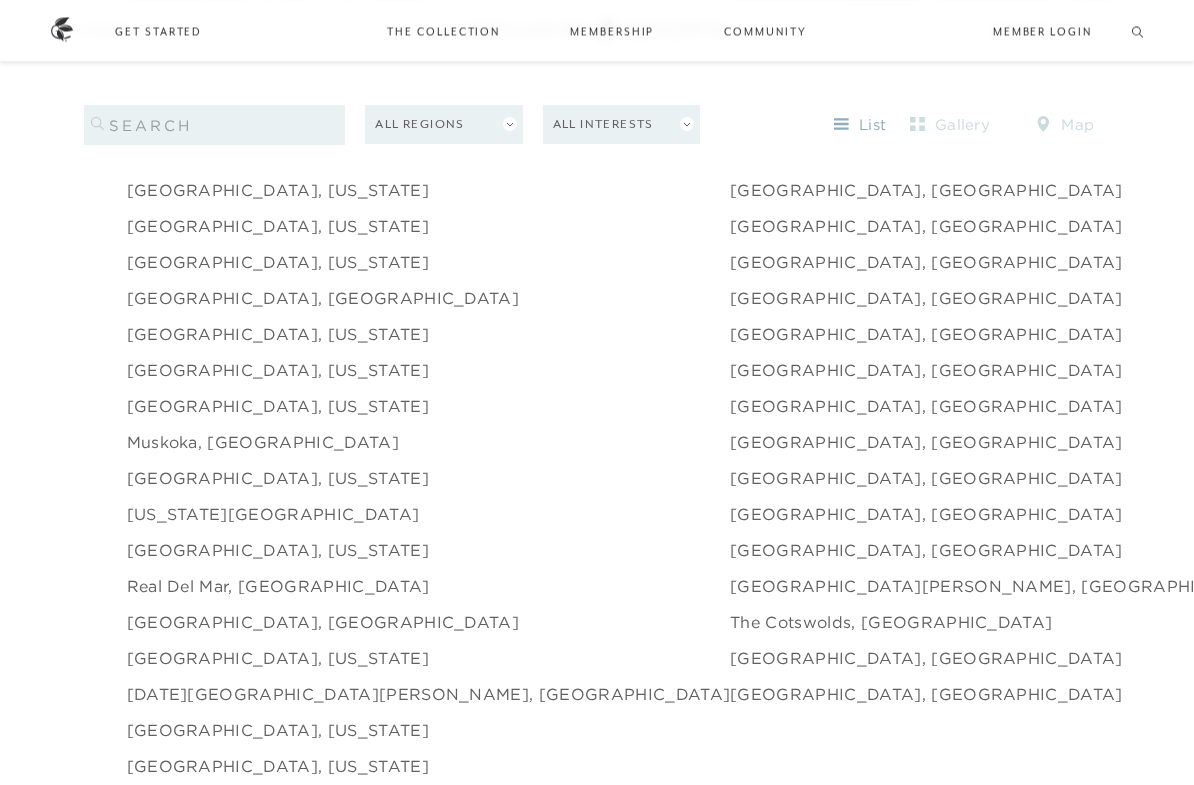 scroll, scrollTop: 2702, scrollLeft: 0, axis: vertical 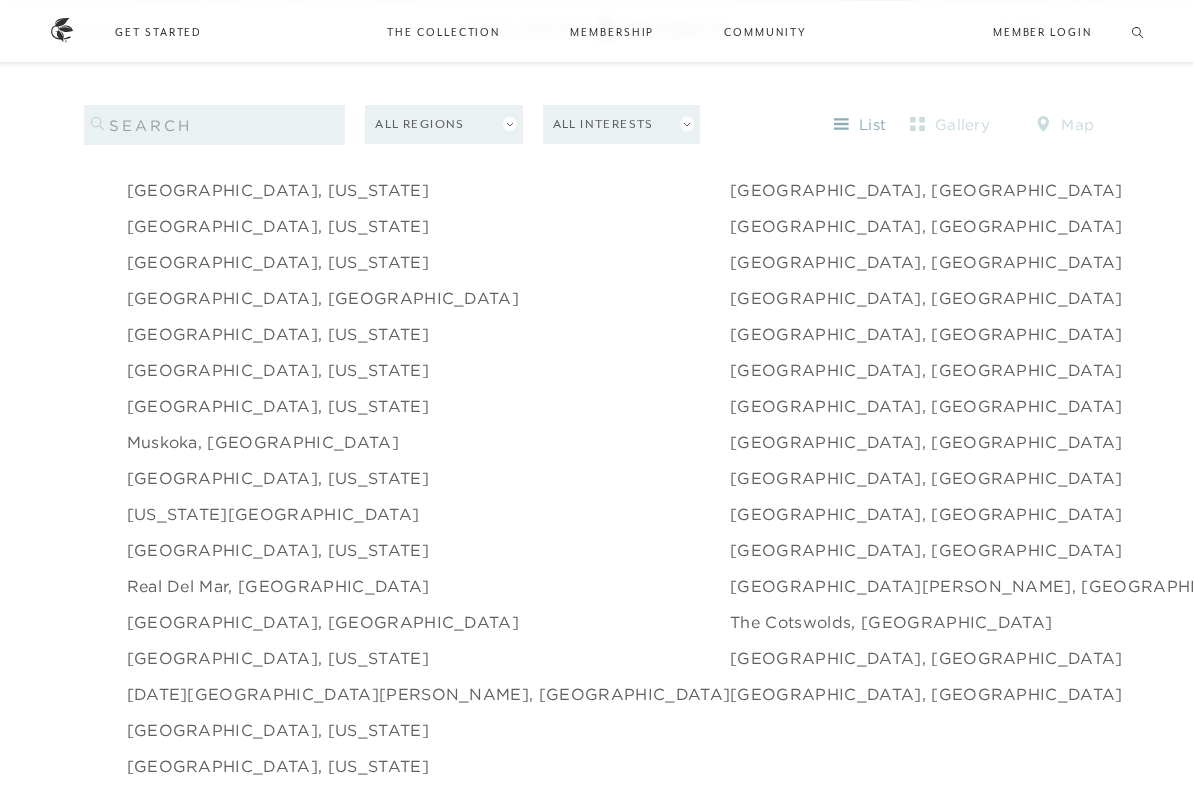 click on "[GEOGRAPHIC_DATA][PERSON_NAME], [GEOGRAPHIC_DATA]" at bounding box center (1001, 586) 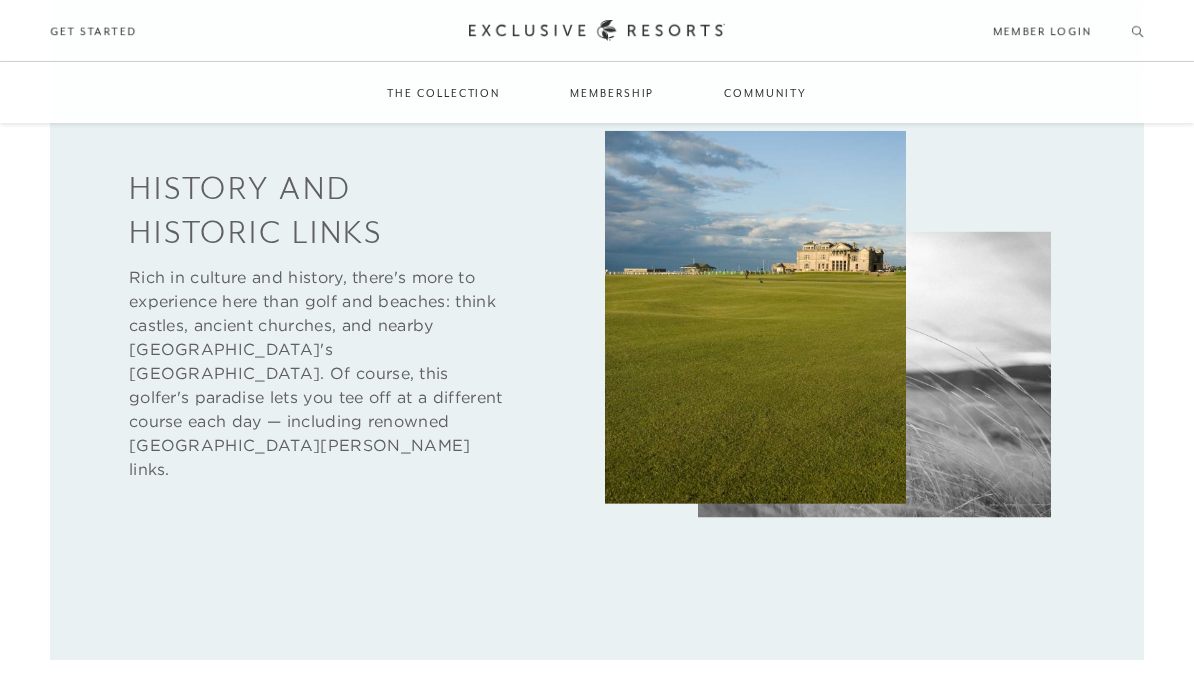 scroll, scrollTop: 834, scrollLeft: 0, axis: vertical 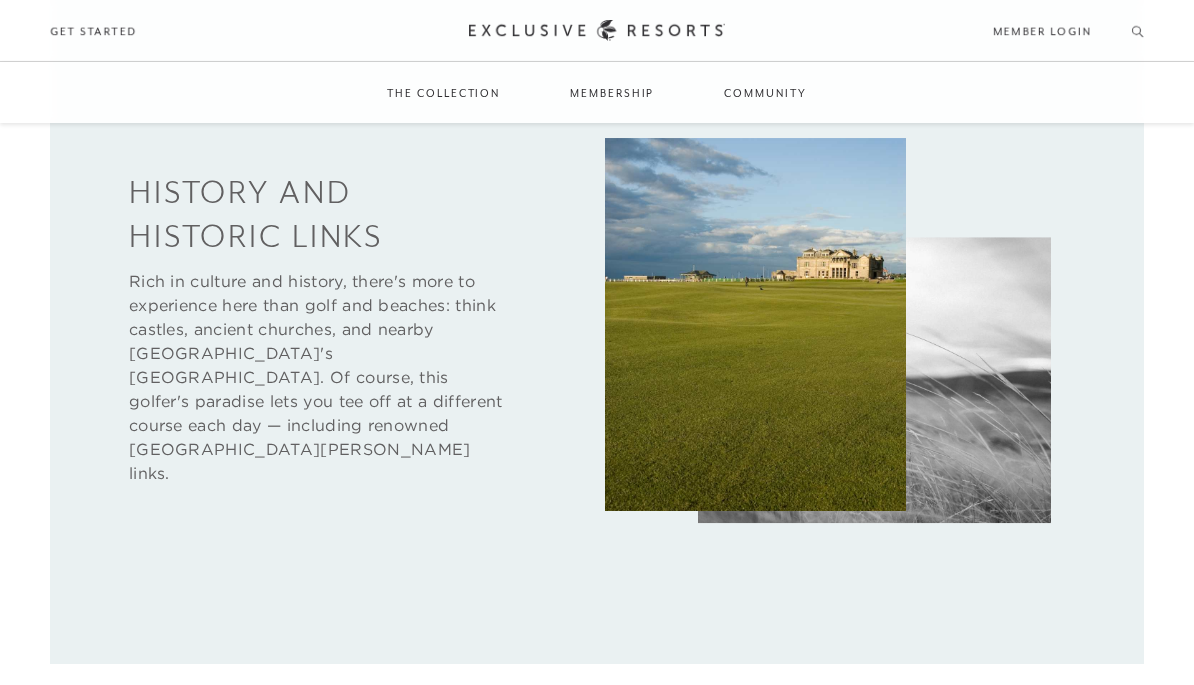 click on "Residence Collection" at bounding box center [453, 153] 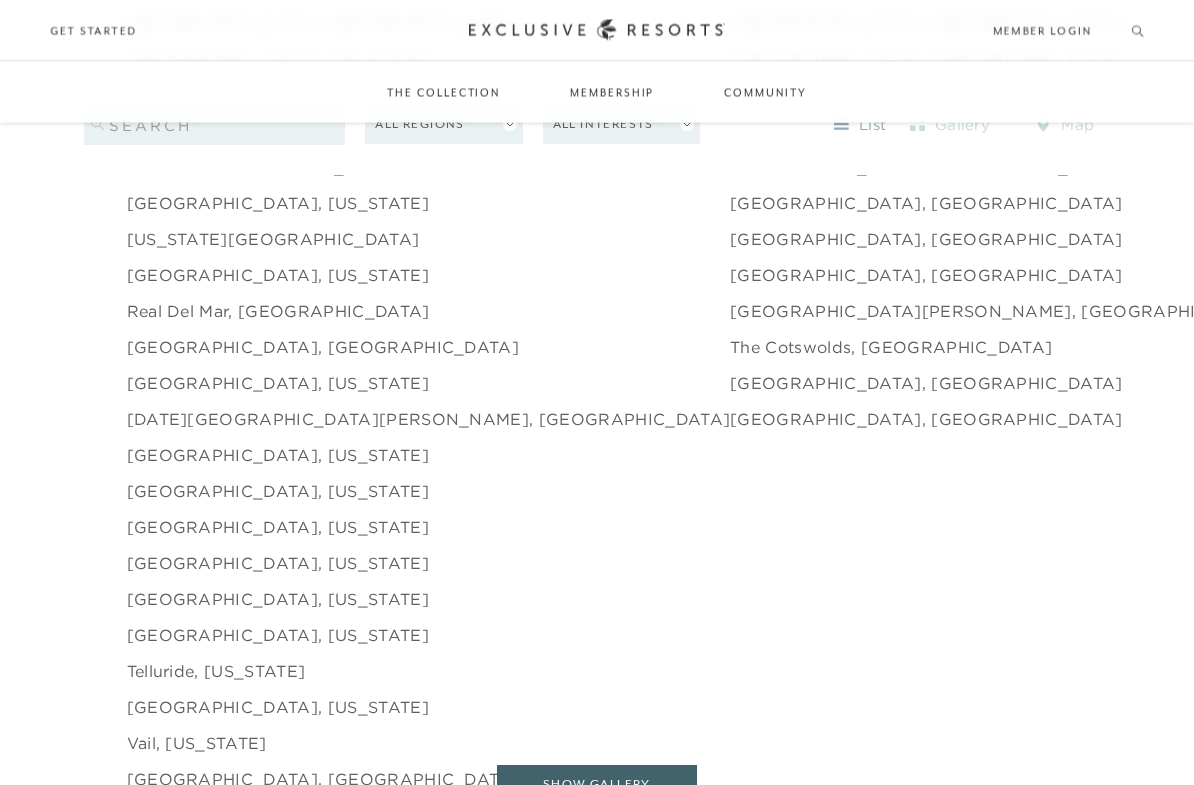 scroll, scrollTop: 2977, scrollLeft: 0, axis: vertical 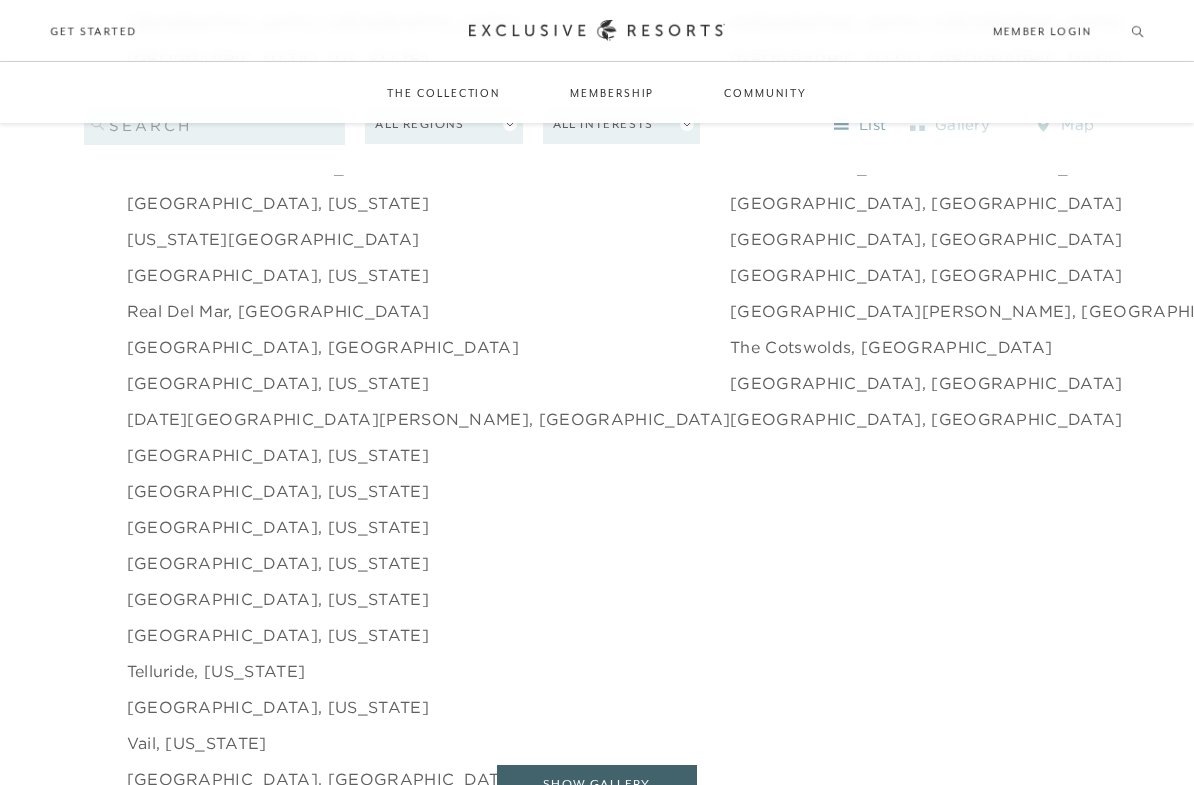 click on "[GEOGRAPHIC_DATA], [US_STATE]" at bounding box center [278, 527] 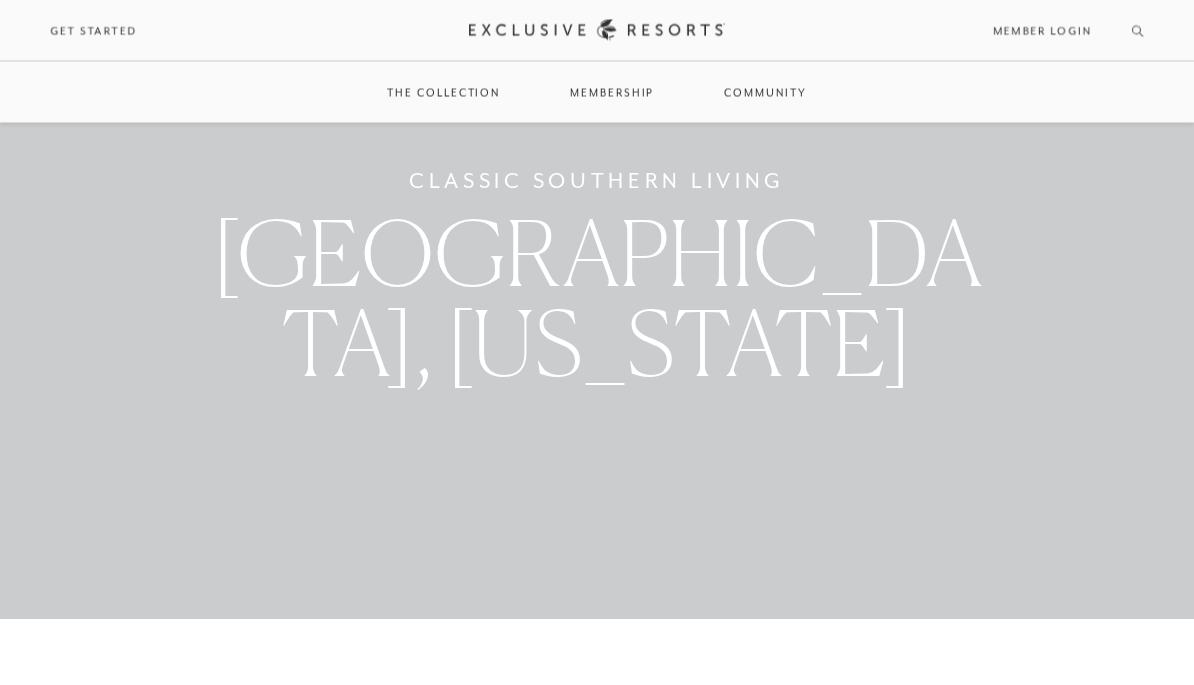 scroll, scrollTop: 0, scrollLeft: 0, axis: both 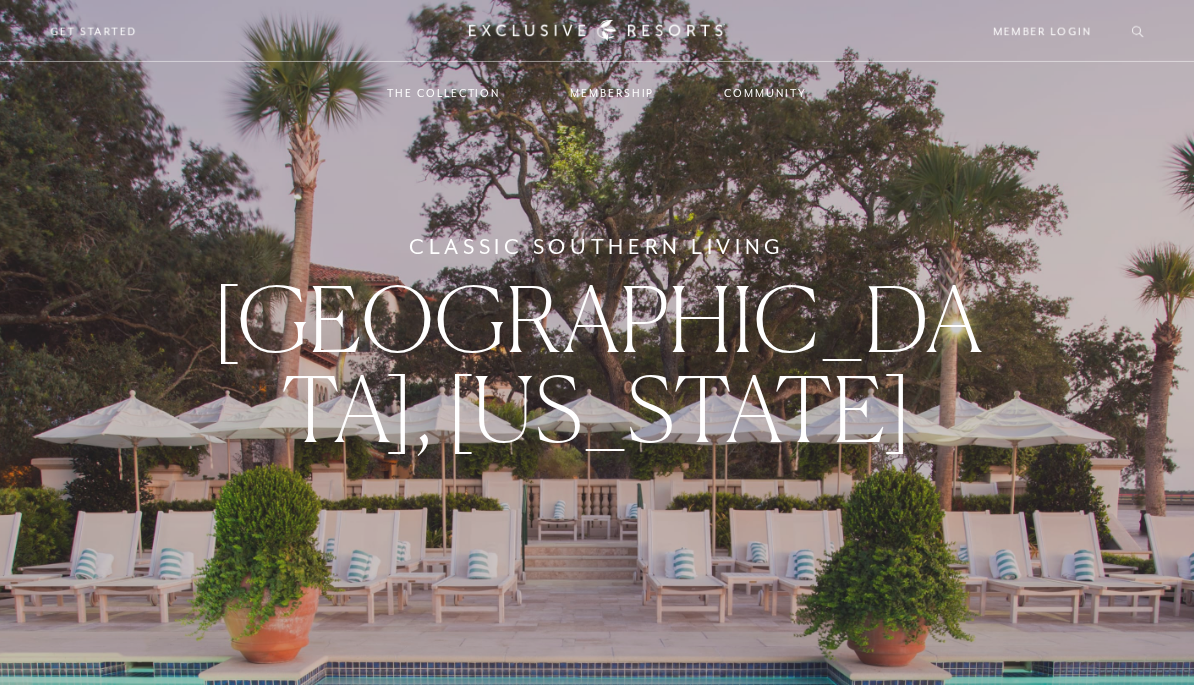 click on "Residence Collection" at bounding box center [453, 153] 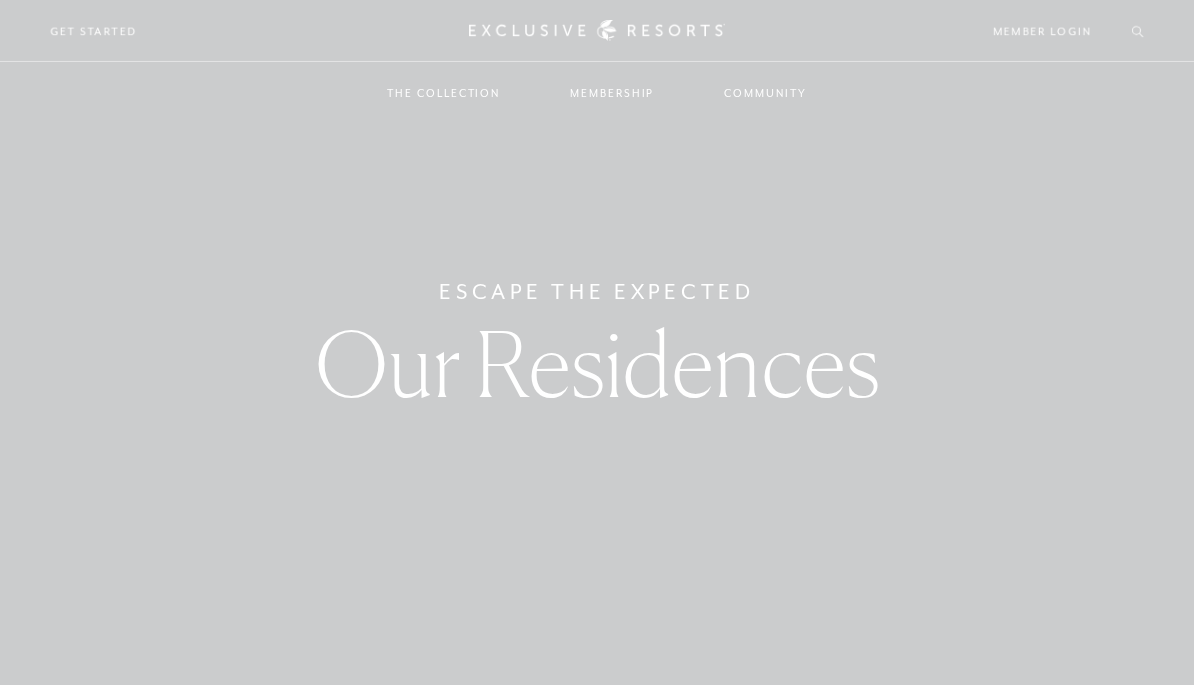 click on "Residence Collection" at bounding box center [453, 153] 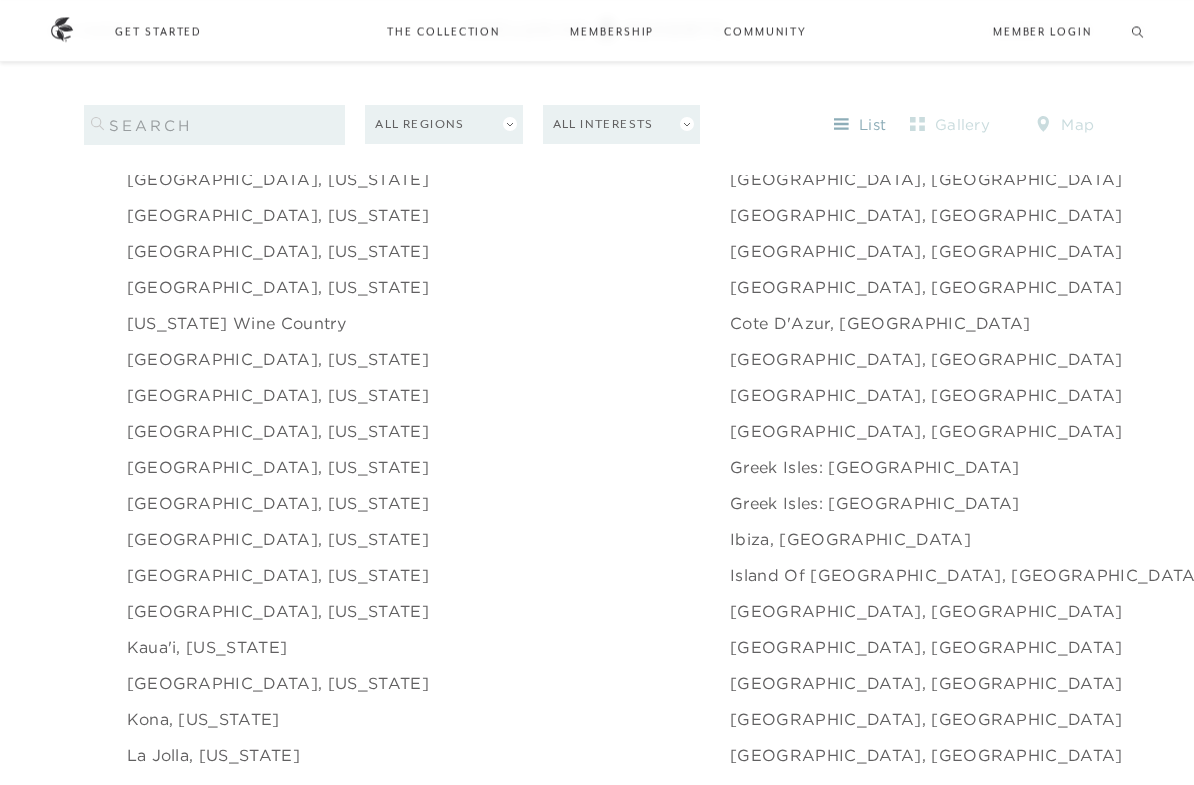 scroll, scrollTop: 2101, scrollLeft: 0, axis: vertical 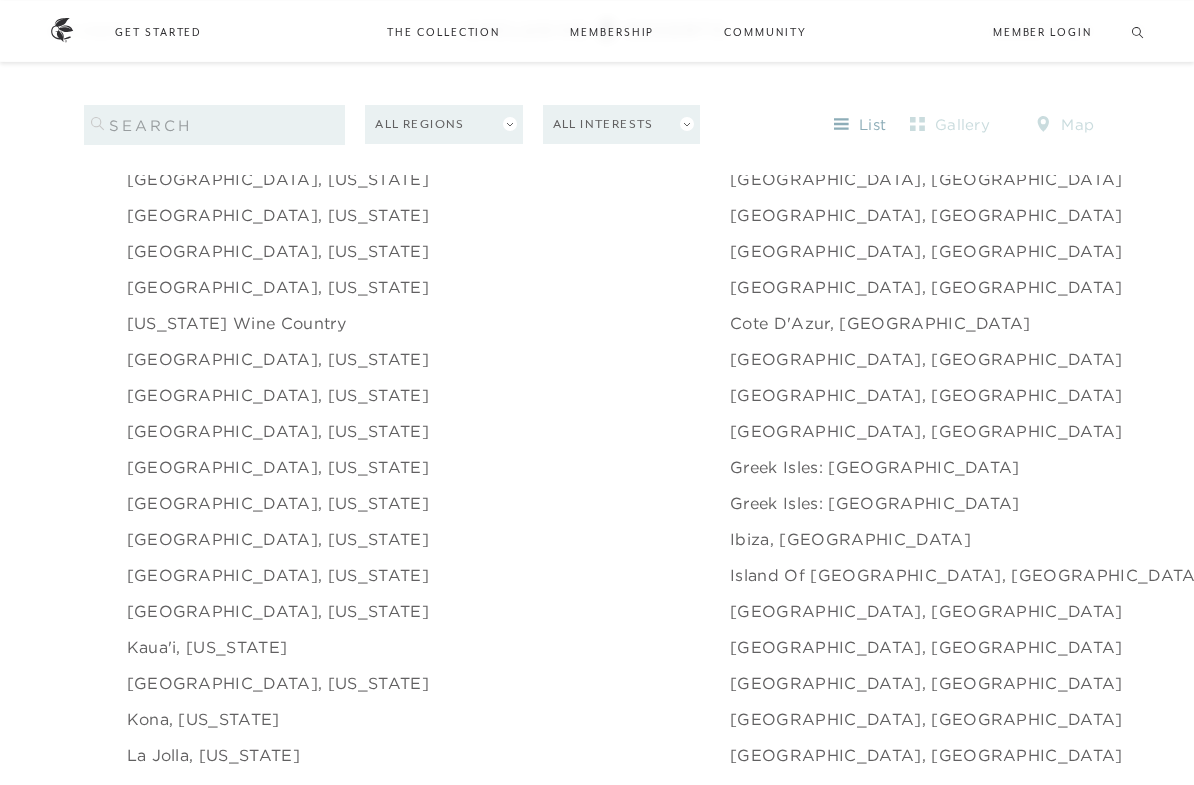 click on "[GEOGRAPHIC_DATA], [US_STATE]" at bounding box center (278, 359) 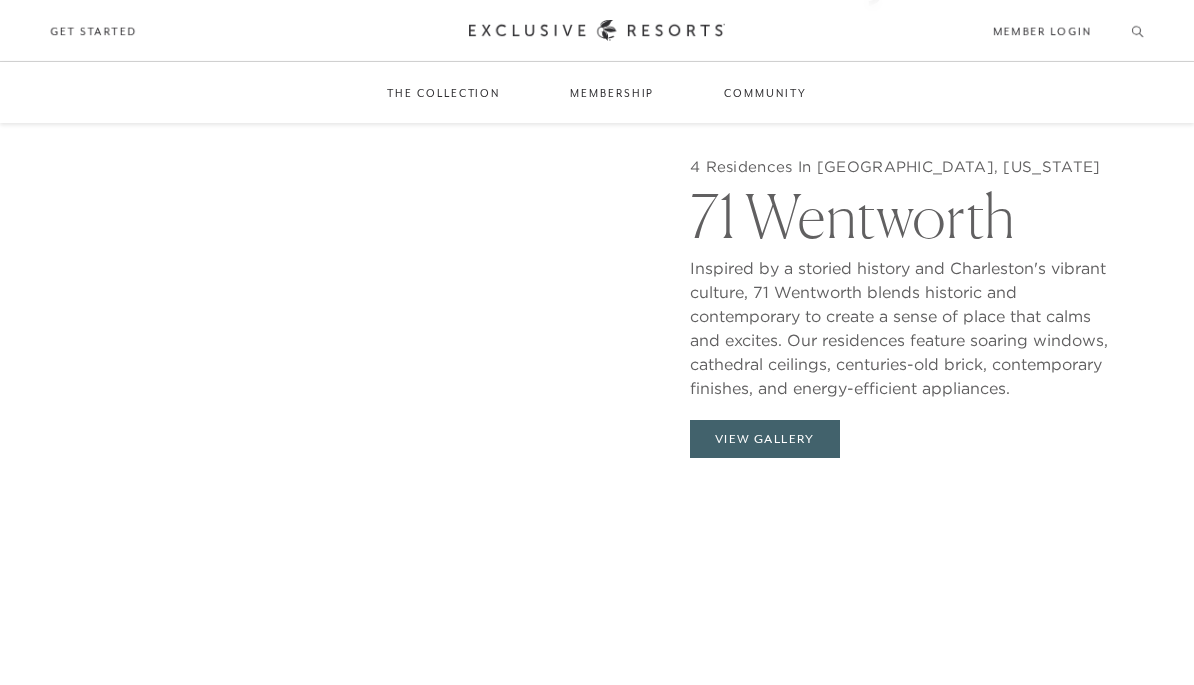 scroll, scrollTop: 1732, scrollLeft: 0, axis: vertical 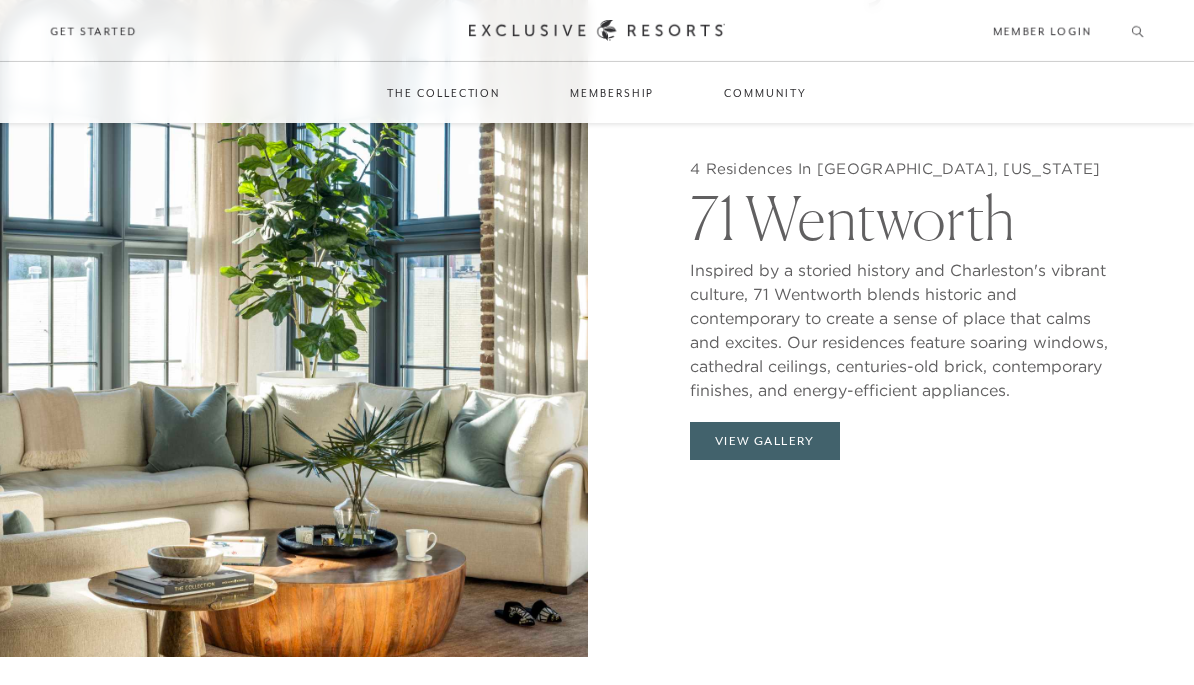 click on "View Gallery" at bounding box center [765, 441] 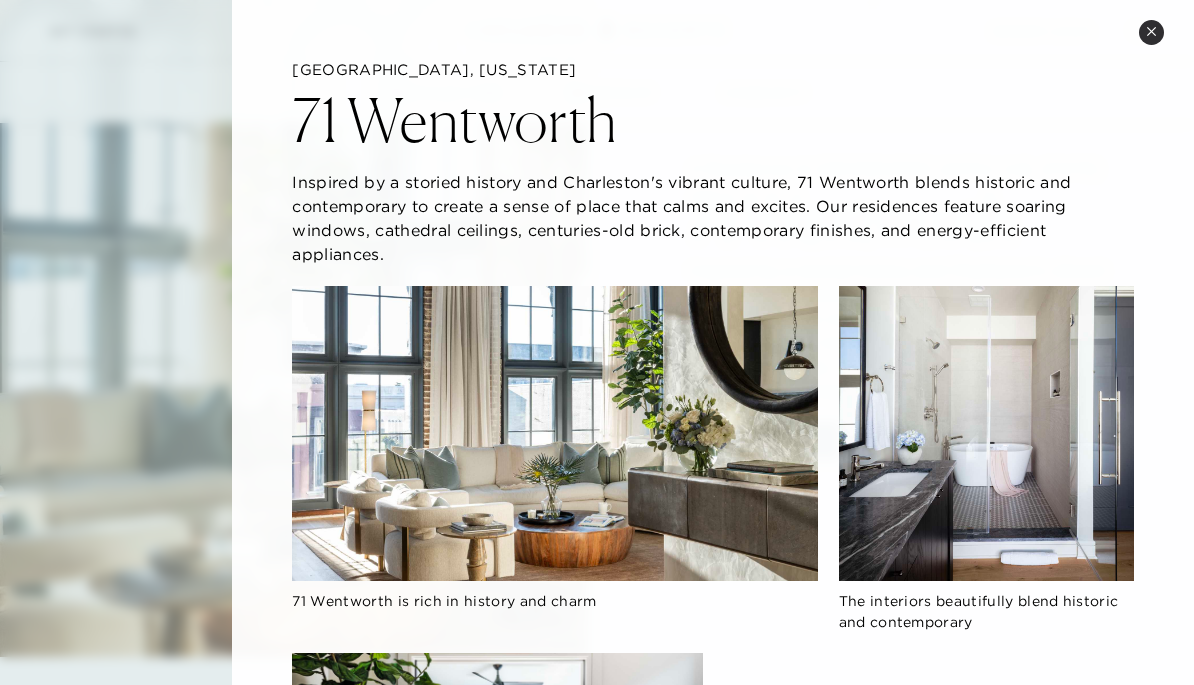scroll, scrollTop: 0, scrollLeft: 0, axis: both 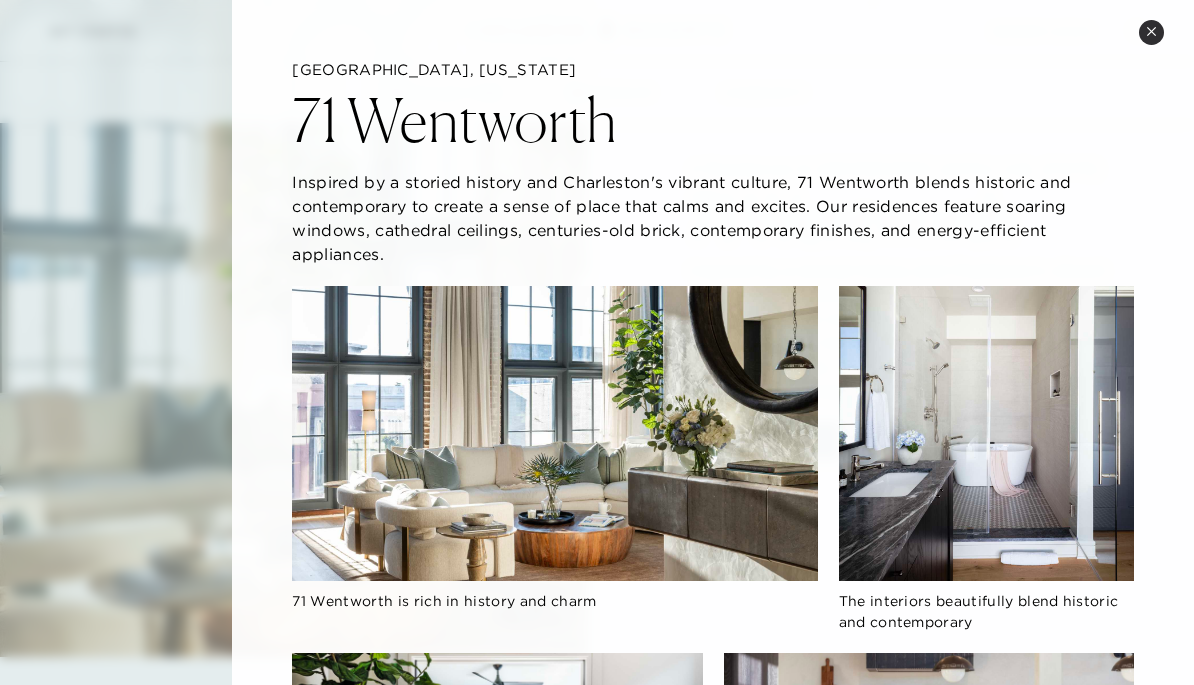 click on "Close quickview" at bounding box center (1151, 32) 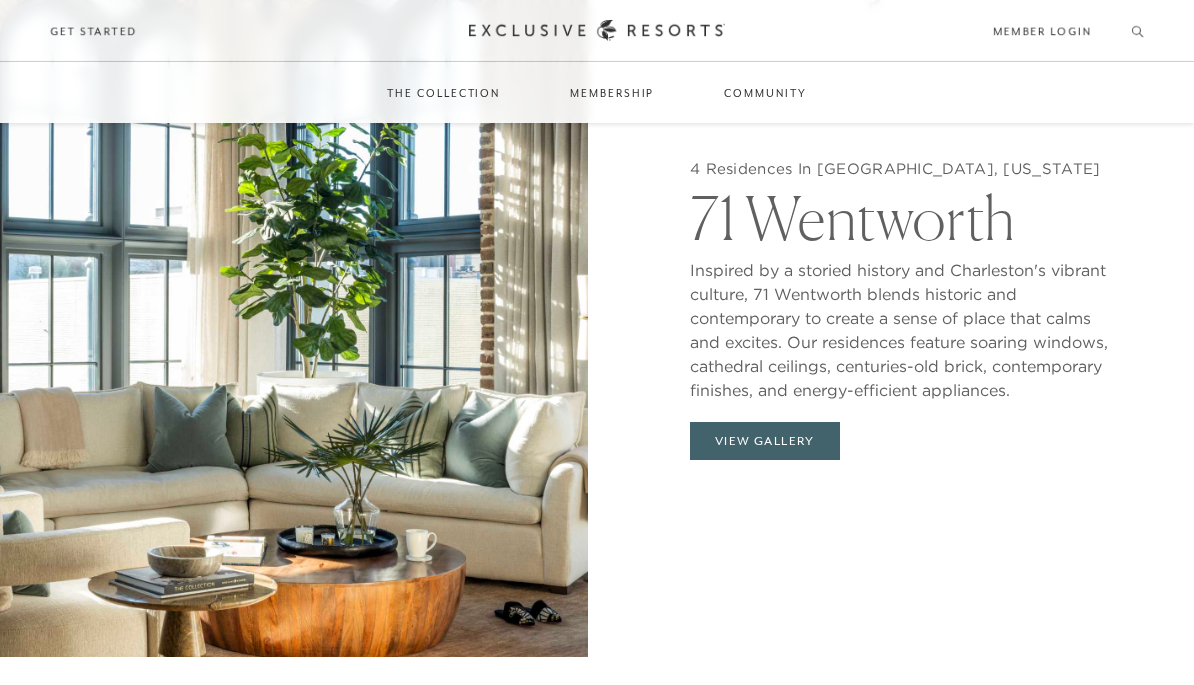 click on "Residence Collection" at bounding box center (453, 153) 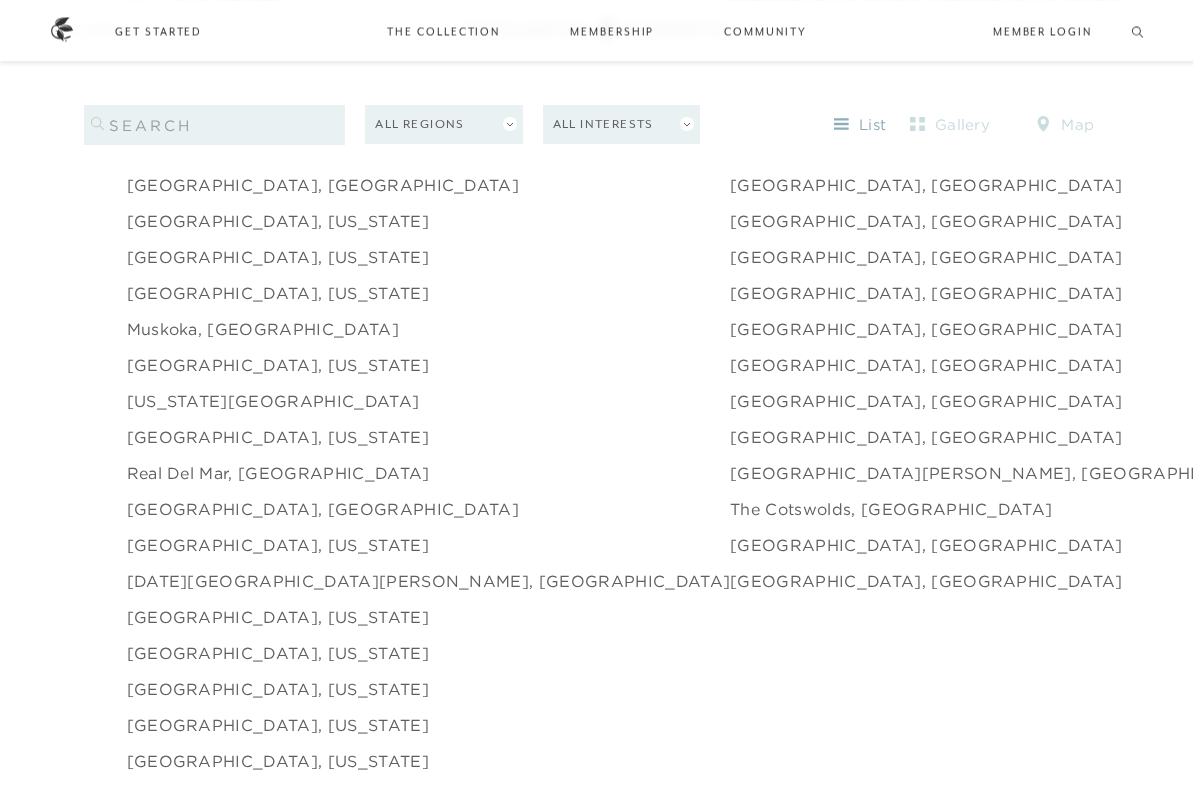 scroll, scrollTop: 2815, scrollLeft: 0, axis: vertical 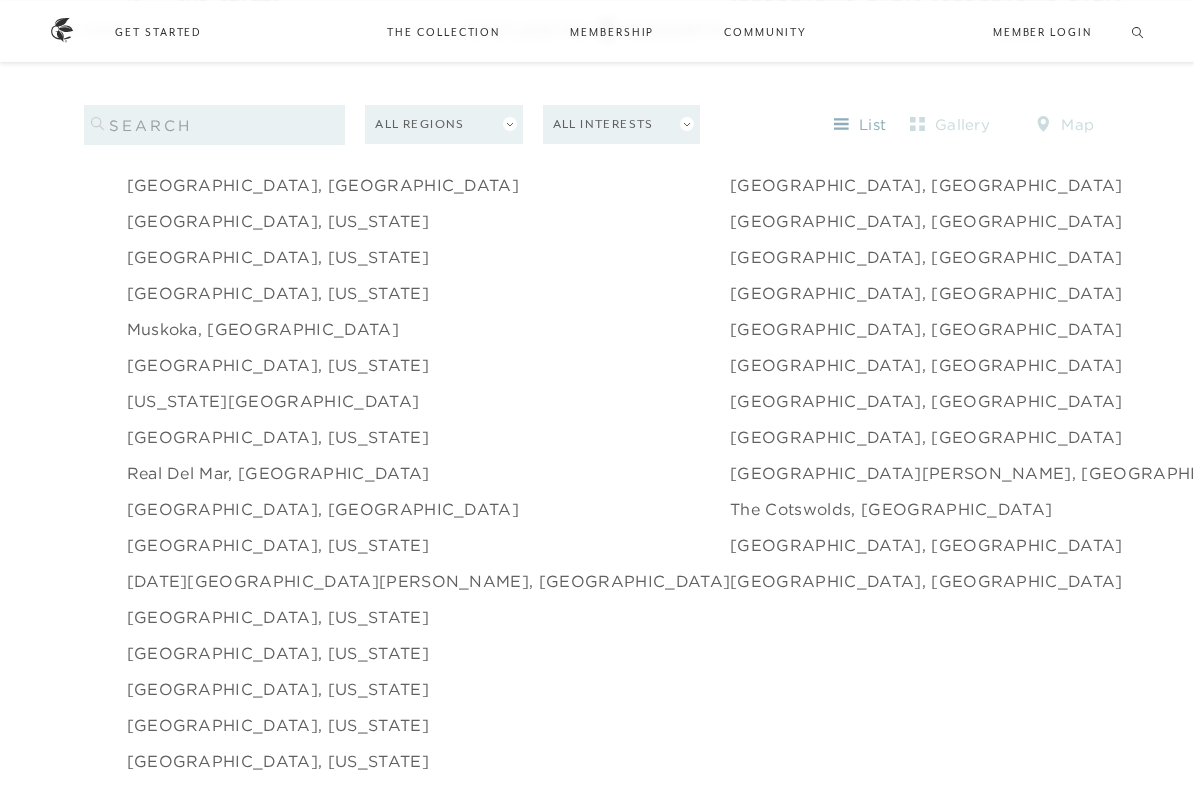 click on "Real del Mar, [GEOGRAPHIC_DATA]" at bounding box center (278, 473) 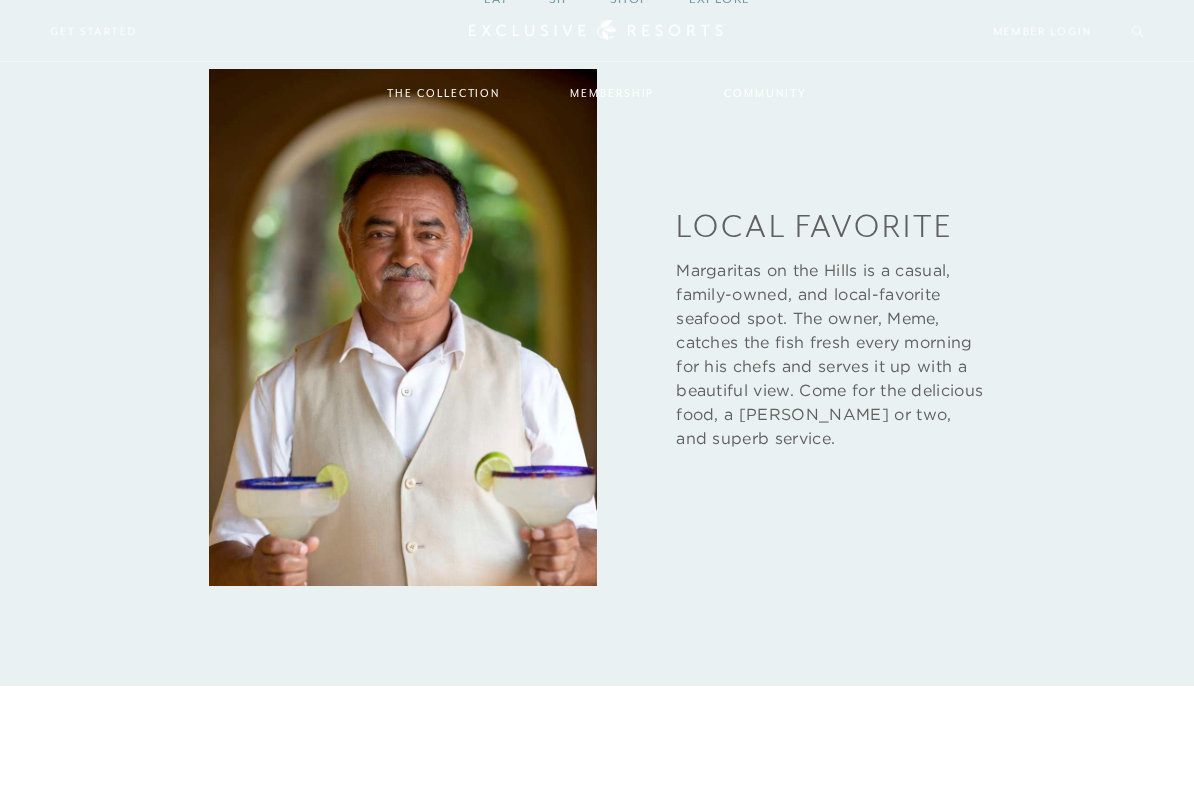 scroll, scrollTop: 0, scrollLeft: 0, axis: both 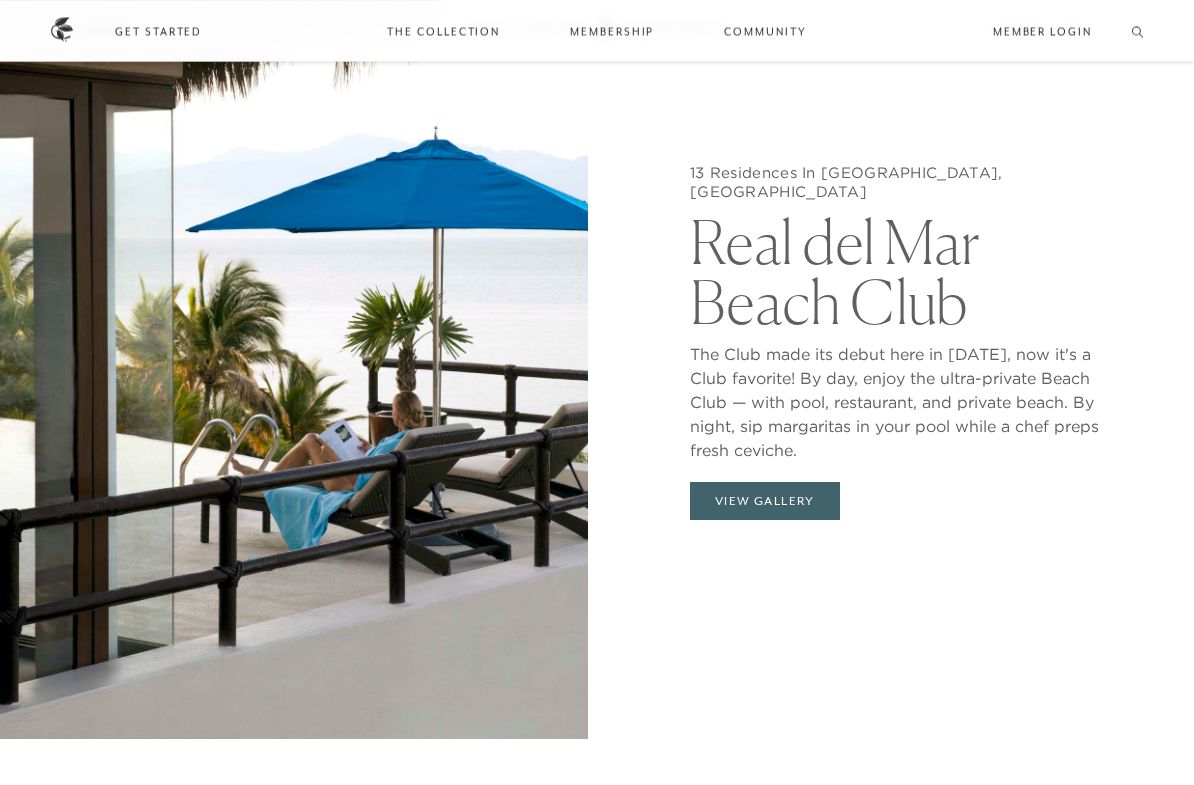 click on "View Gallery" at bounding box center [765, 502] 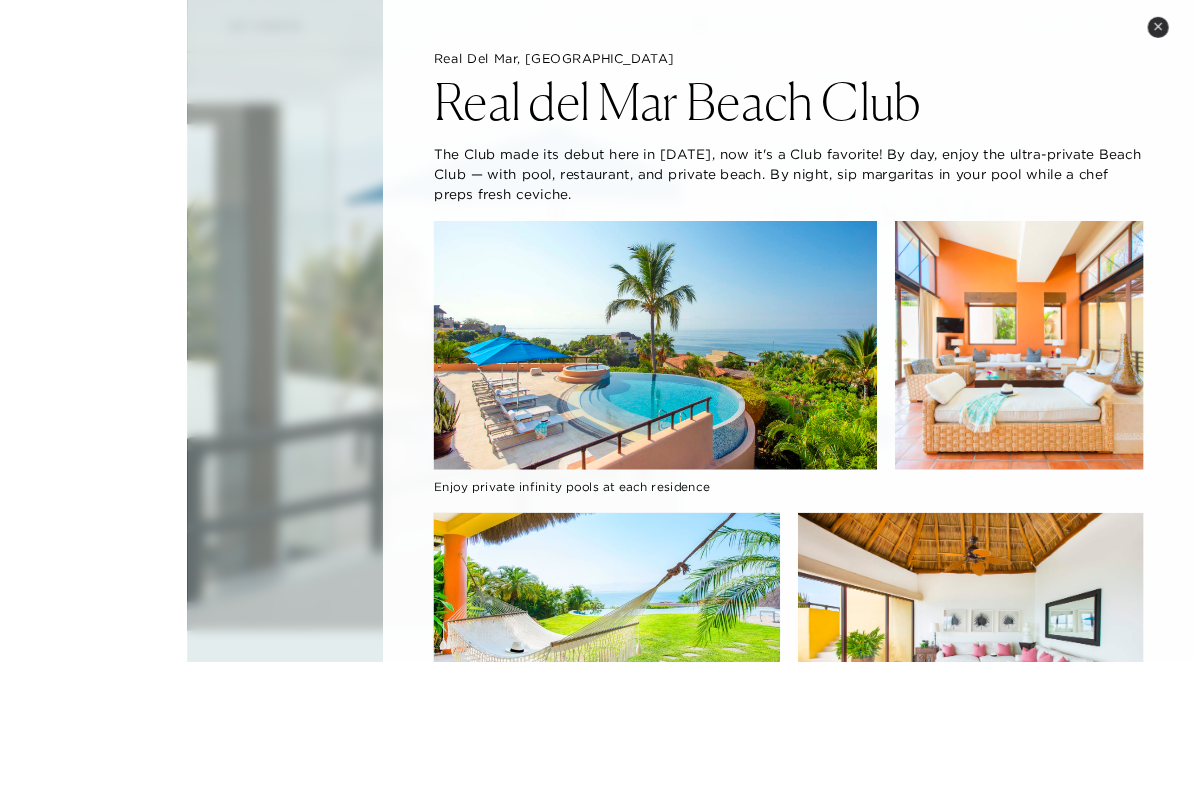 scroll, scrollTop: 1887, scrollLeft: 0, axis: vertical 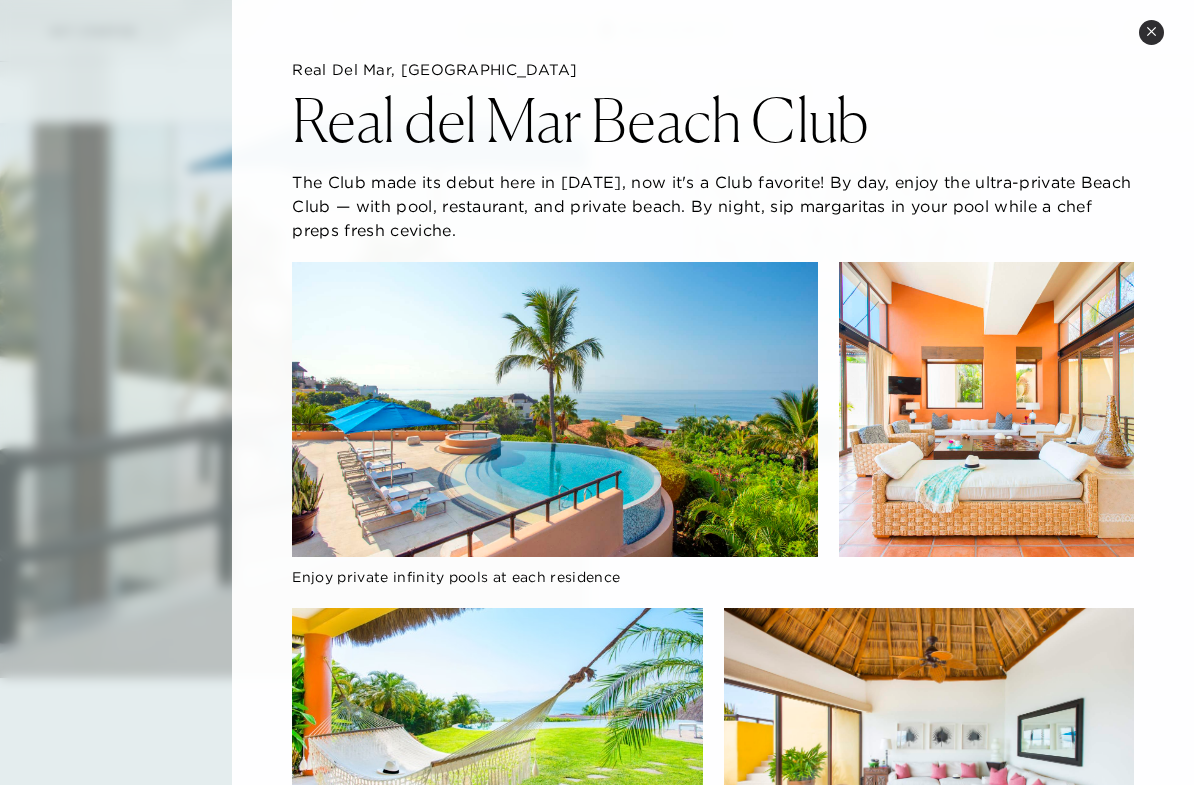 click 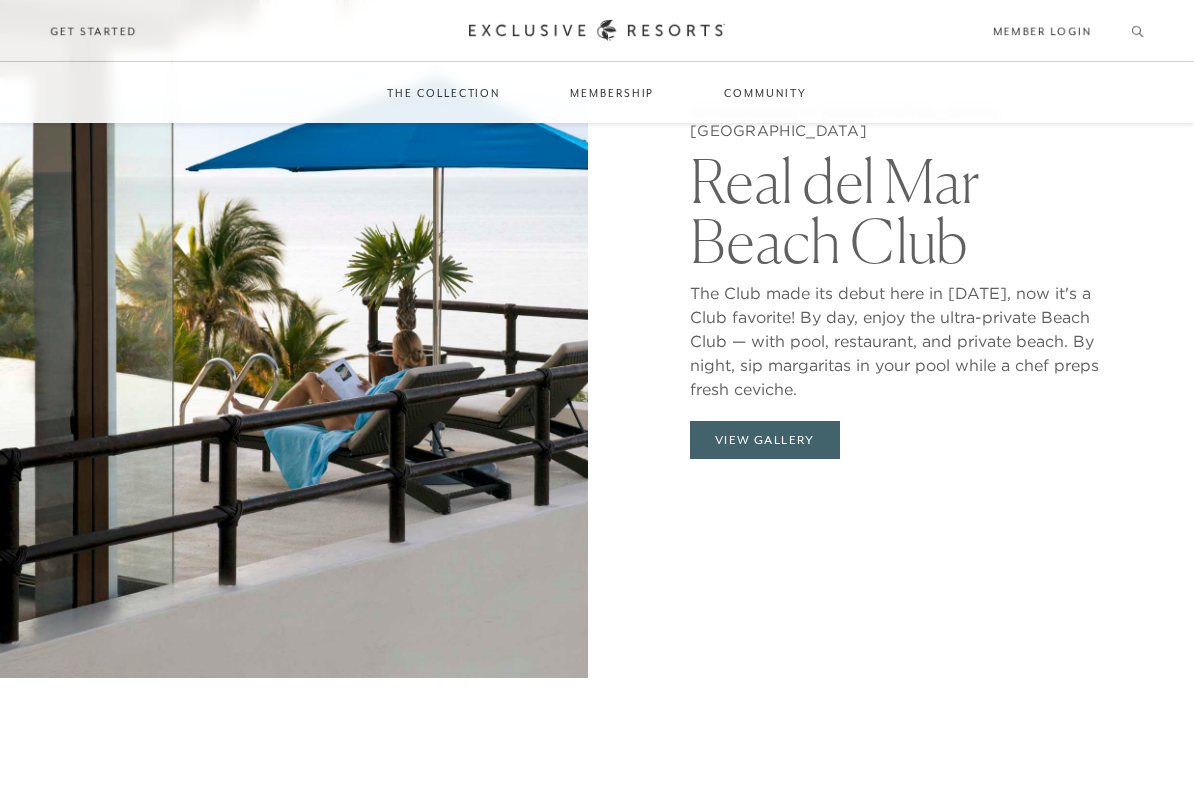click on "Residence Collection" at bounding box center (453, 153) 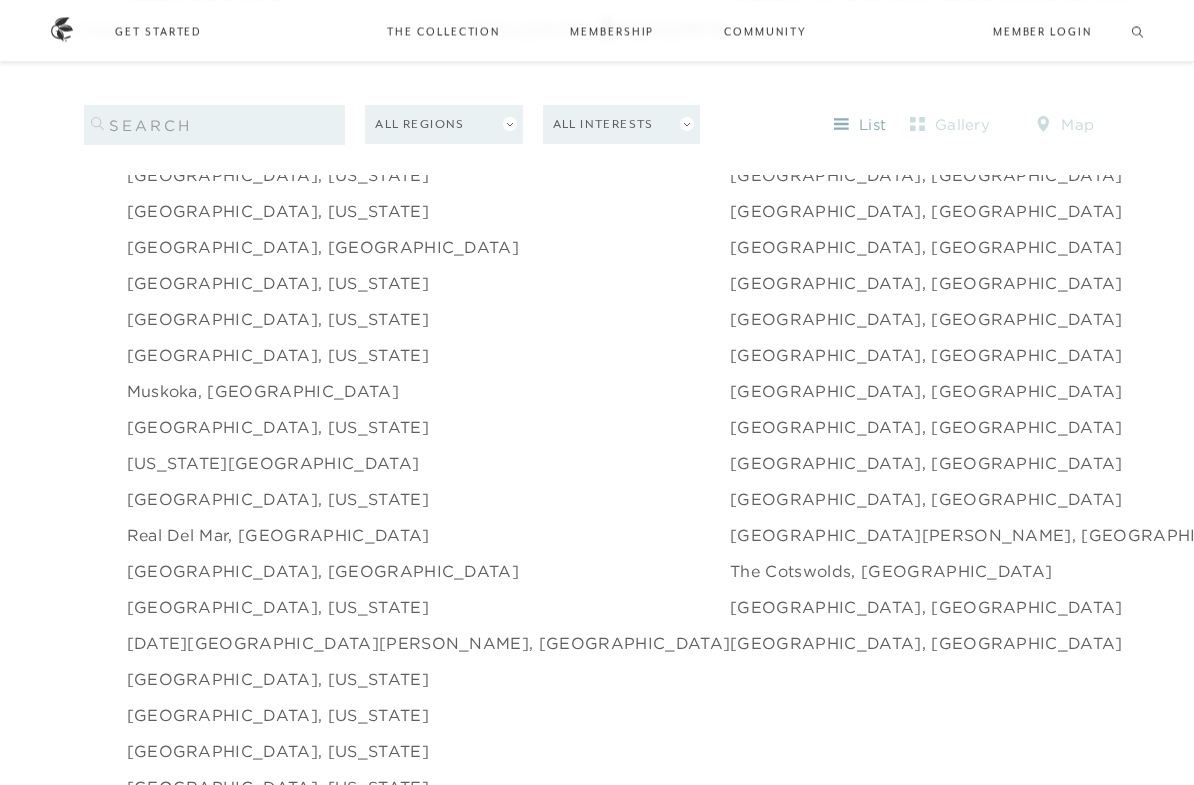 scroll, scrollTop: 2776, scrollLeft: 0, axis: vertical 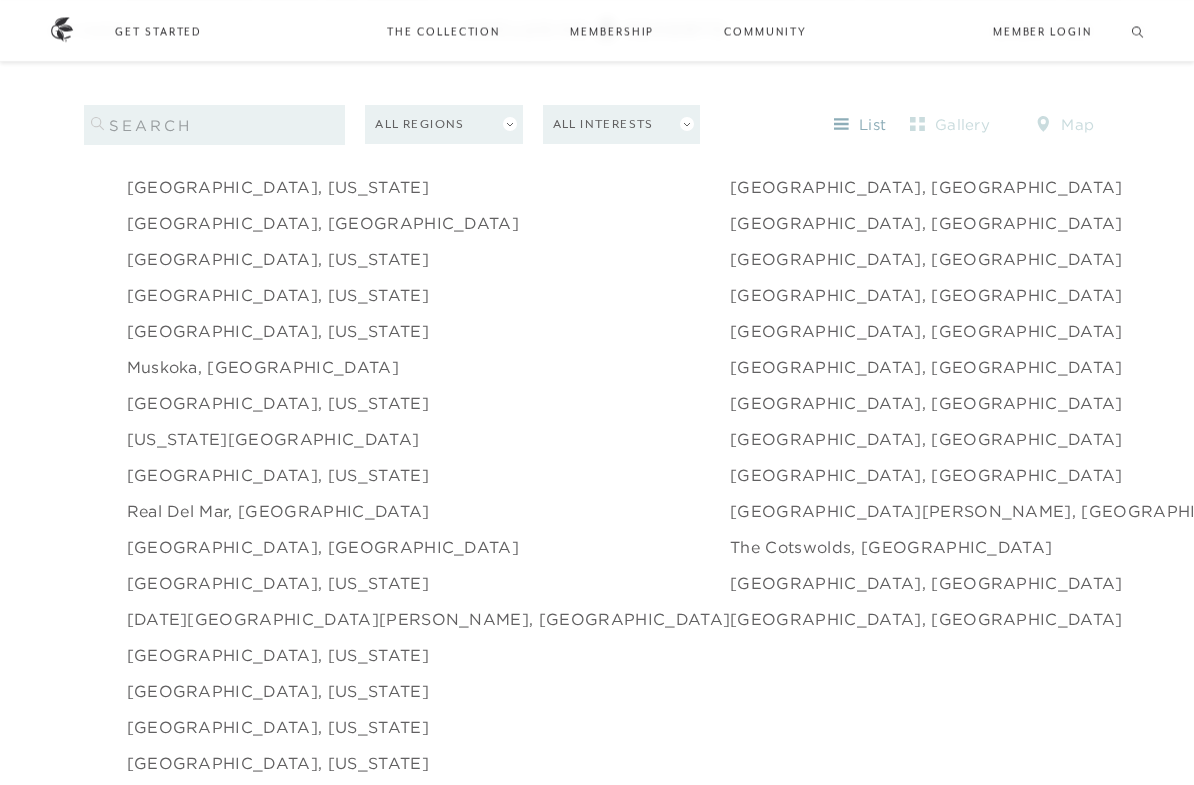 click on "[GEOGRAPHIC_DATA], [GEOGRAPHIC_DATA]" at bounding box center (323, 548) 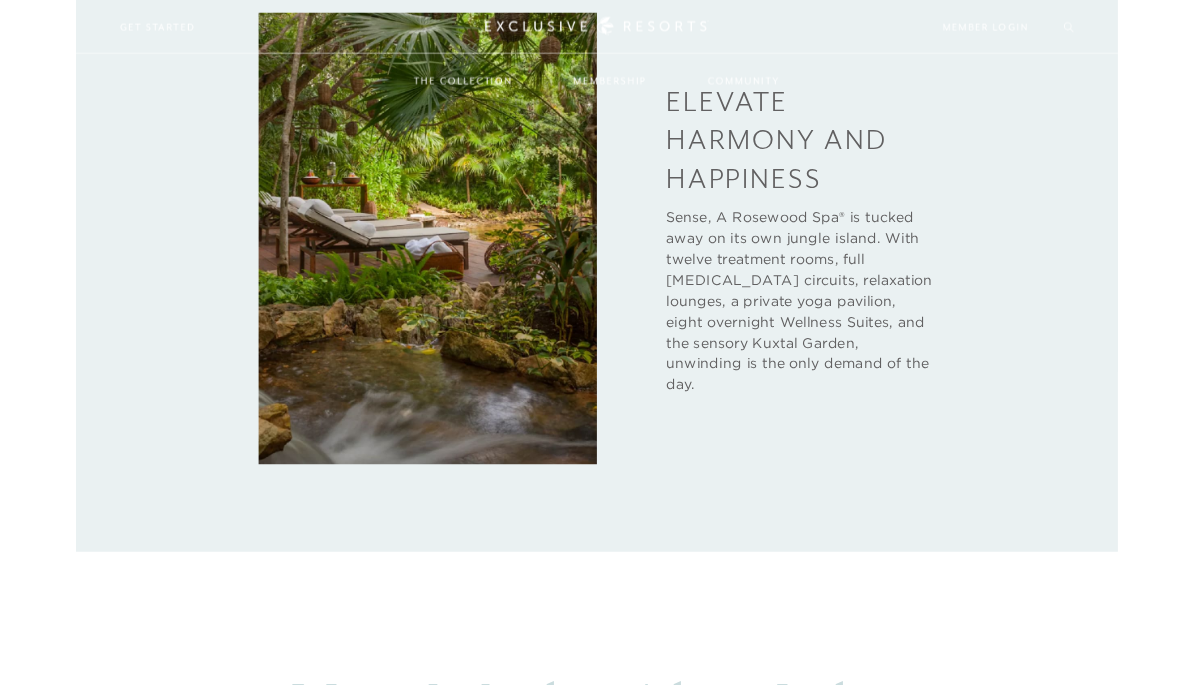scroll, scrollTop: 0, scrollLeft: 0, axis: both 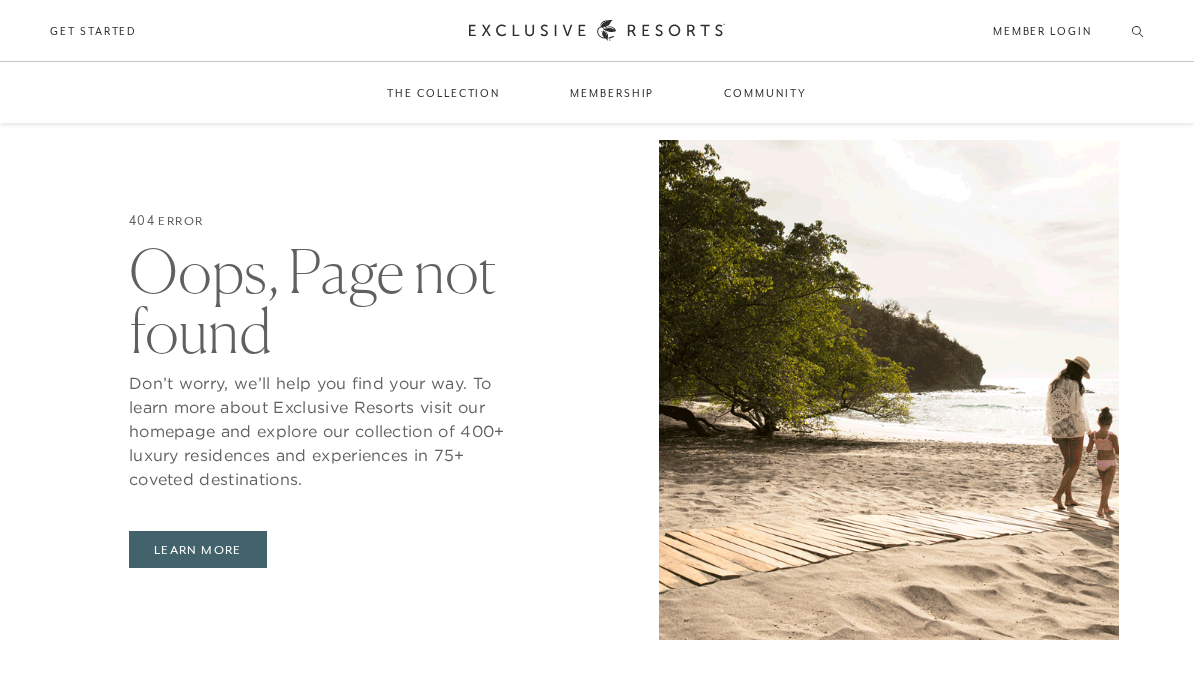 click on "Residence Collection" at bounding box center (453, 153) 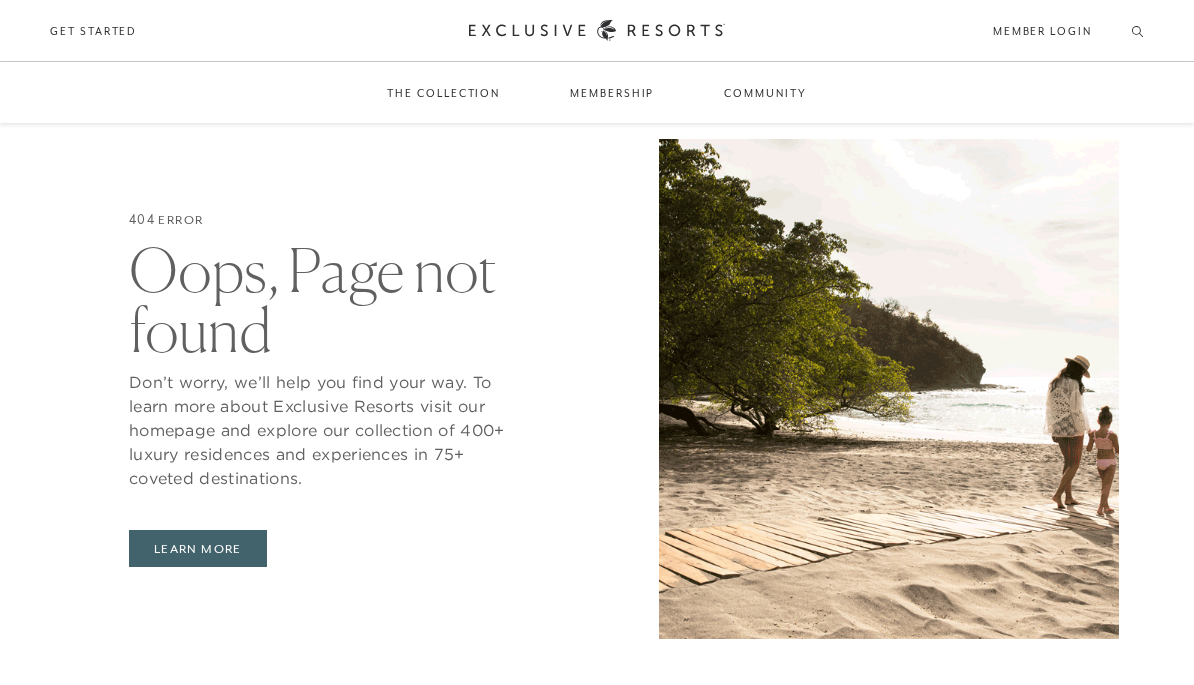 scroll, scrollTop: 0, scrollLeft: 0, axis: both 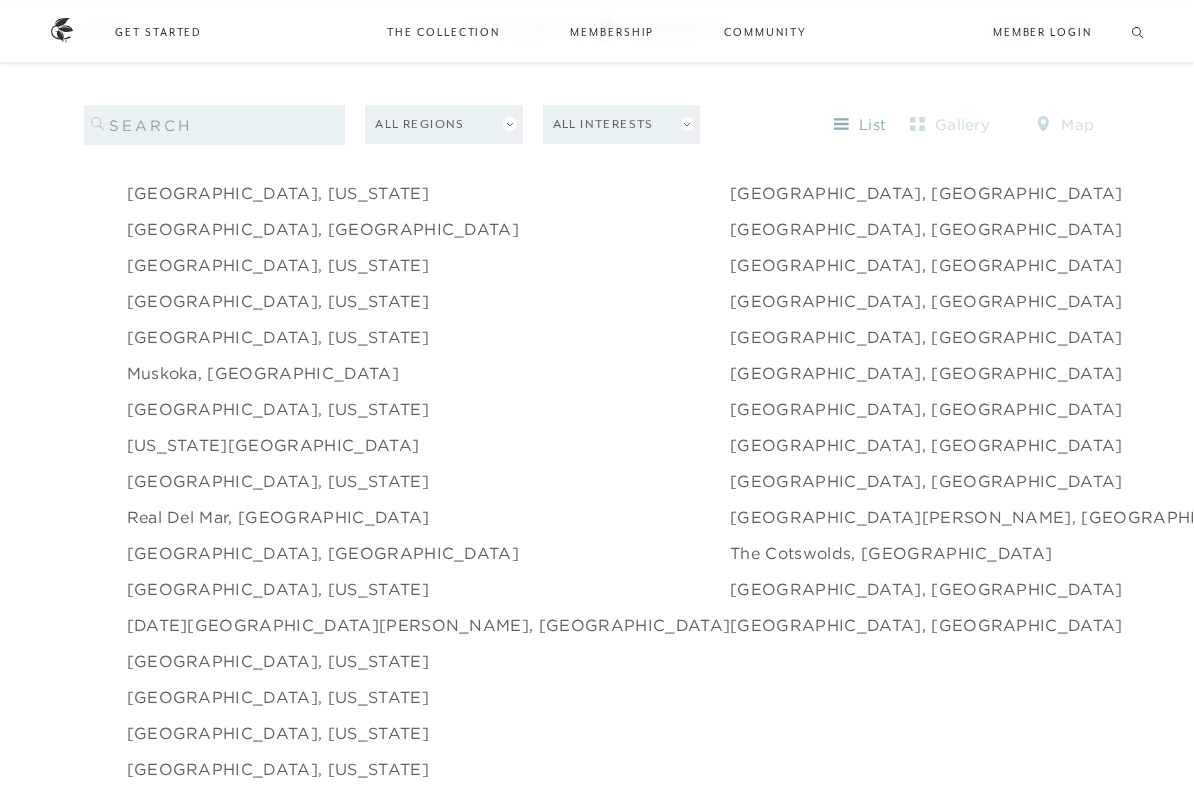 click on "[GEOGRAPHIC_DATA], [GEOGRAPHIC_DATA]" at bounding box center (323, 553) 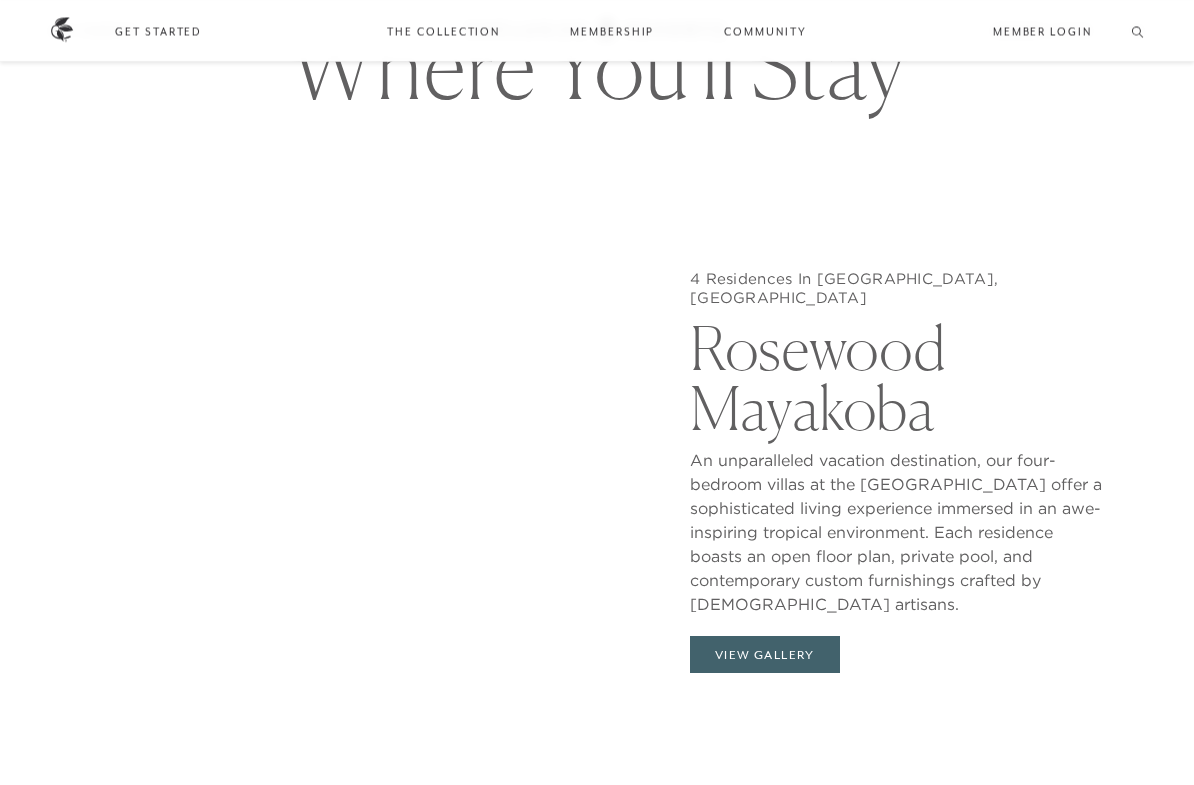 scroll, scrollTop: 1604, scrollLeft: 0, axis: vertical 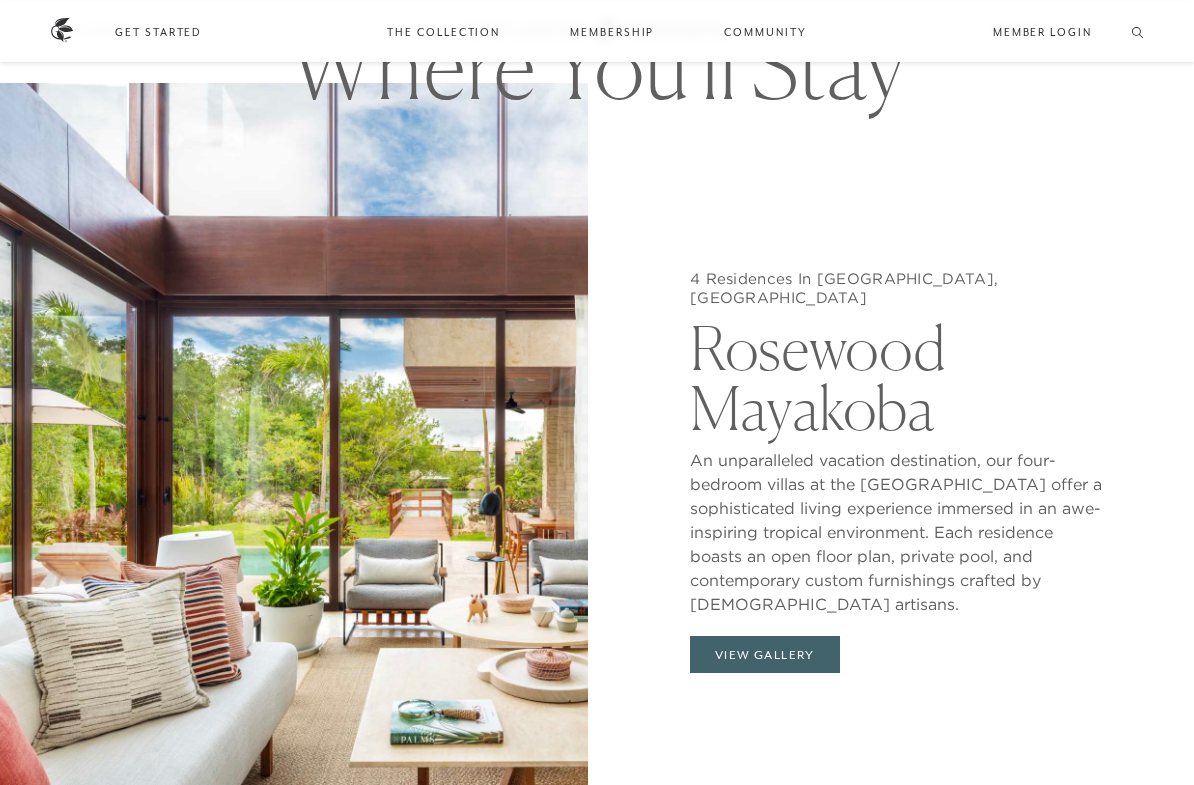 click on "View Gallery" at bounding box center (765, 655) 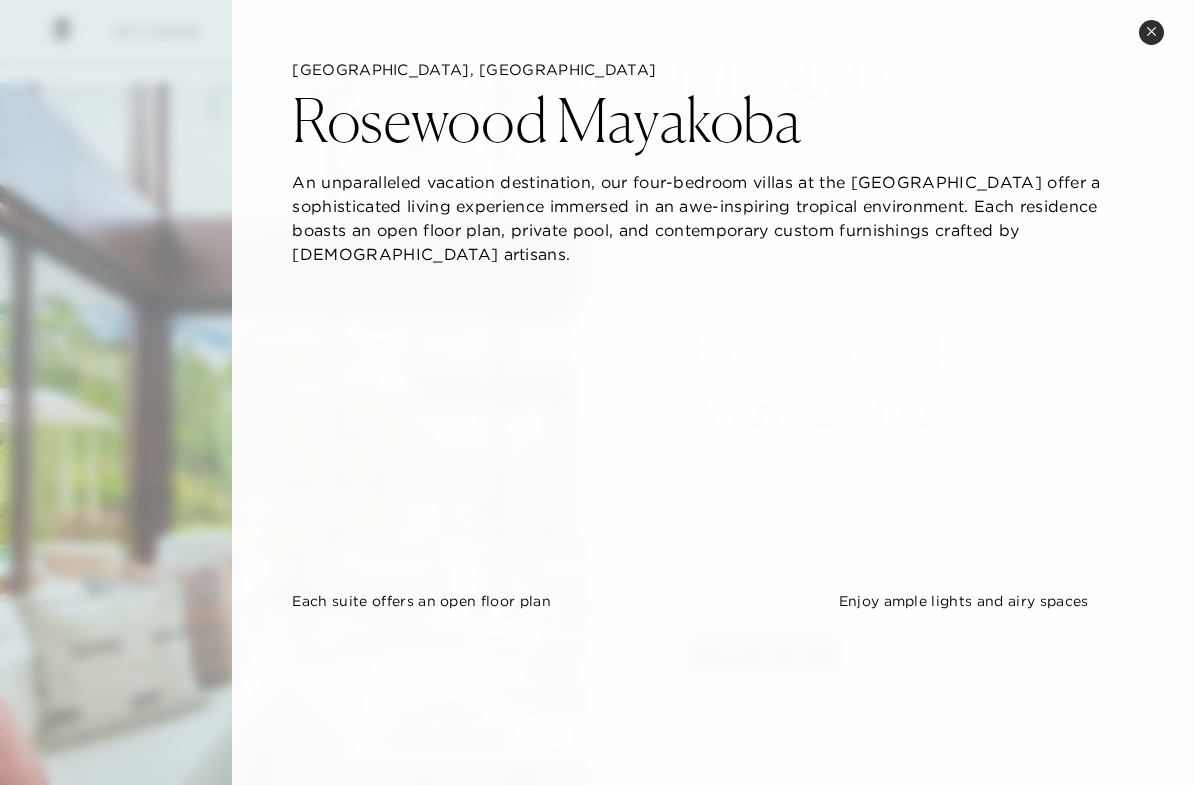 scroll, scrollTop: 0, scrollLeft: 0, axis: both 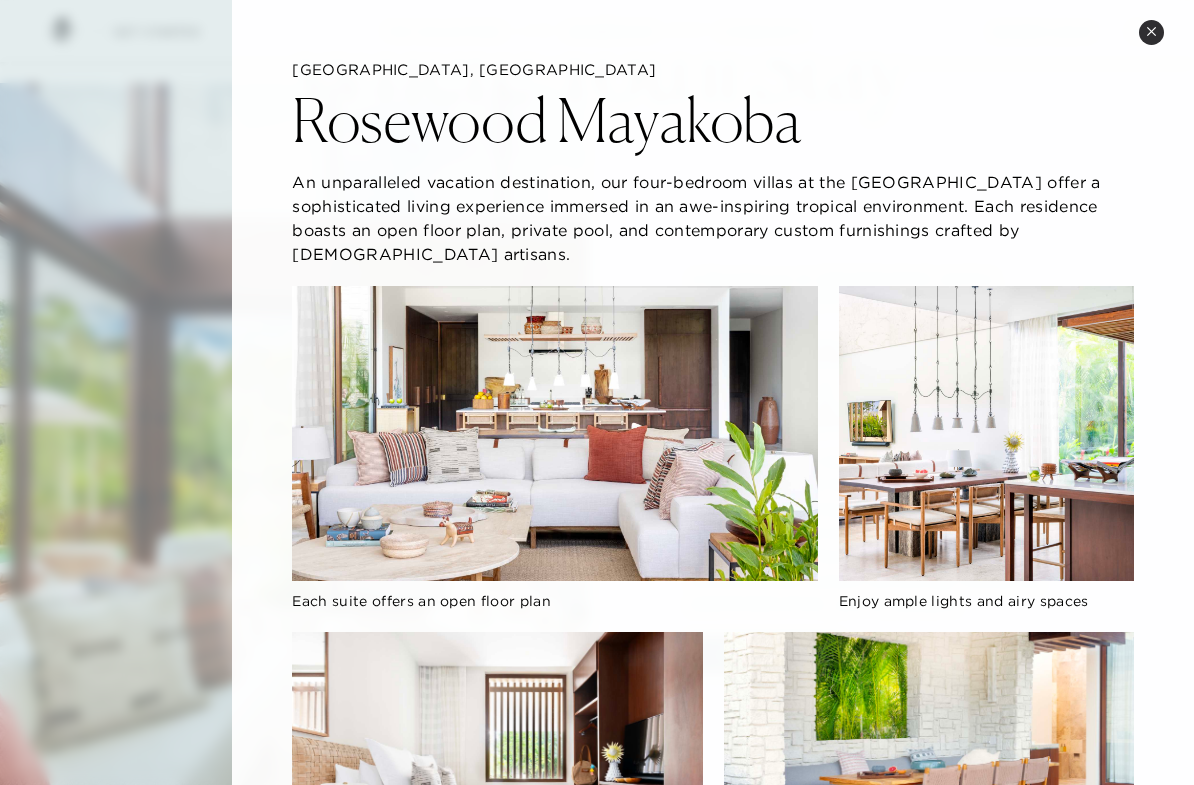click on "Close quickview" at bounding box center (1151, 32) 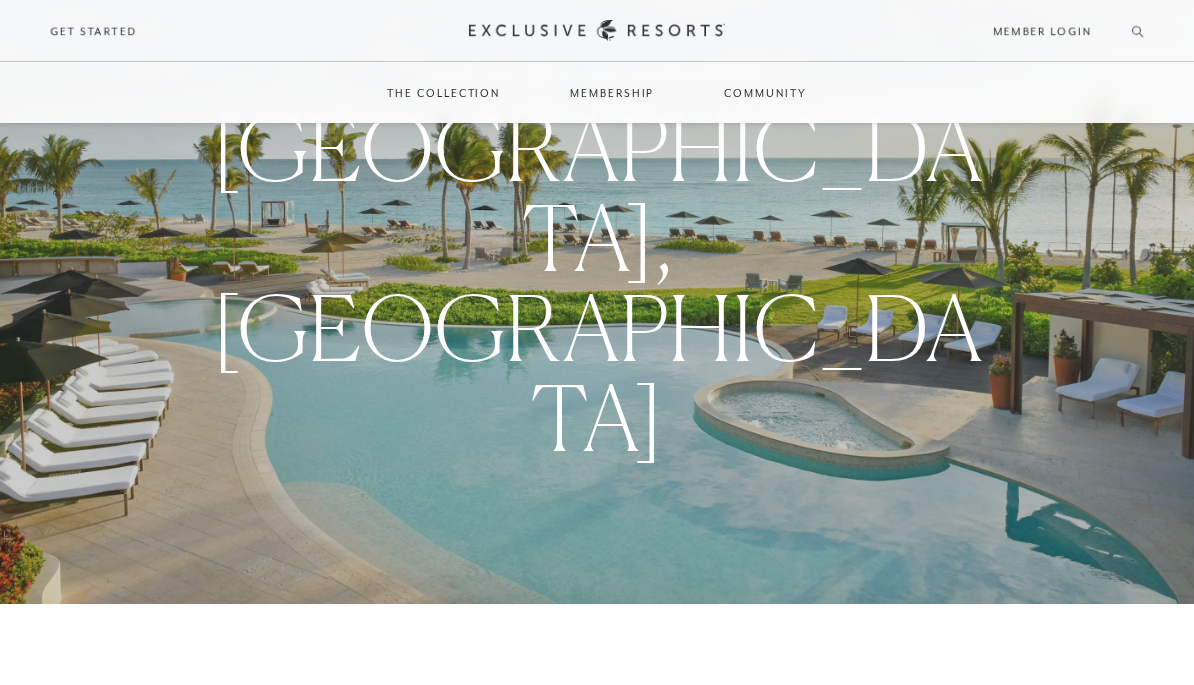 scroll, scrollTop: 0, scrollLeft: 0, axis: both 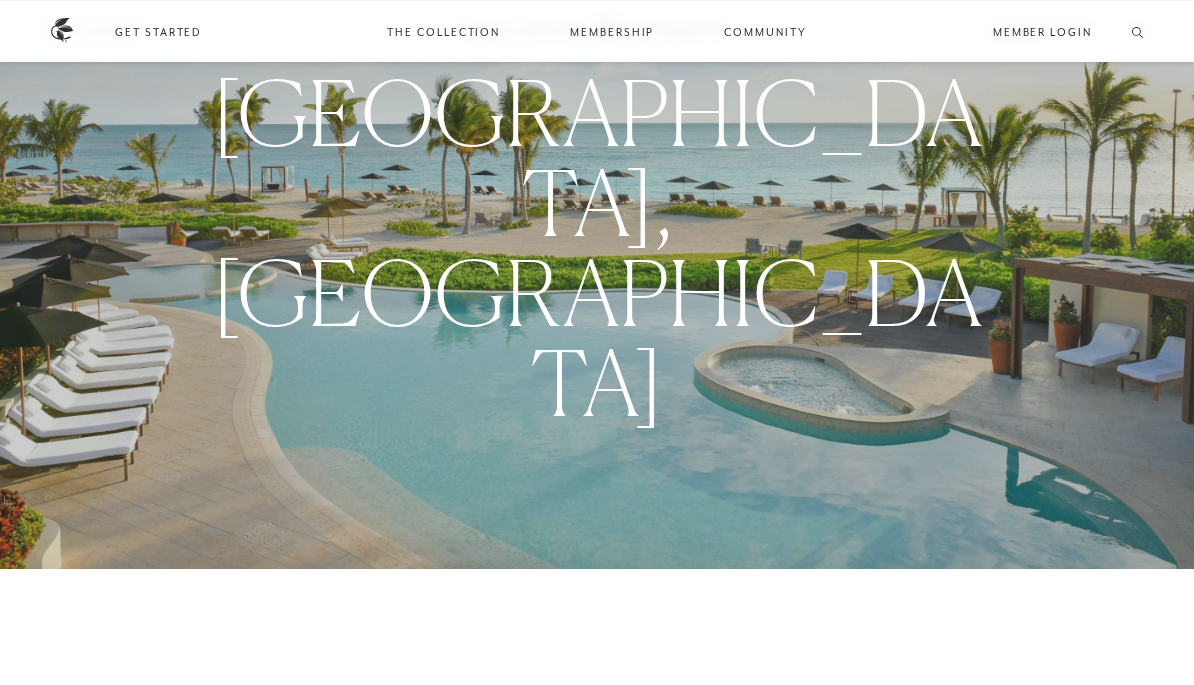click on "Residence Collection" at bounding box center (453, 92) 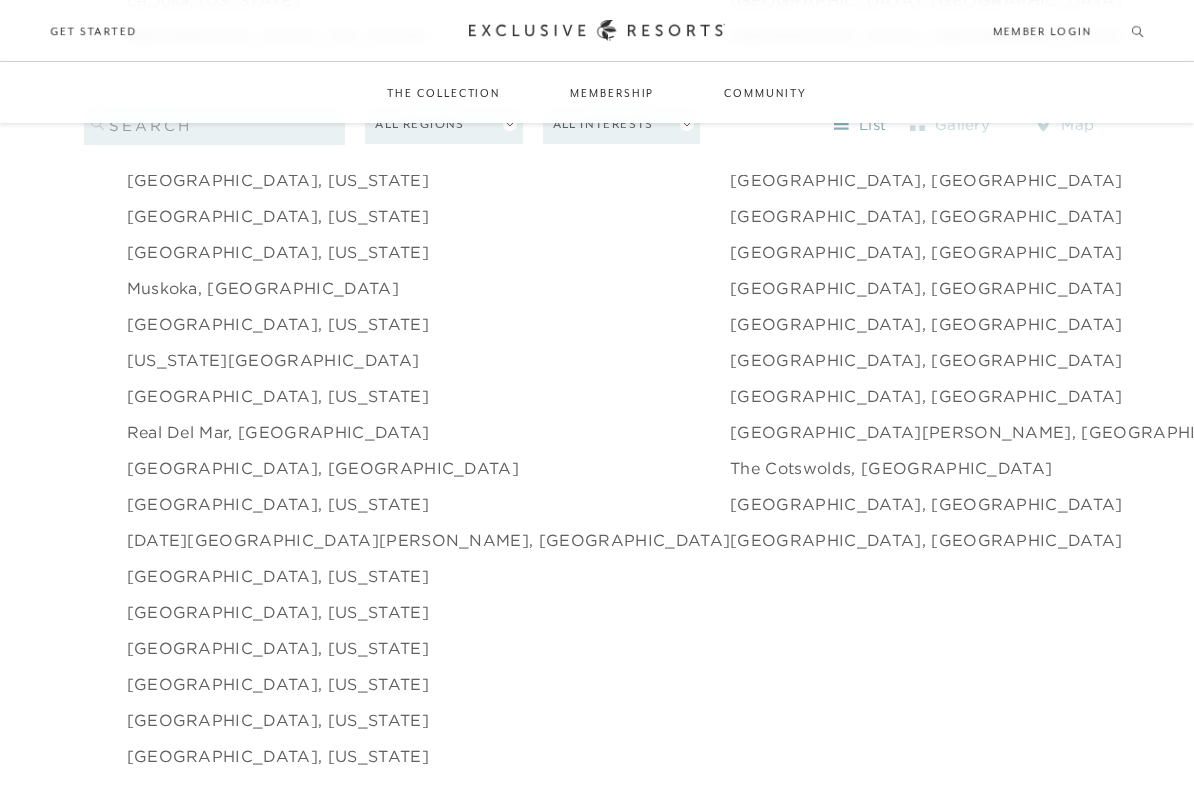 scroll, scrollTop: 2857, scrollLeft: 0, axis: vertical 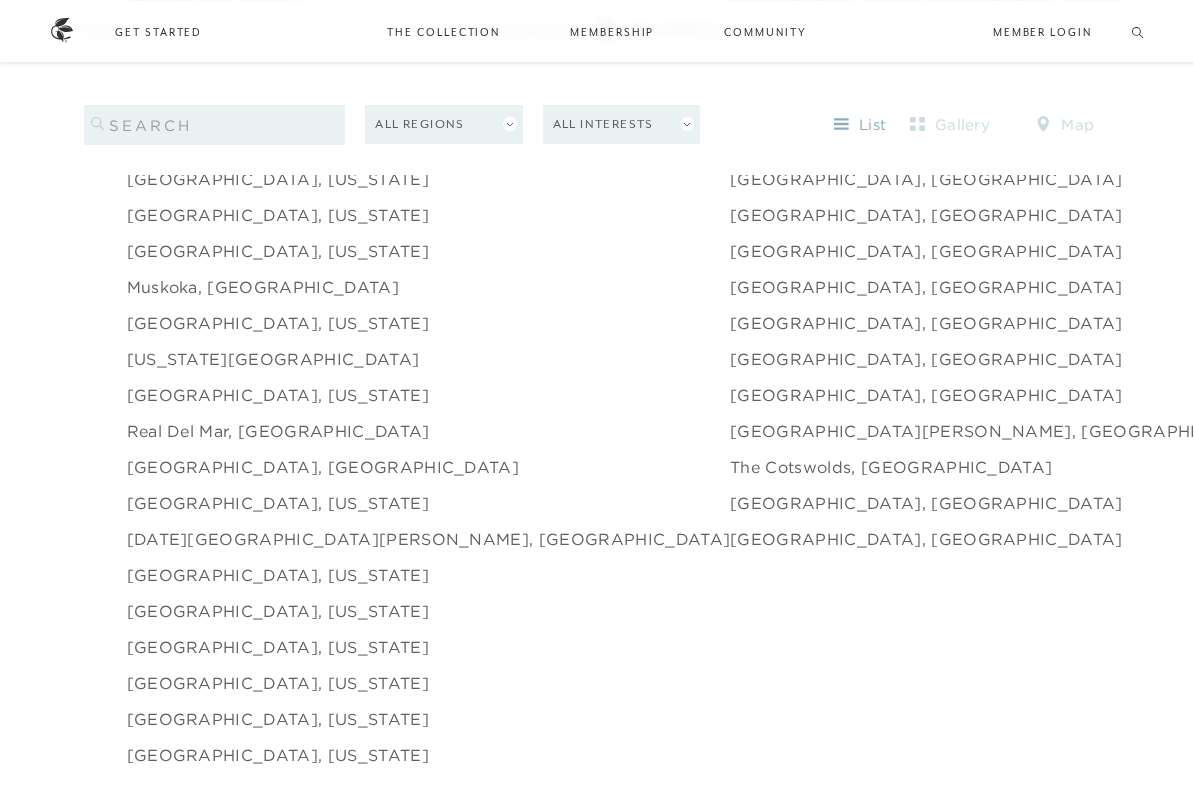 click on "Real del Mar, [GEOGRAPHIC_DATA]" at bounding box center [278, 431] 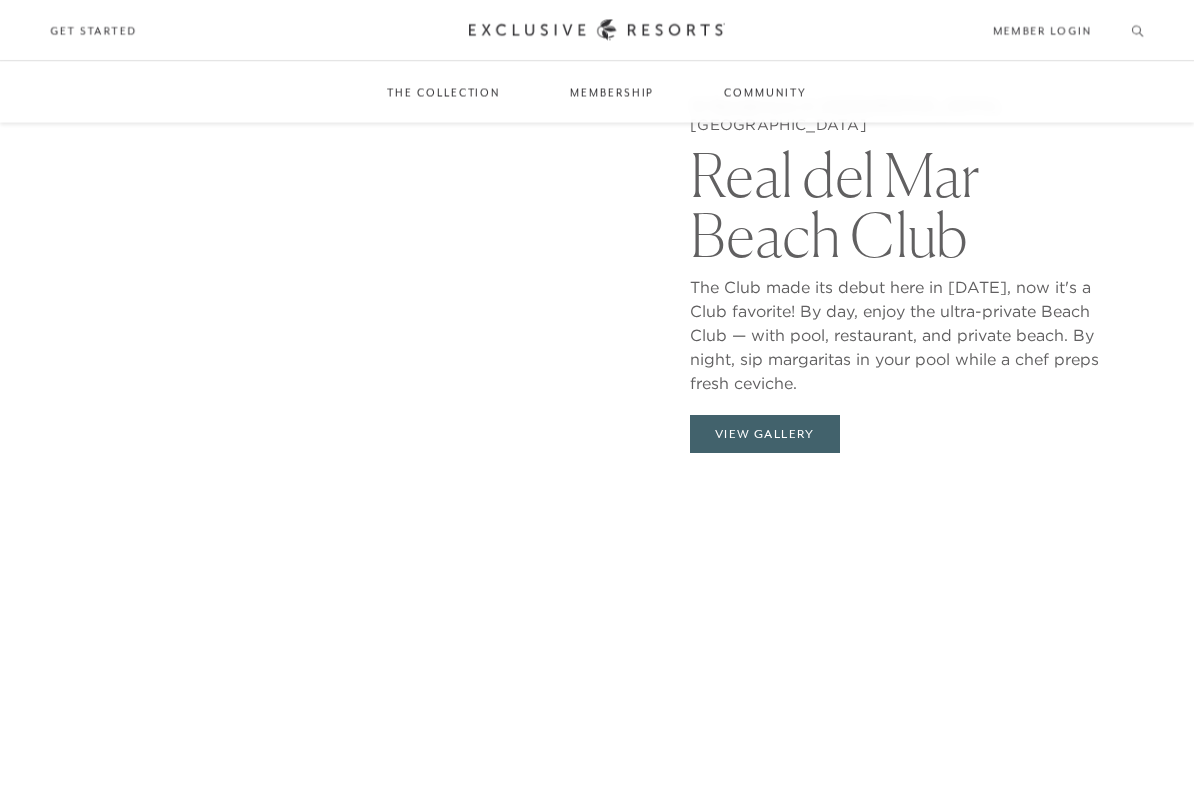 scroll, scrollTop: 1882, scrollLeft: 0, axis: vertical 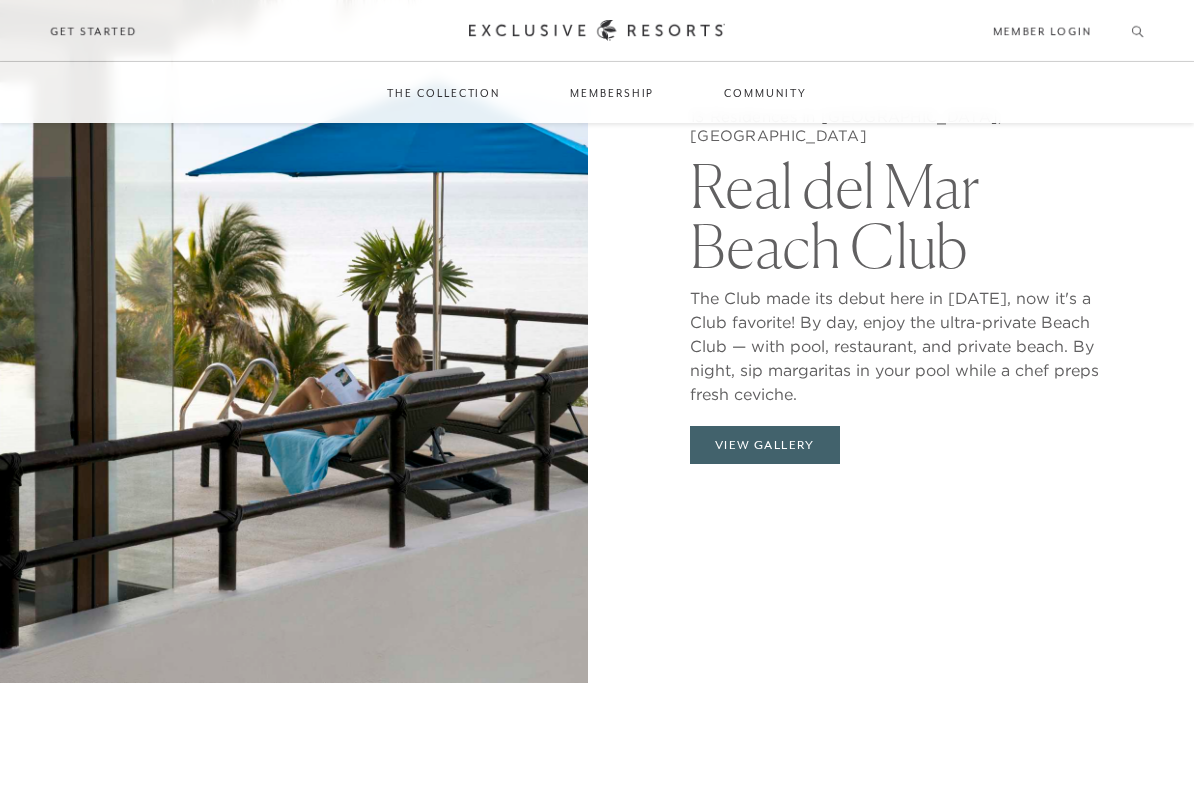 click on "View Gallery" at bounding box center [765, 445] 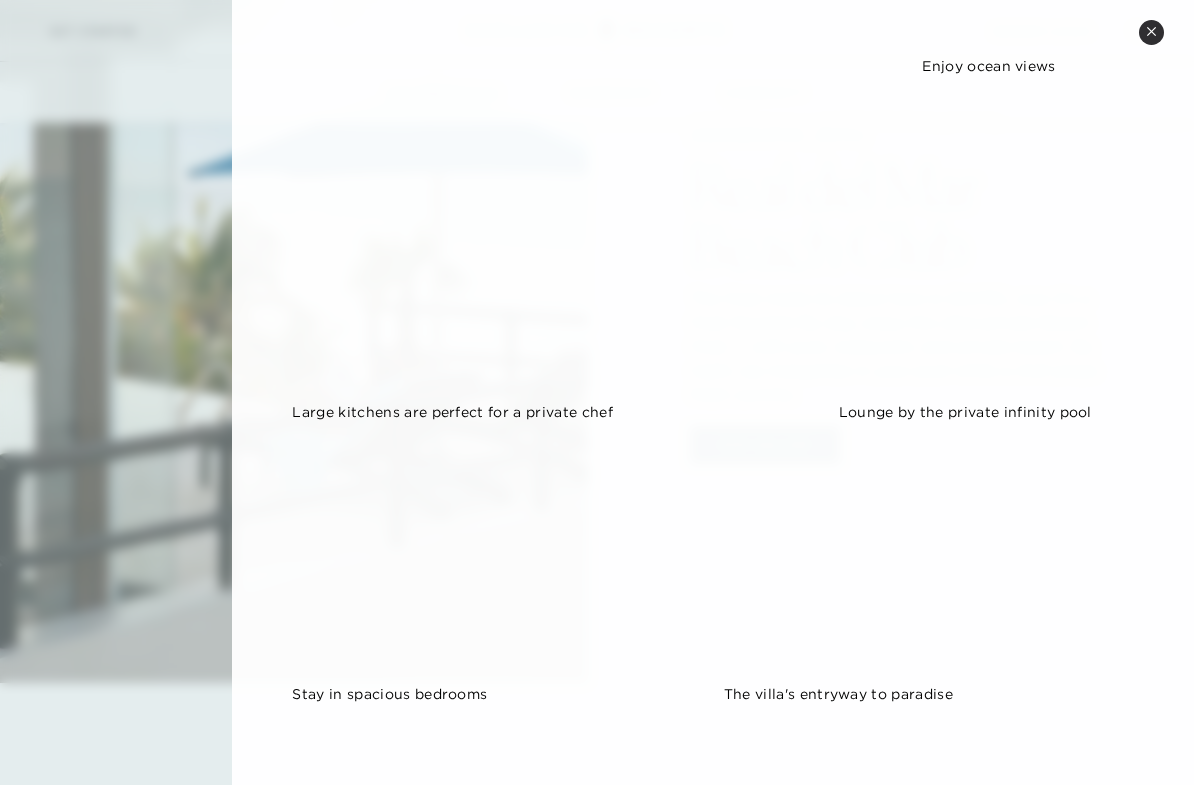 scroll, scrollTop: 1220, scrollLeft: 0, axis: vertical 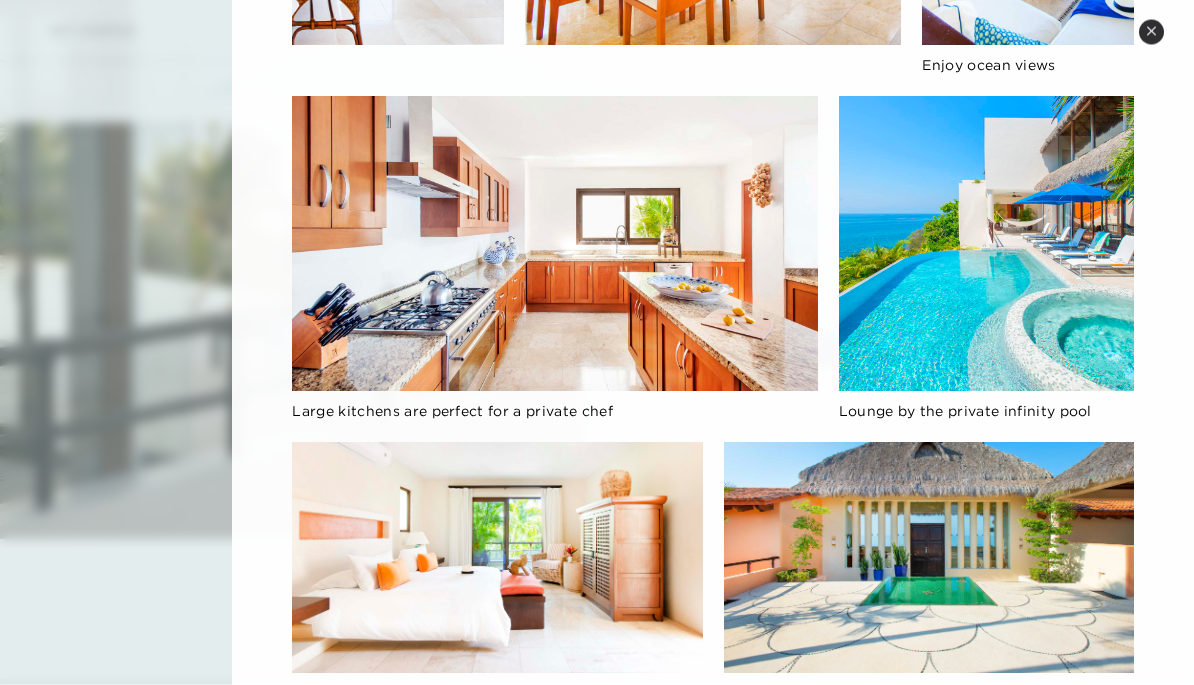 click 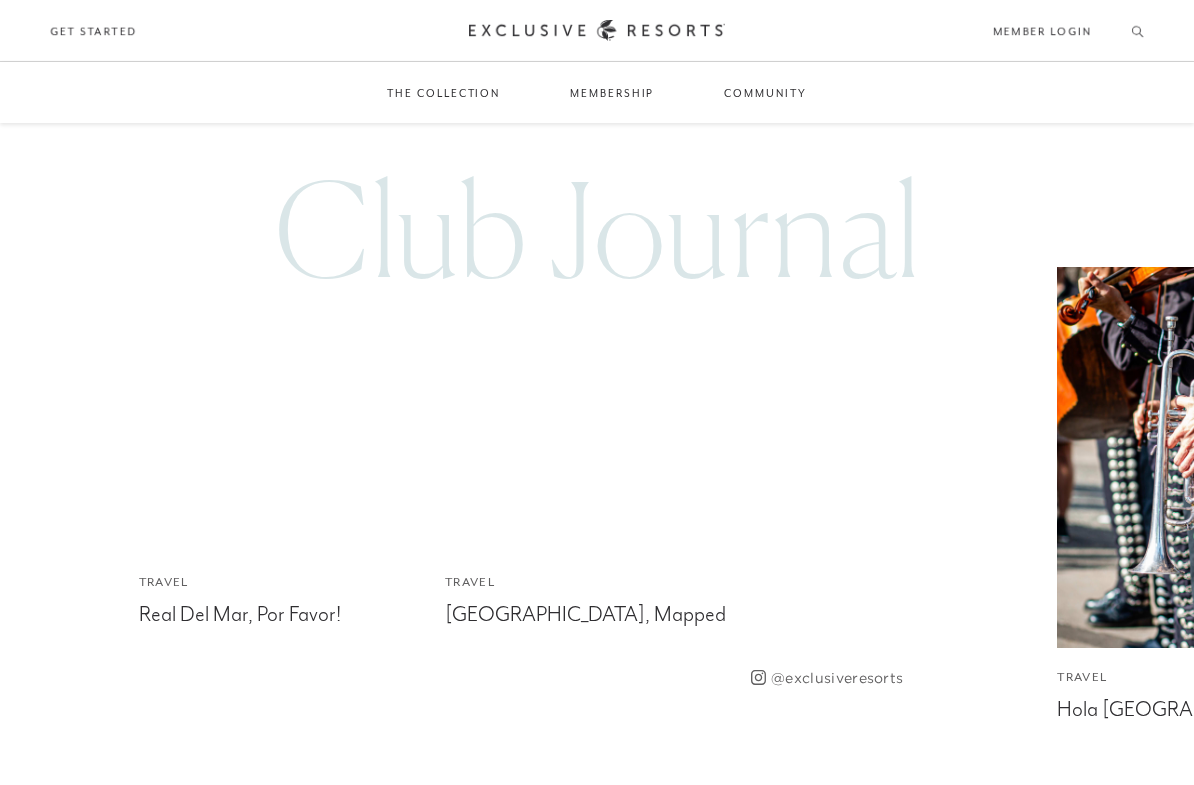 scroll, scrollTop: 4309, scrollLeft: 0, axis: vertical 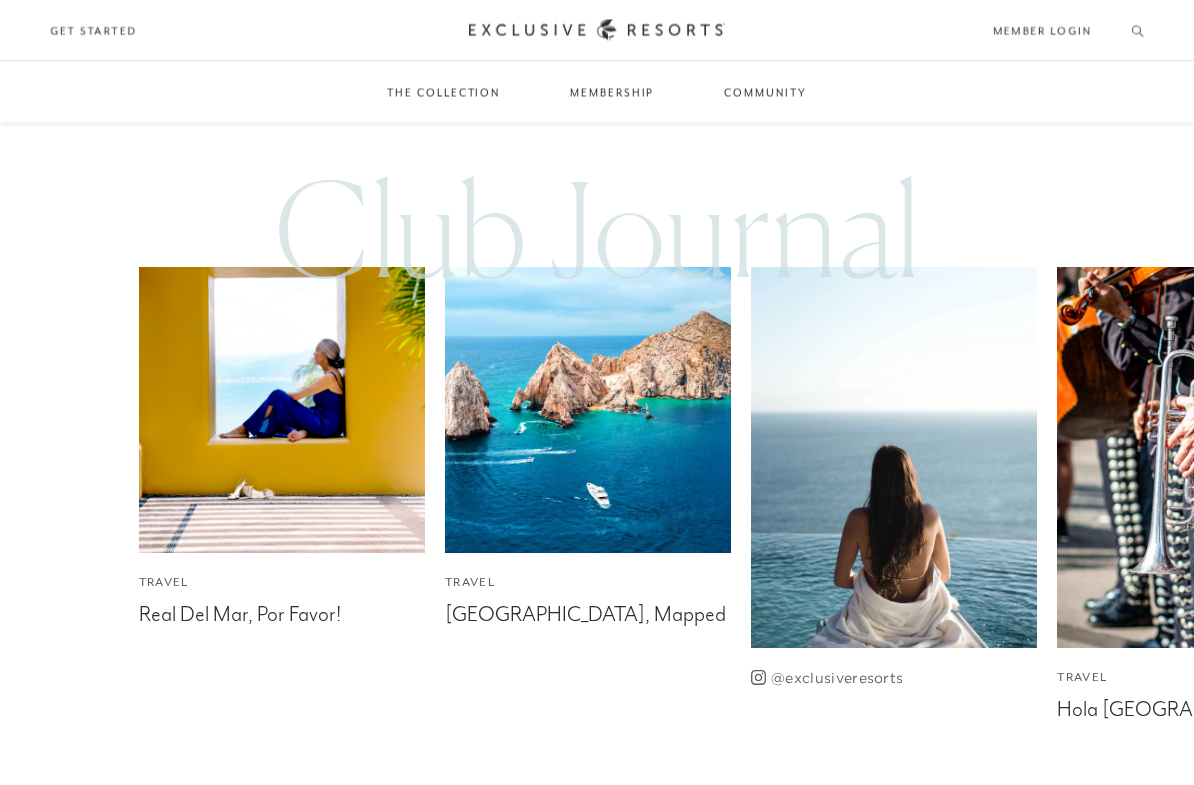 click at bounding box center [281, 410] 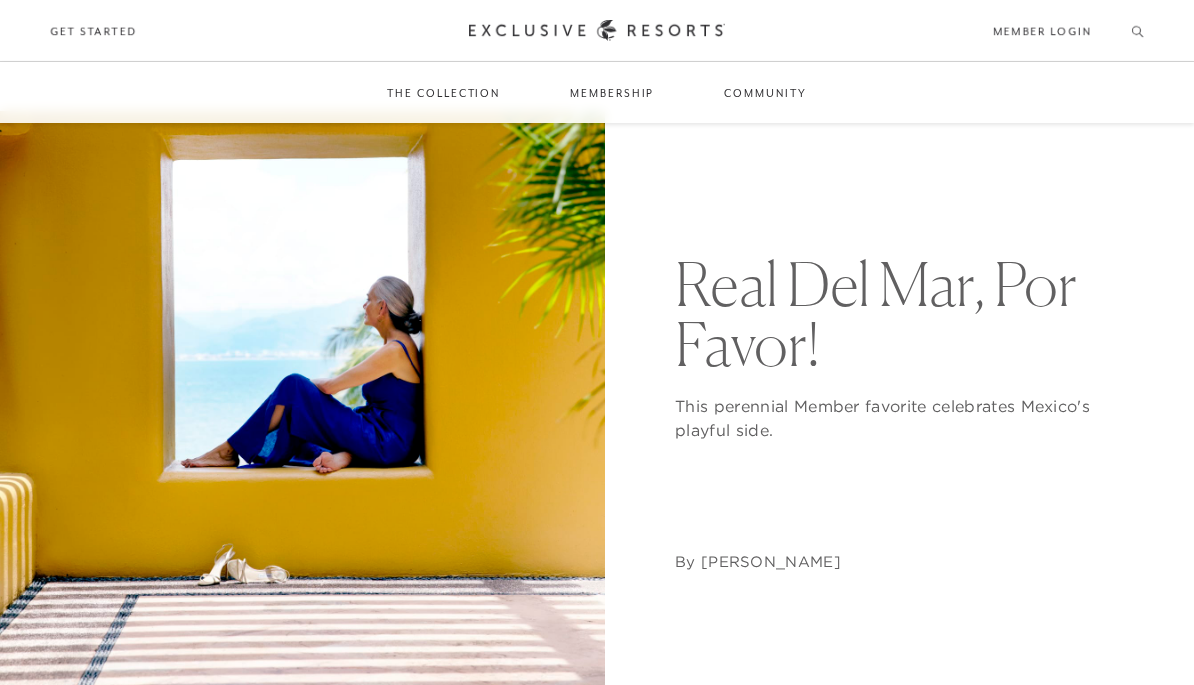 scroll, scrollTop: 0, scrollLeft: 0, axis: both 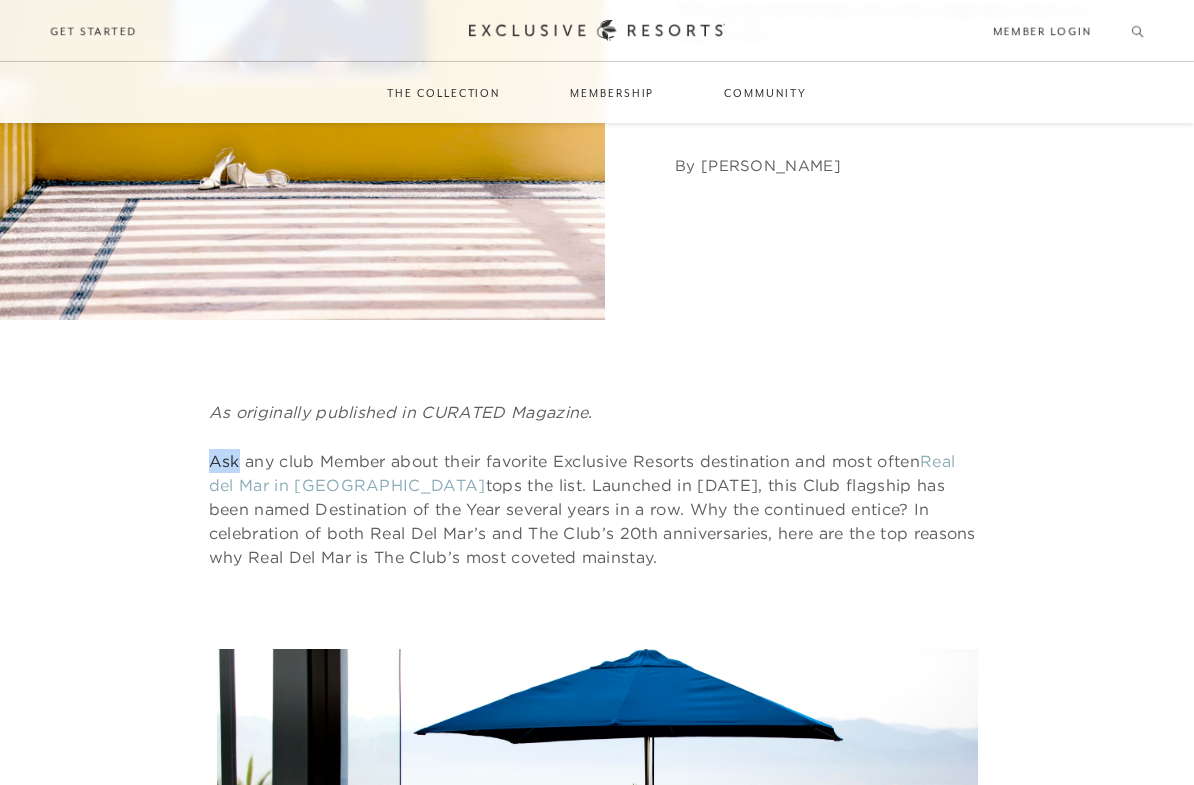 click on "[GEOGRAPHIC_DATA] is known for top ocean views from every room and is ideal for families of all sizes" at bounding box center [597, 892] 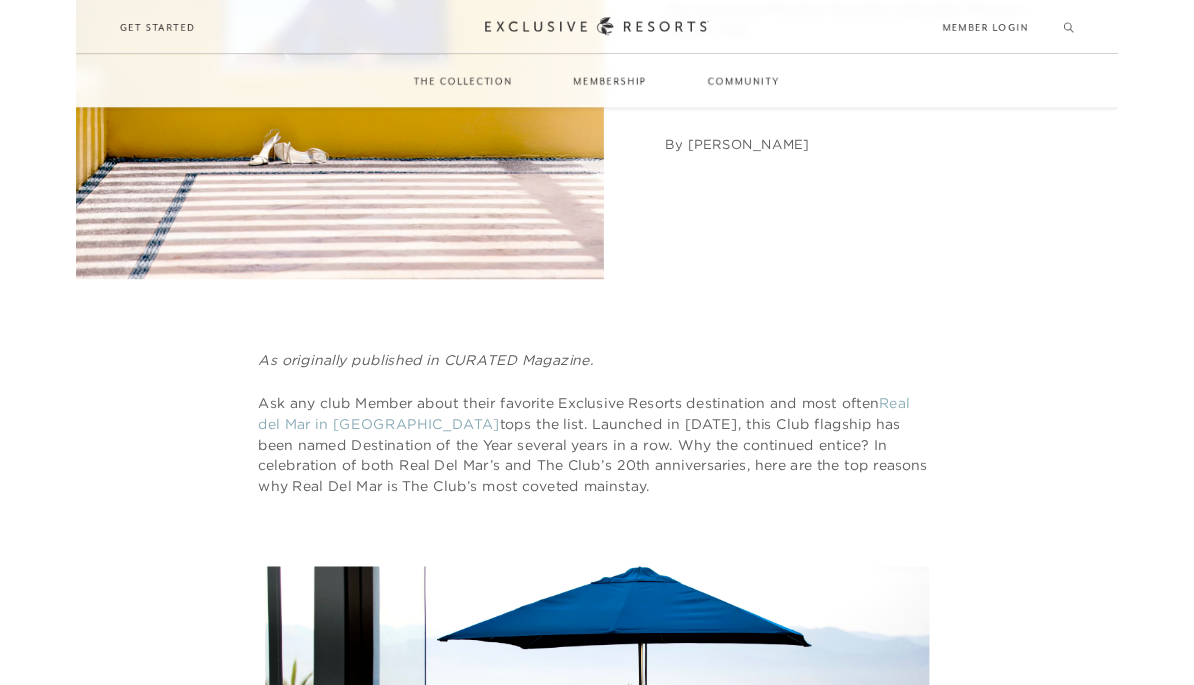 scroll, scrollTop: 0, scrollLeft: 0, axis: both 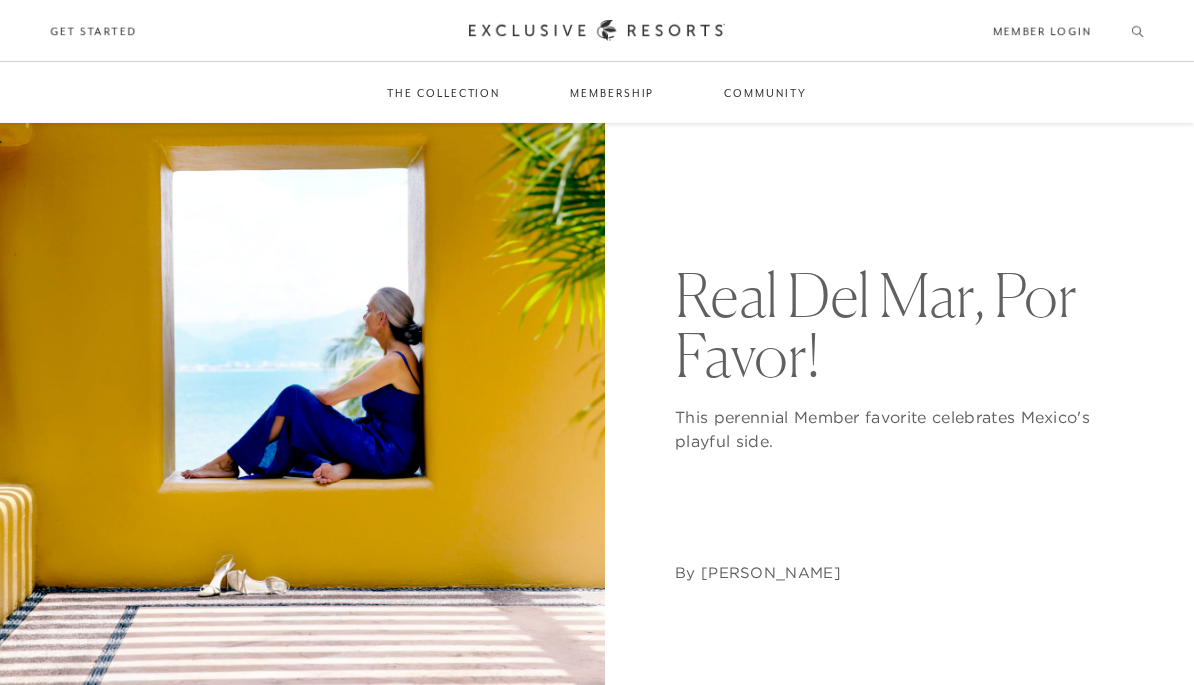 click on "Residence Collection" at bounding box center [453, 153] 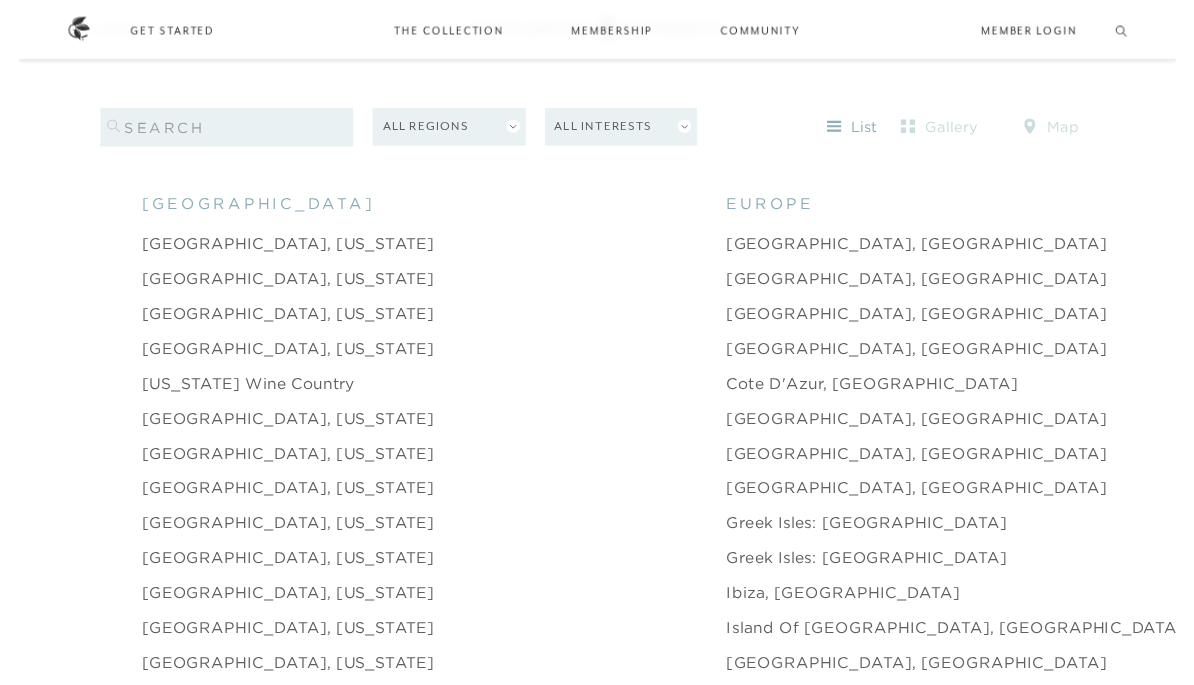 scroll, scrollTop: 1953, scrollLeft: 0, axis: vertical 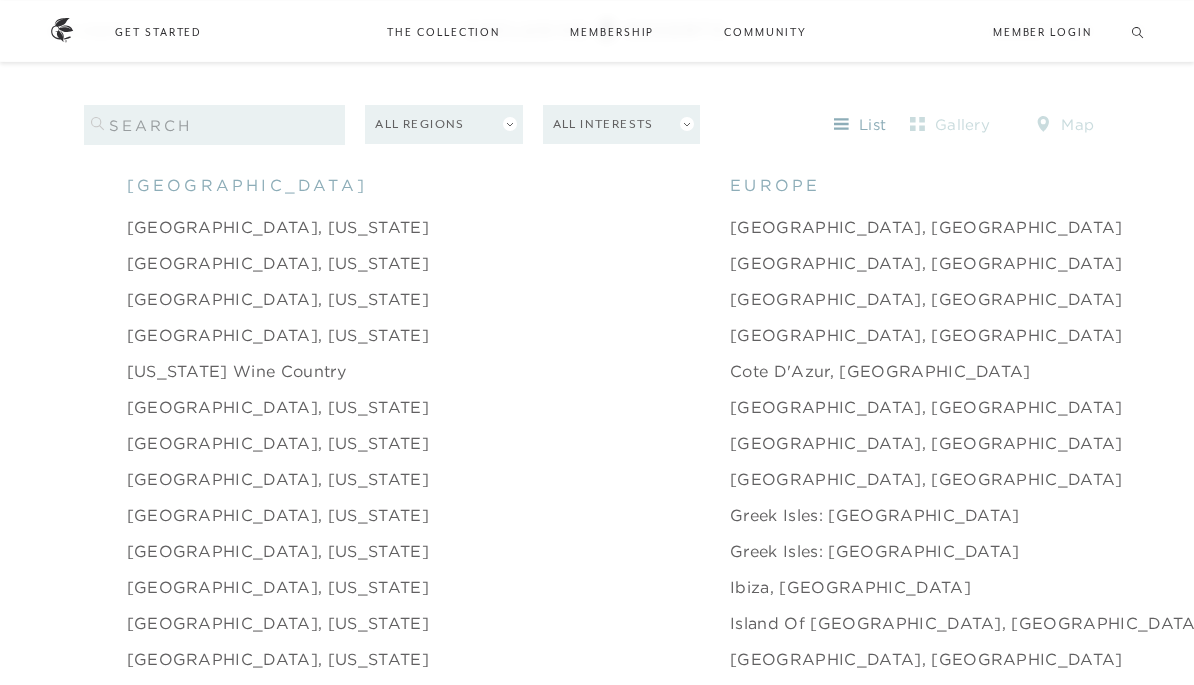 click on "[GEOGRAPHIC_DATA], [GEOGRAPHIC_DATA]" at bounding box center [926, 443] 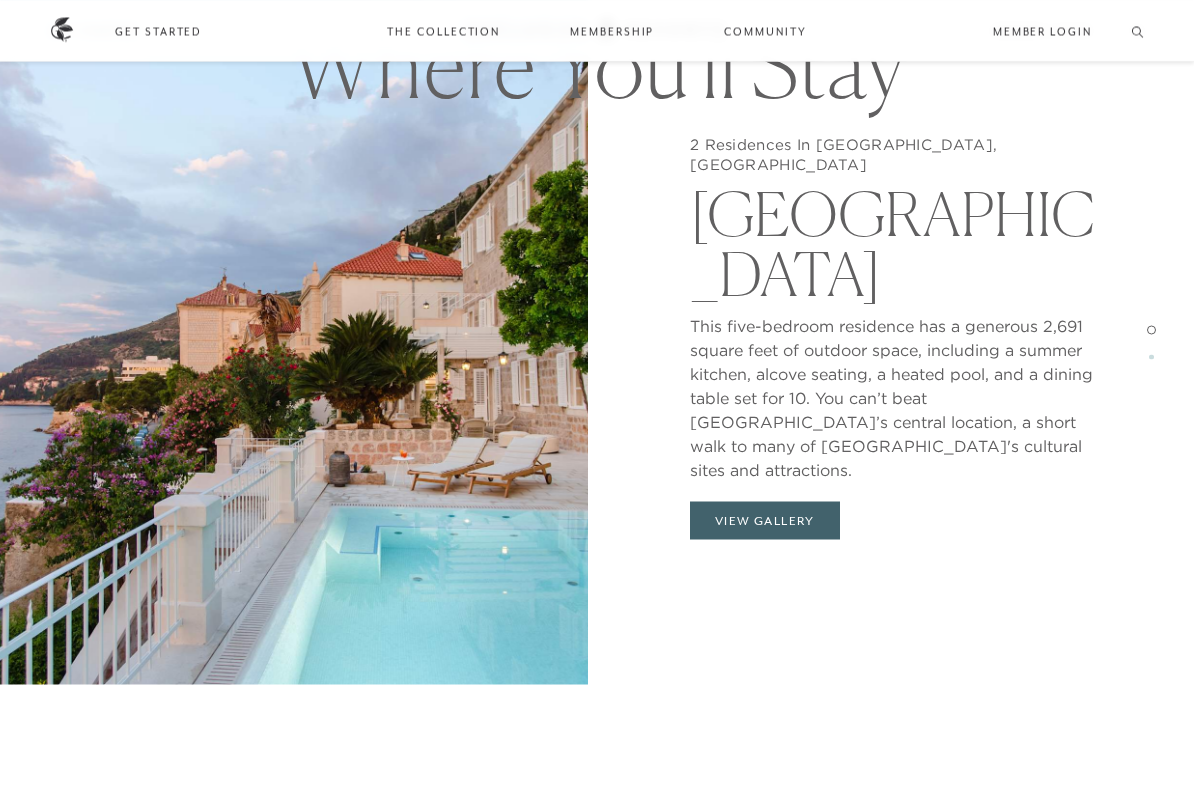 scroll, scrollTop: 1722, scrollLeft: 0, axis: vertical 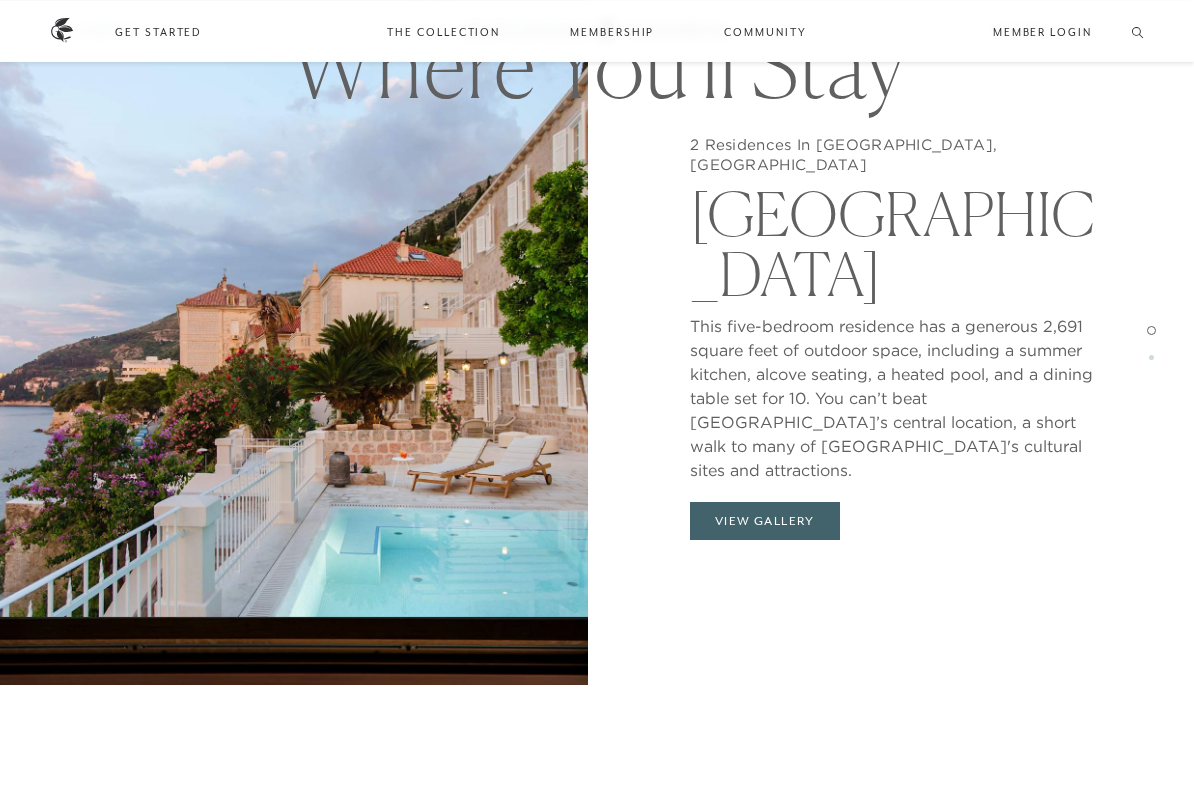 click on "View Gallery" at bounding box center [765, 521] 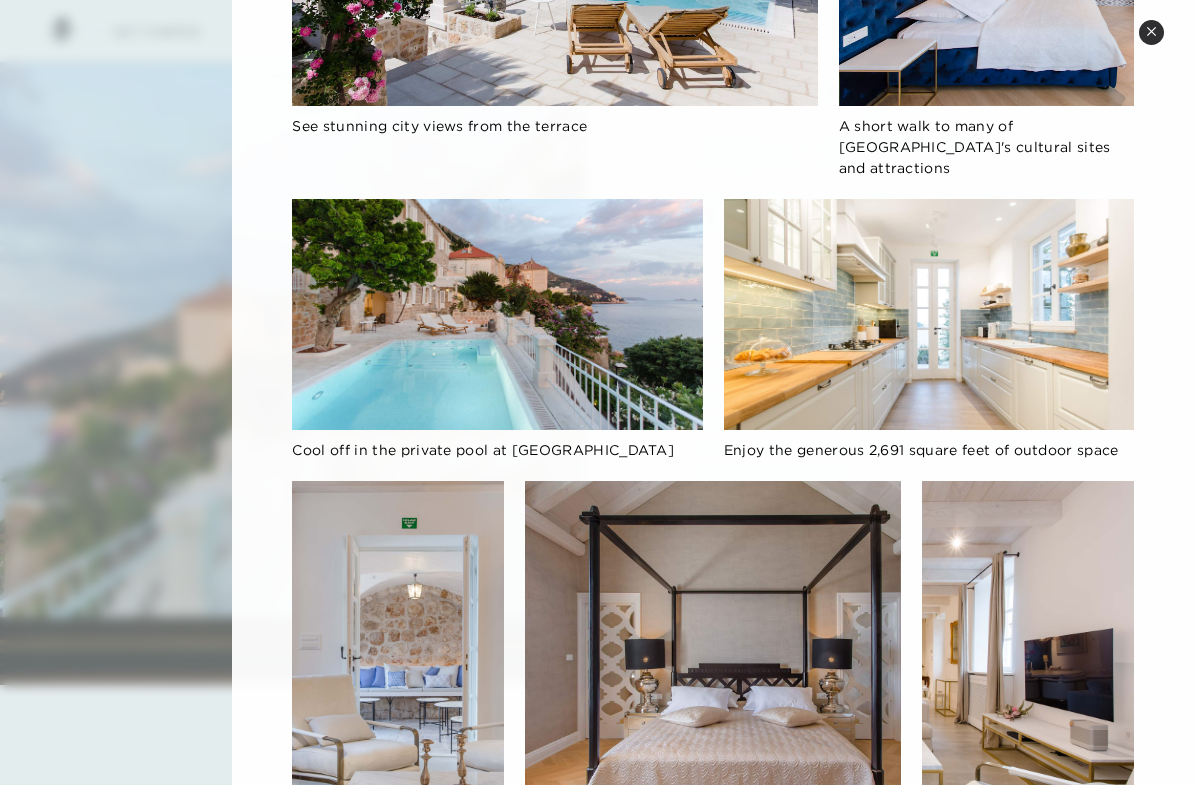 scroll, scrollTop: 466, scrollLeft: 0, axis: vertical 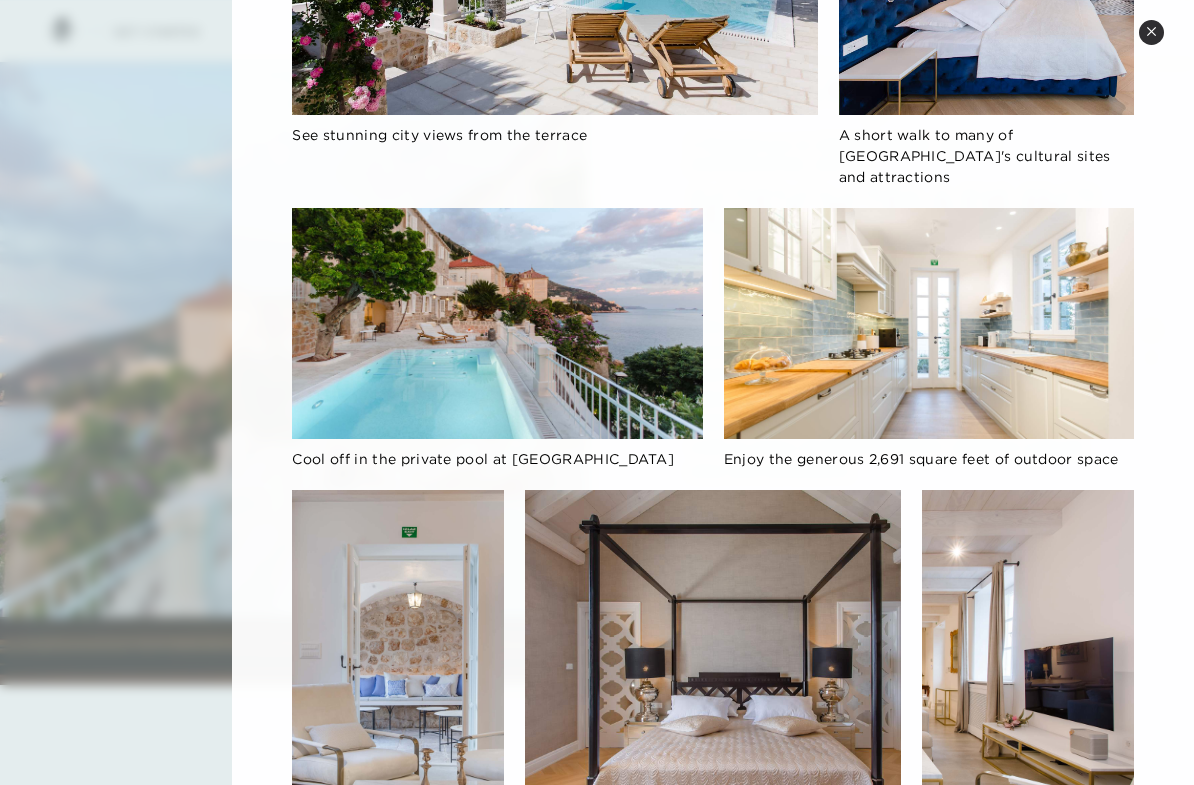 click on "Close quickview" at bounding box center [1151, 32] 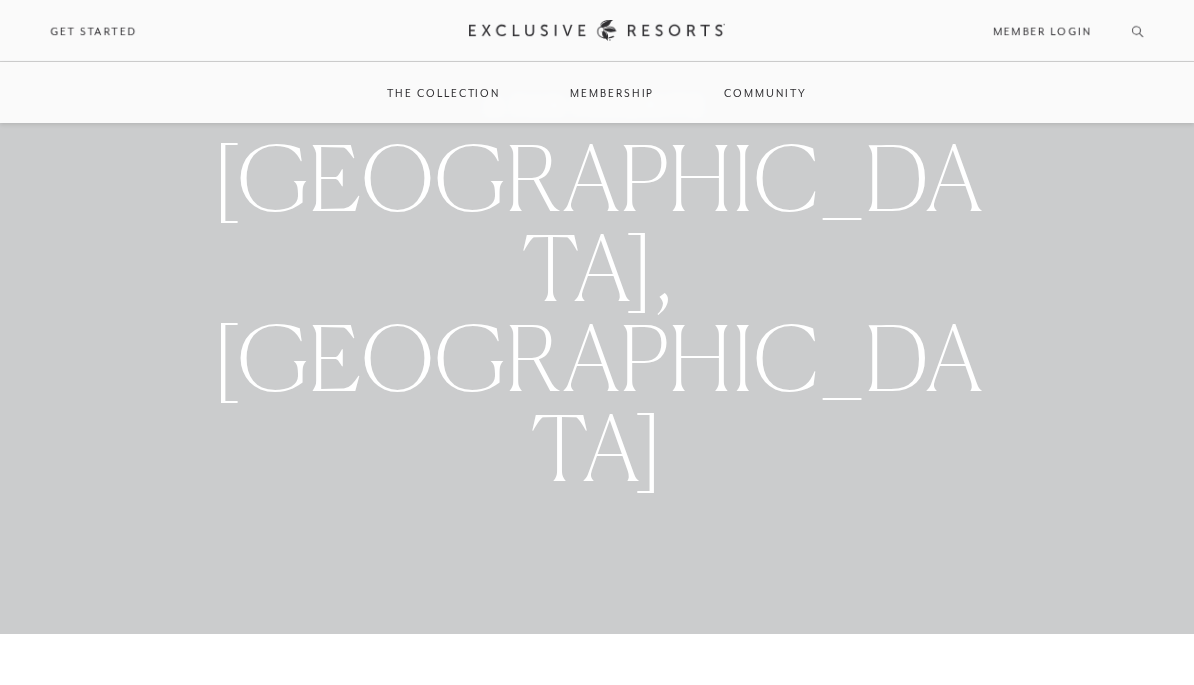 scroll, scrollTop: 0, scrollLeft: 0, axis: both 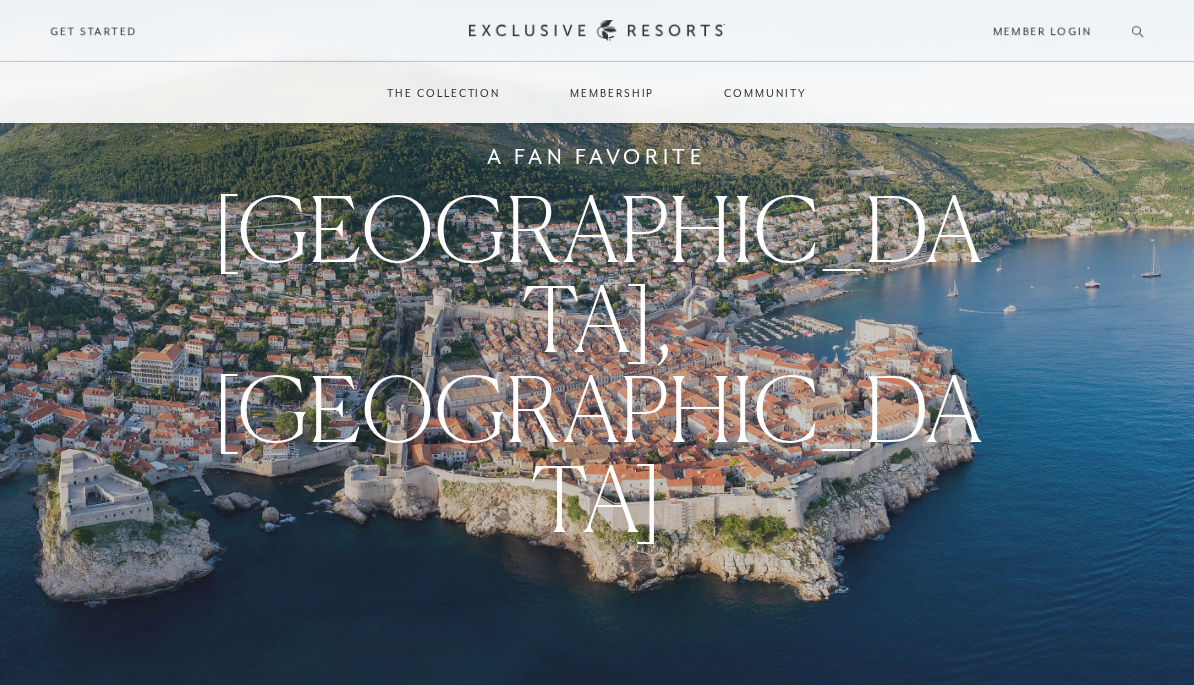 click on "Residence Collection" at bounding box center [453, 153] 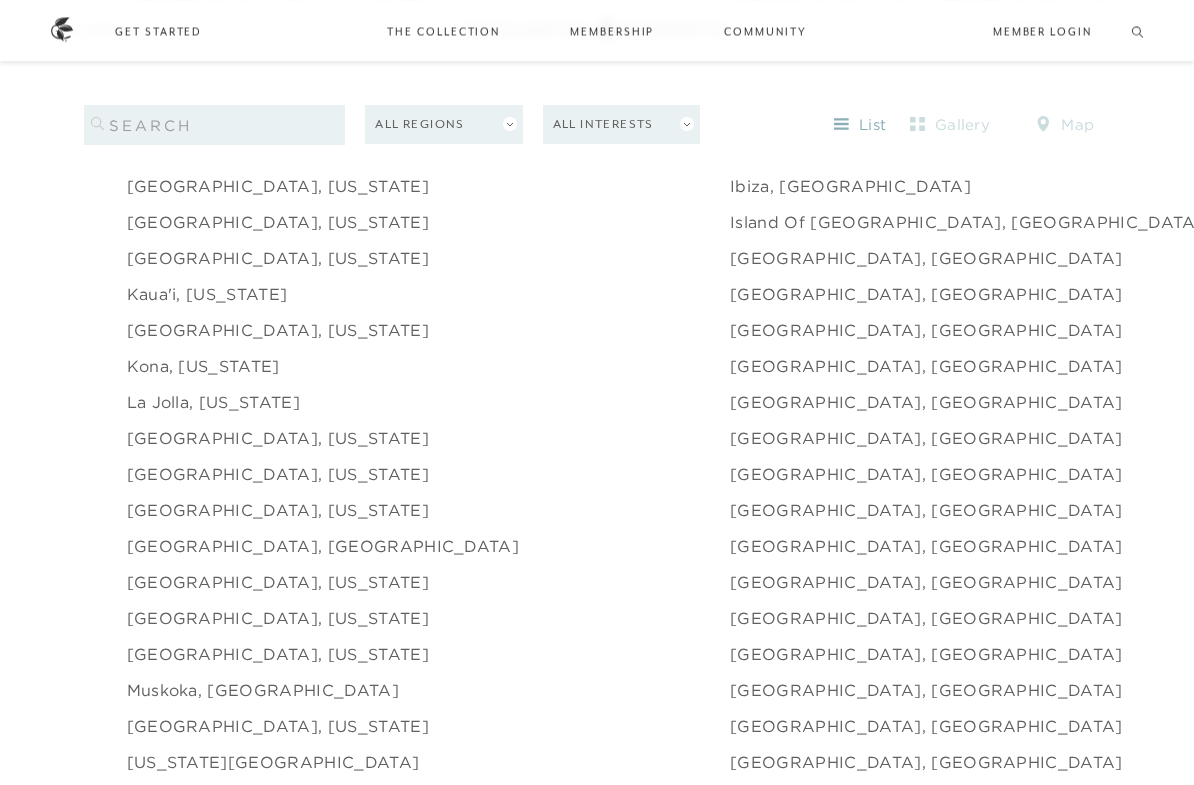scroll, scrollTop: 2455, scrollLeft: 0, axis: vertical 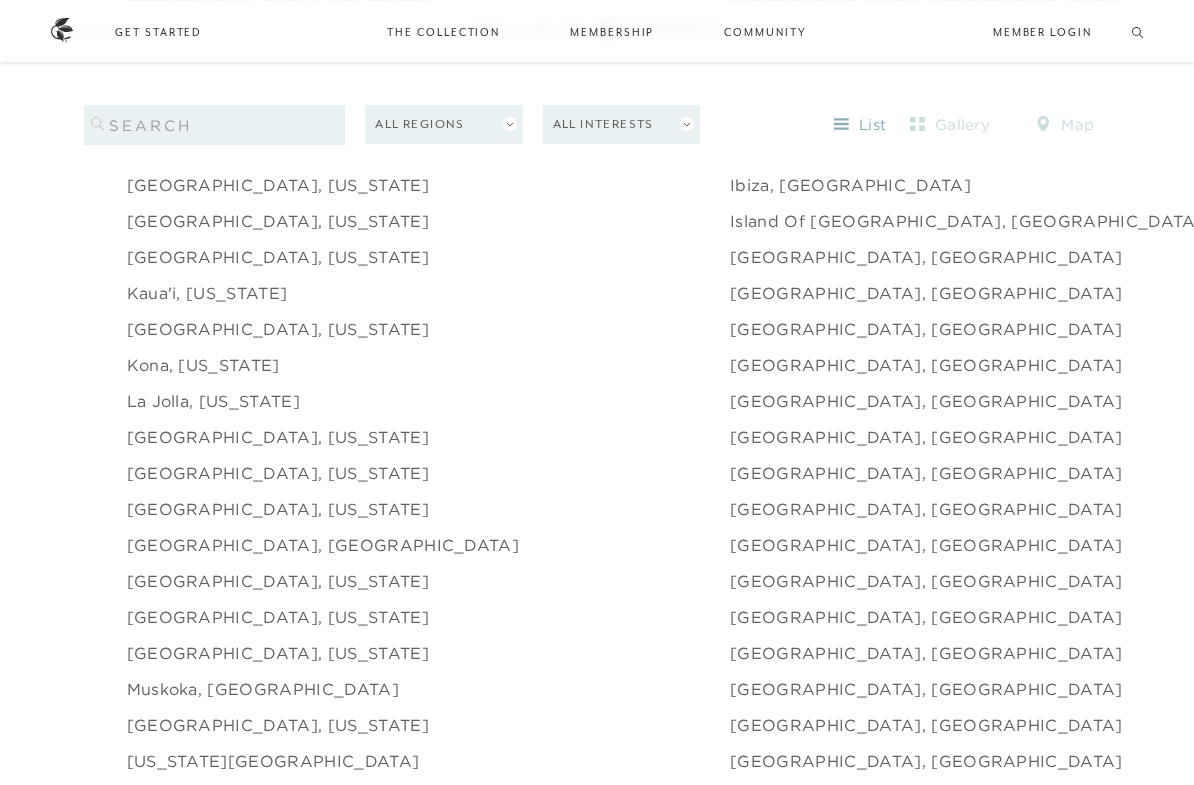 click on "[GEOGRAPHIC_DATA], [GEOGRAPHIC_DATA]" at bounding box center [926, 401] 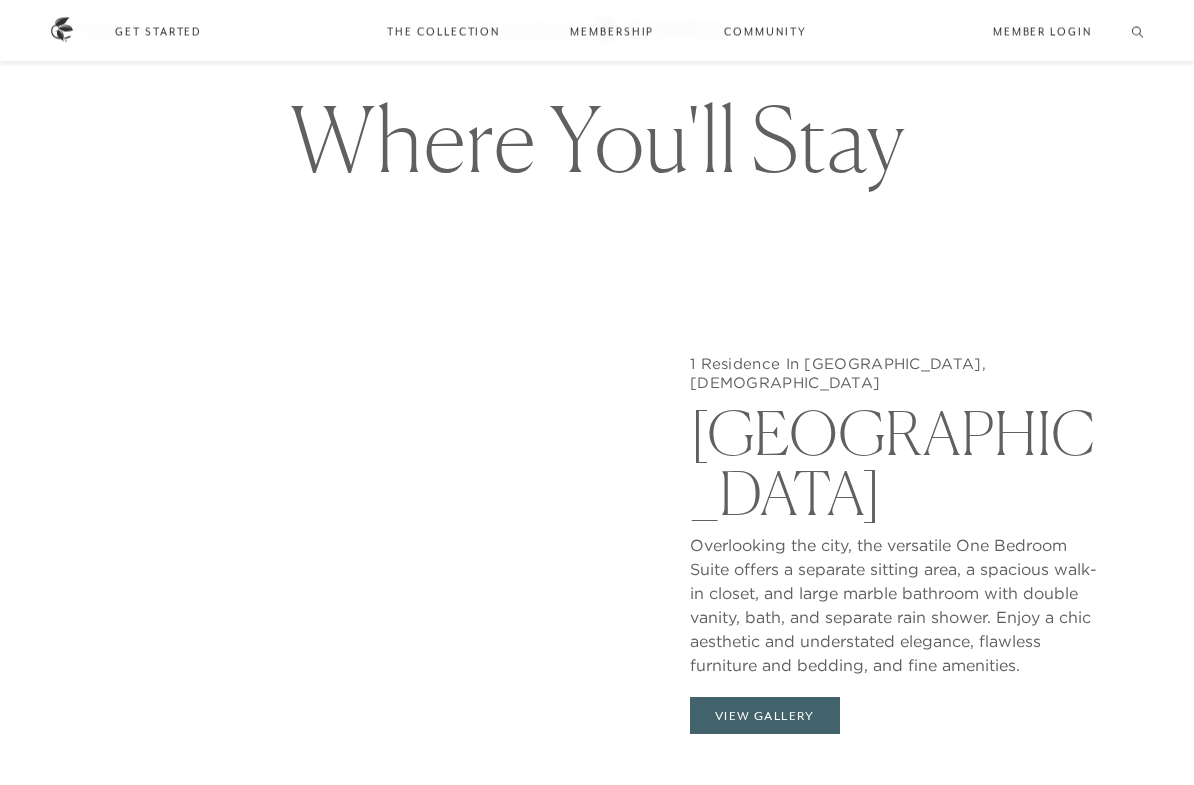 scroll, scrollTop: 1654, scrollLeft: 0, axis: vertical 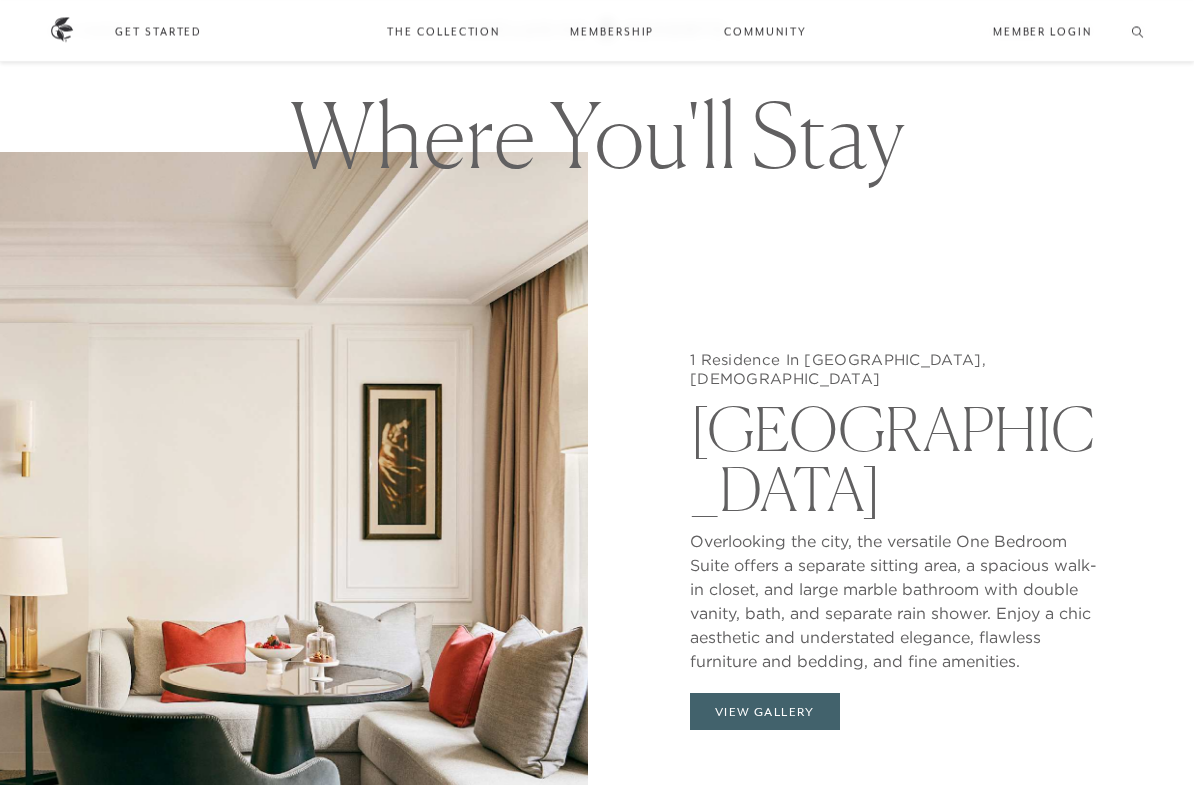 click on "View Gallery" at bounding box center [765, 713] 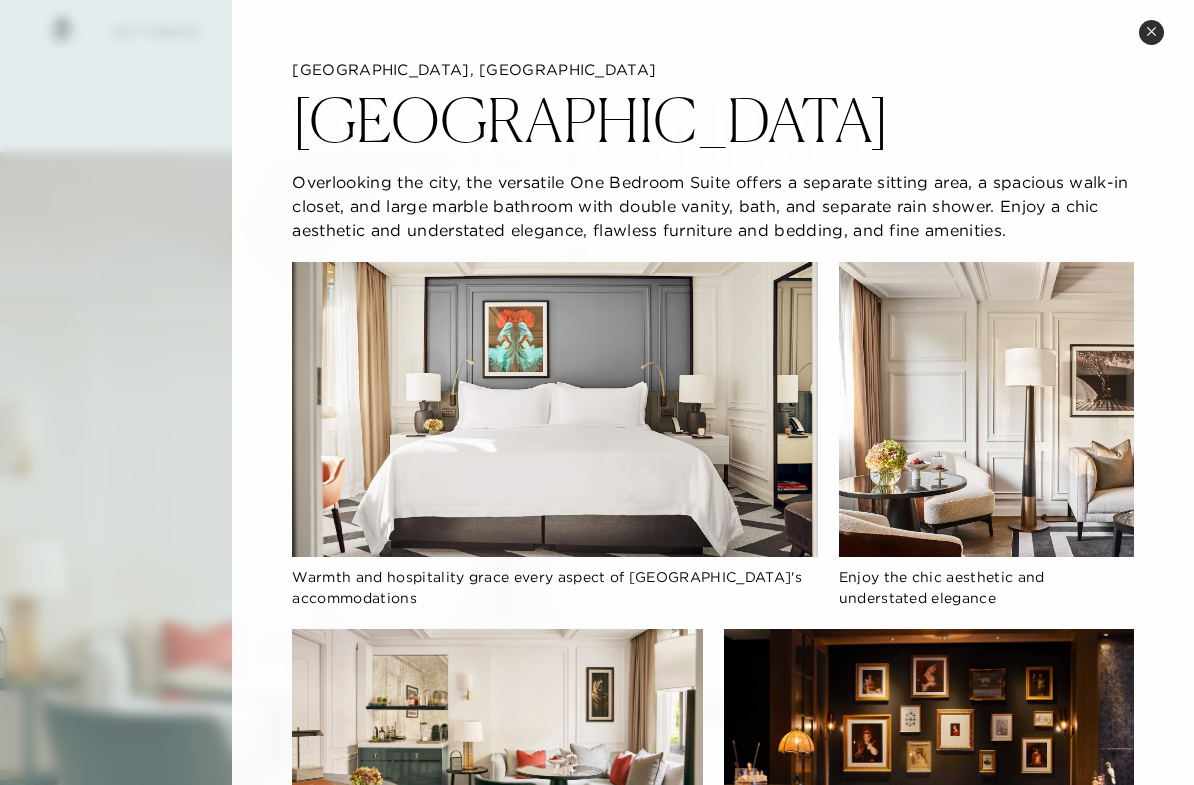 scroll, scrollTop: 0, scrollLeft: 0, axis: both 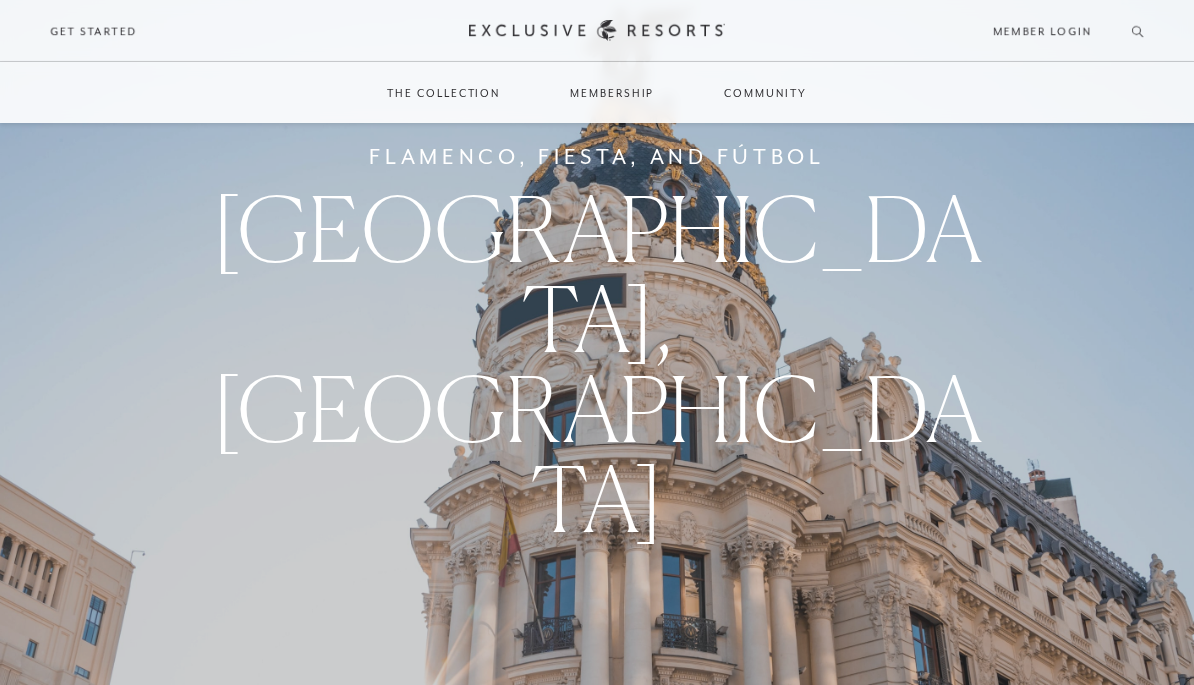 click on "Residence Collection" at bounding box center [453, 153] 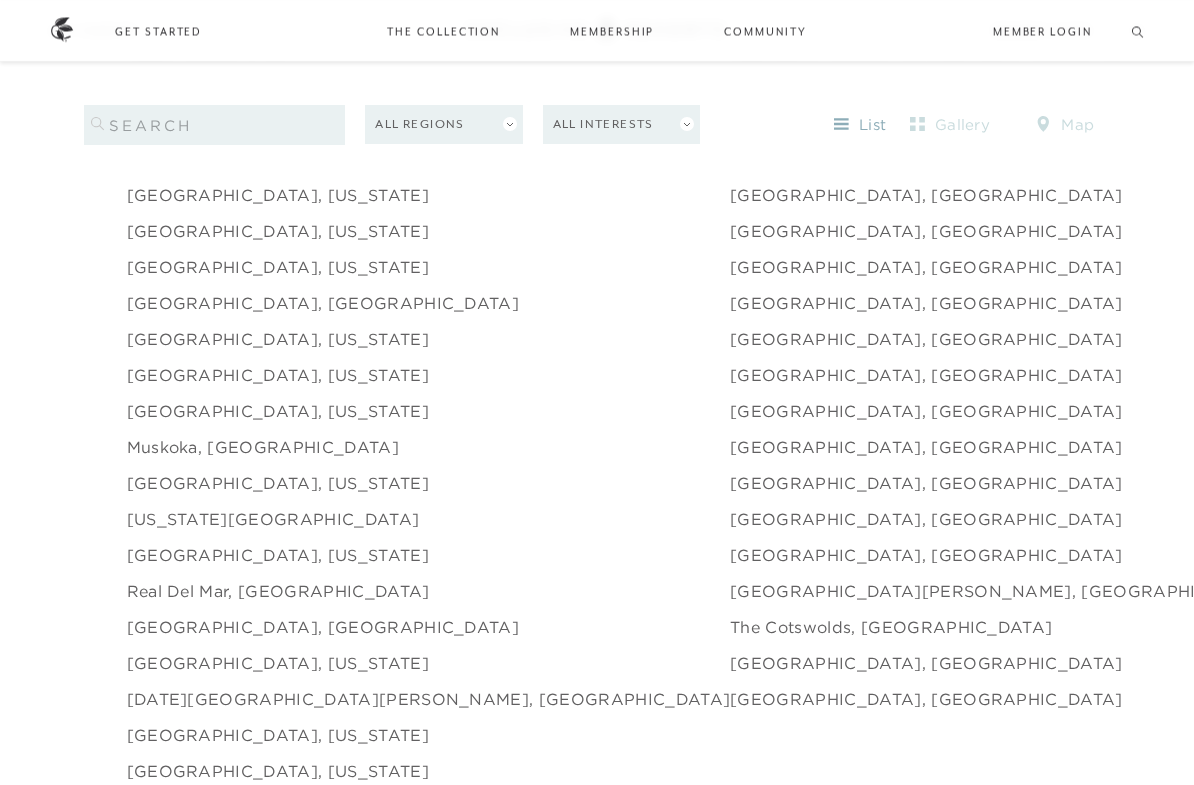 scroll, scrollTop: 2702, scrollLeft: 0, axis: vertical 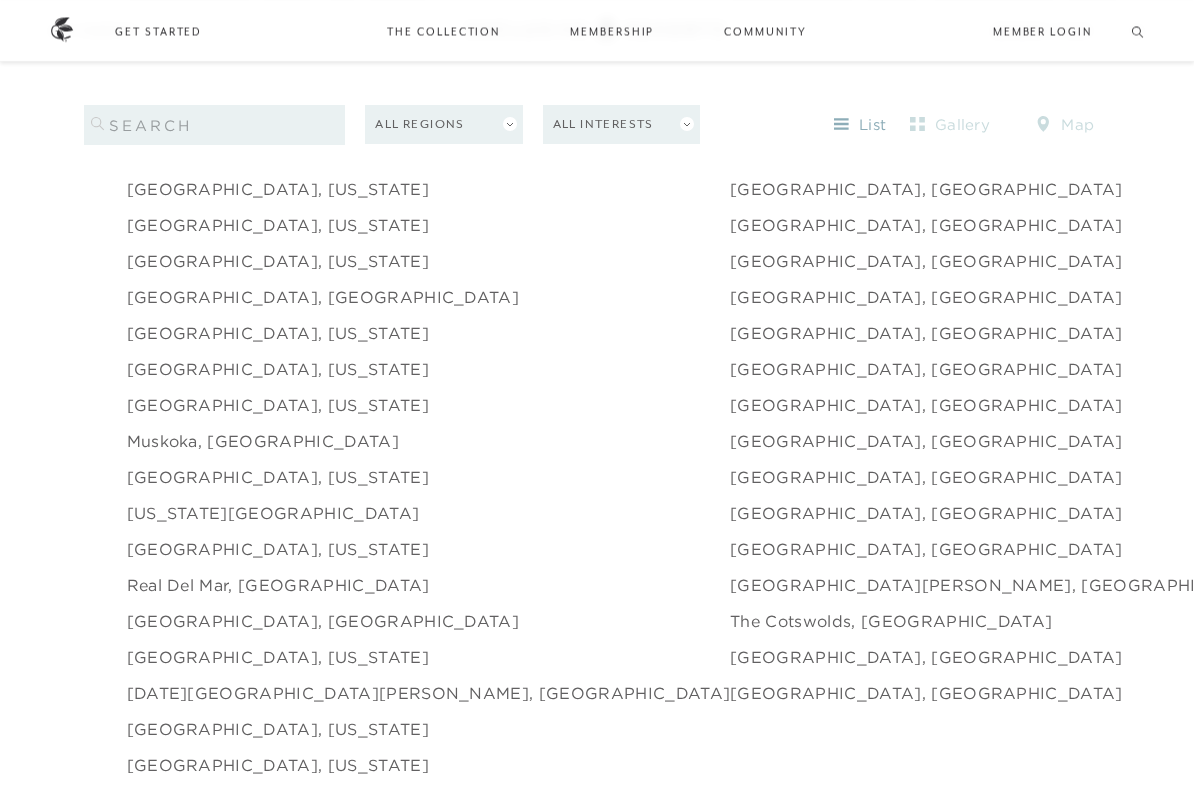 click on "[GEOGRAPHIC_DATA], [GEOGRAPHIC_DATA]" at bounding box center (926, 478) 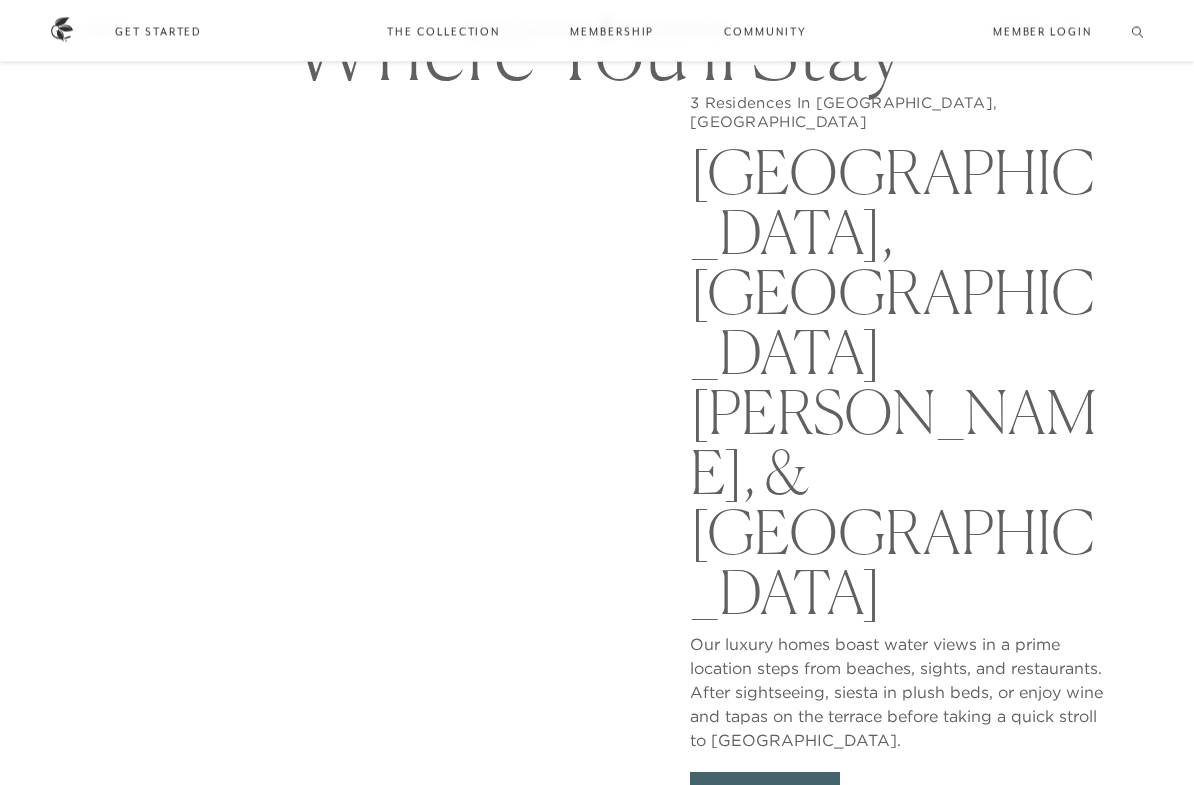 scroll, scrollTop: 1716, scrollLeft: 0, axis: vertical 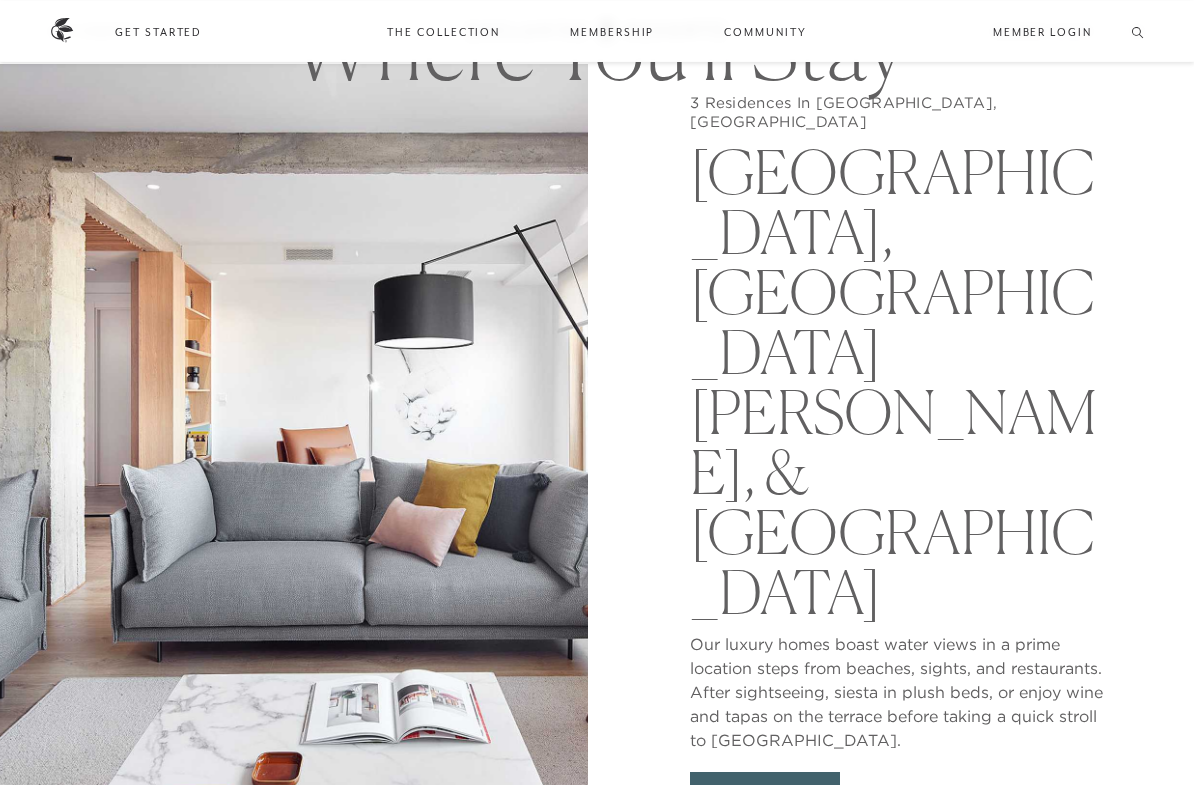 click on "View Gallery" at bounding box center (765, 791) 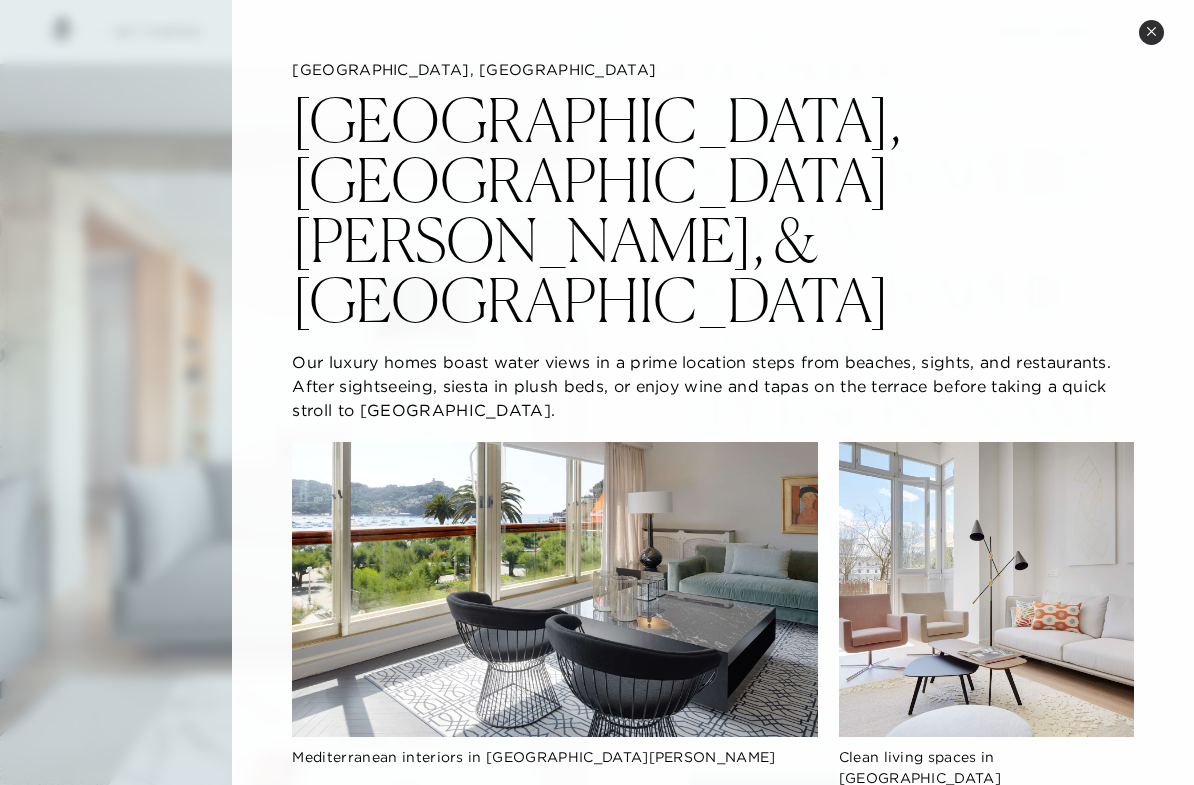 scroll, scrollTop: 0, scrollLeft: 0, axis: both 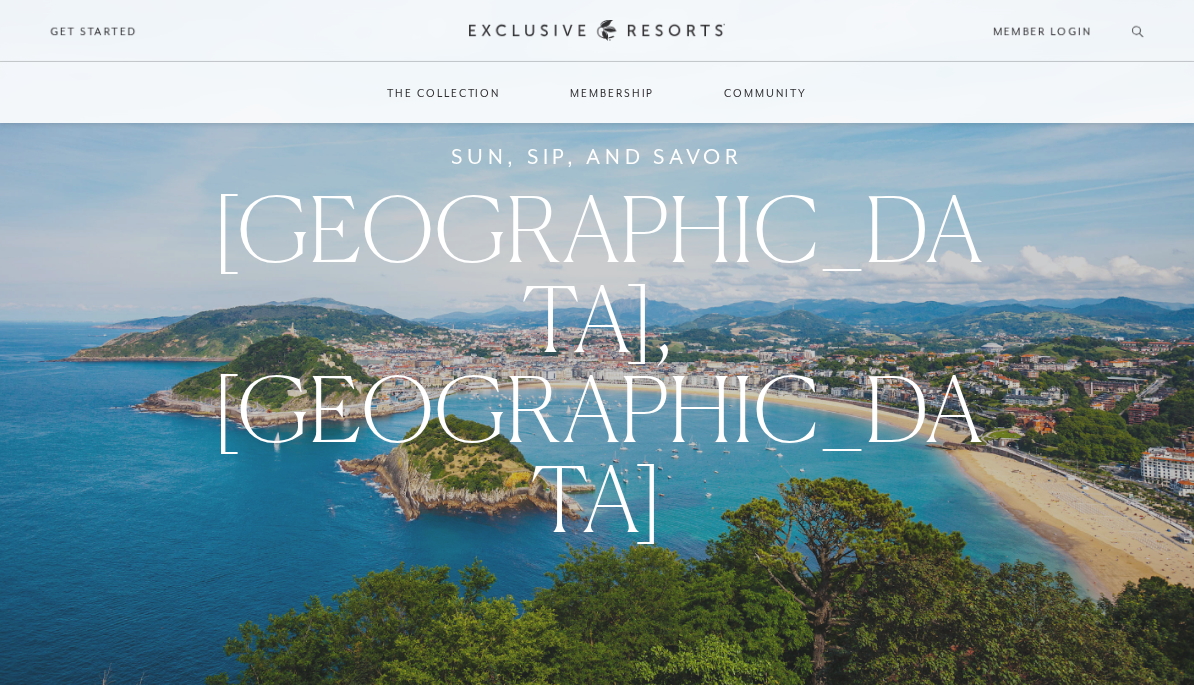 click on "Residence Collection" at bounding box center [453, 153] 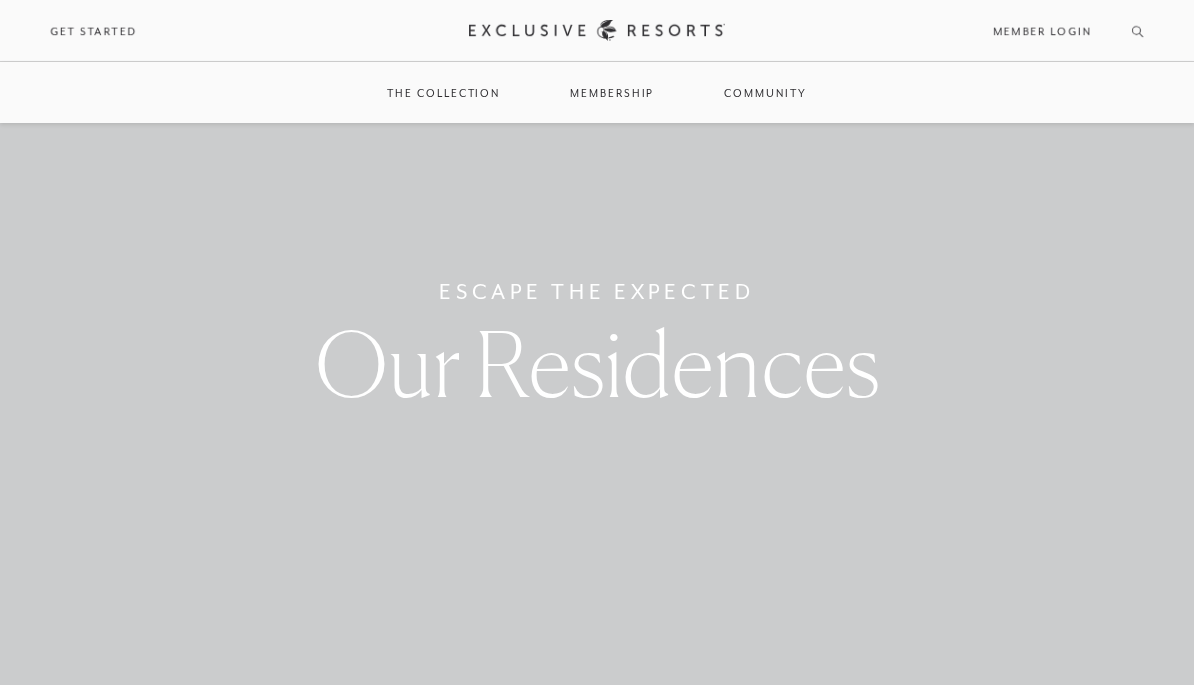 click on "Residence Collection" at bounding box center [453, 153] 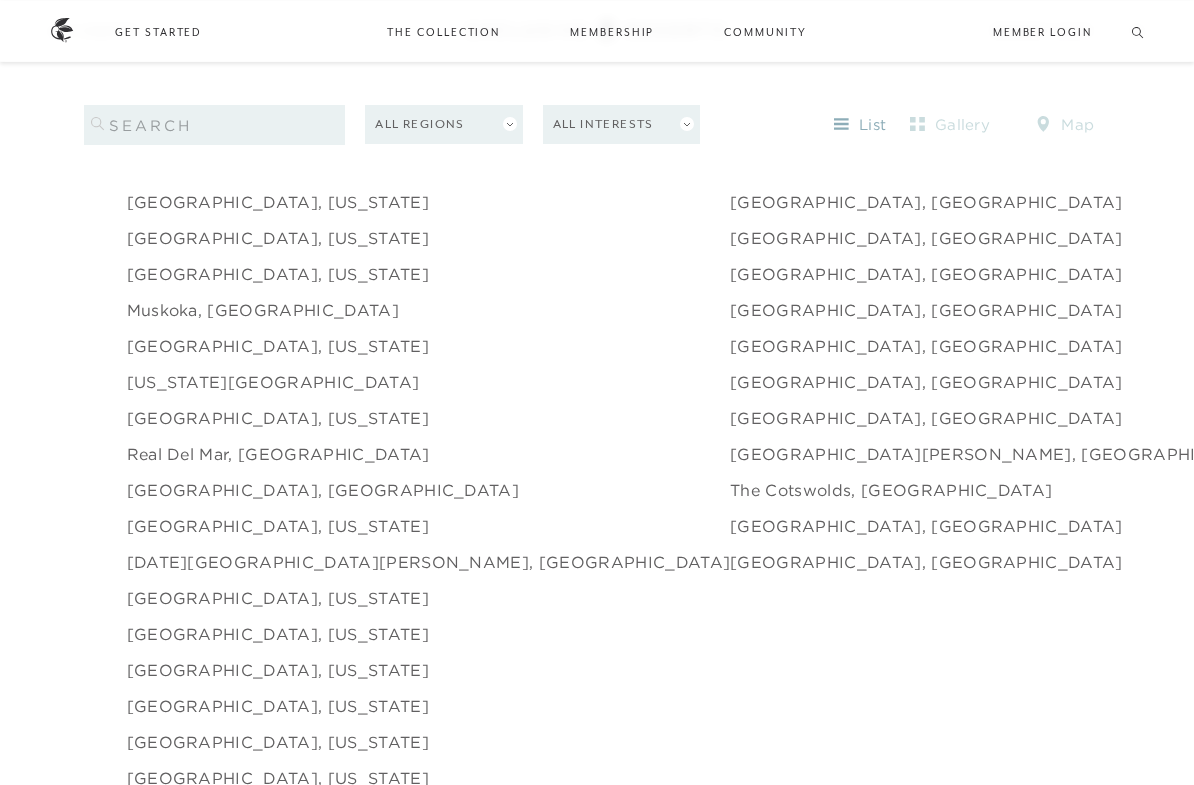 scroll, scrollTop: 2845, scrollLeft: 0, axis: vertical 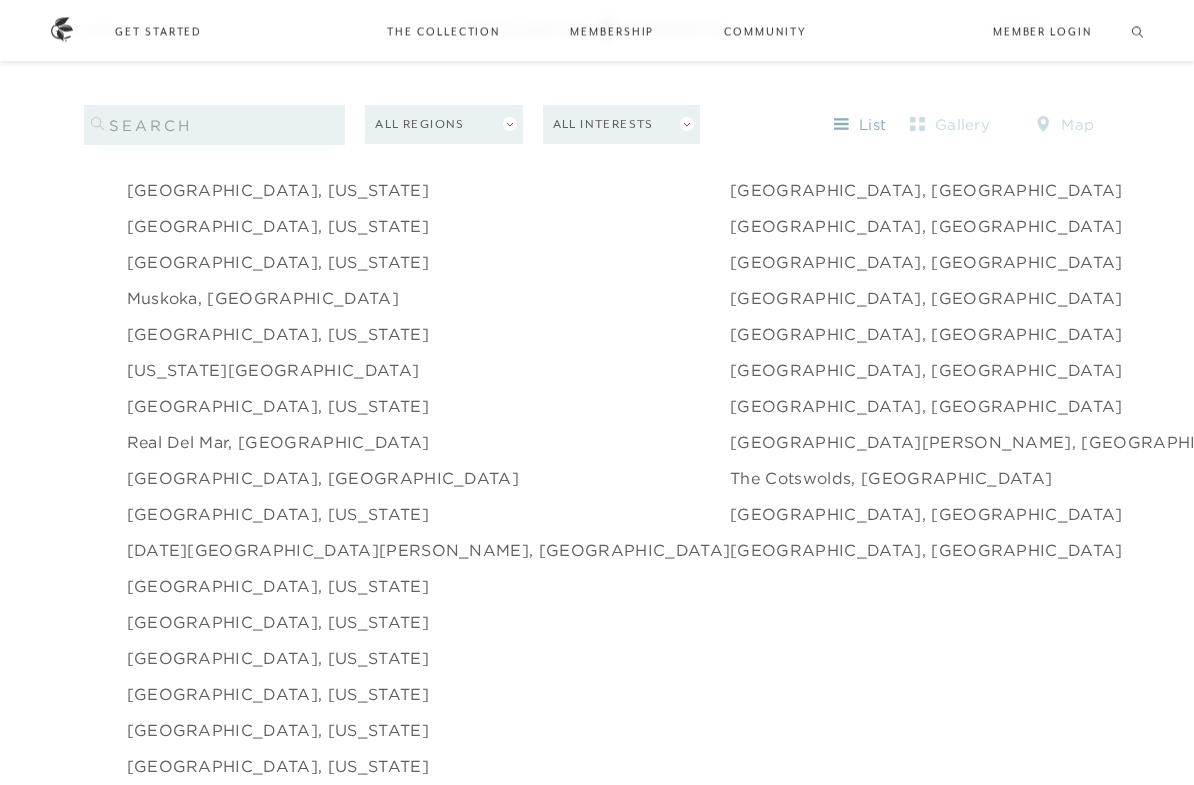 click on "[GEOGRAPHIC_DATA], [US_STATE]" at bounding box center (278, 623) 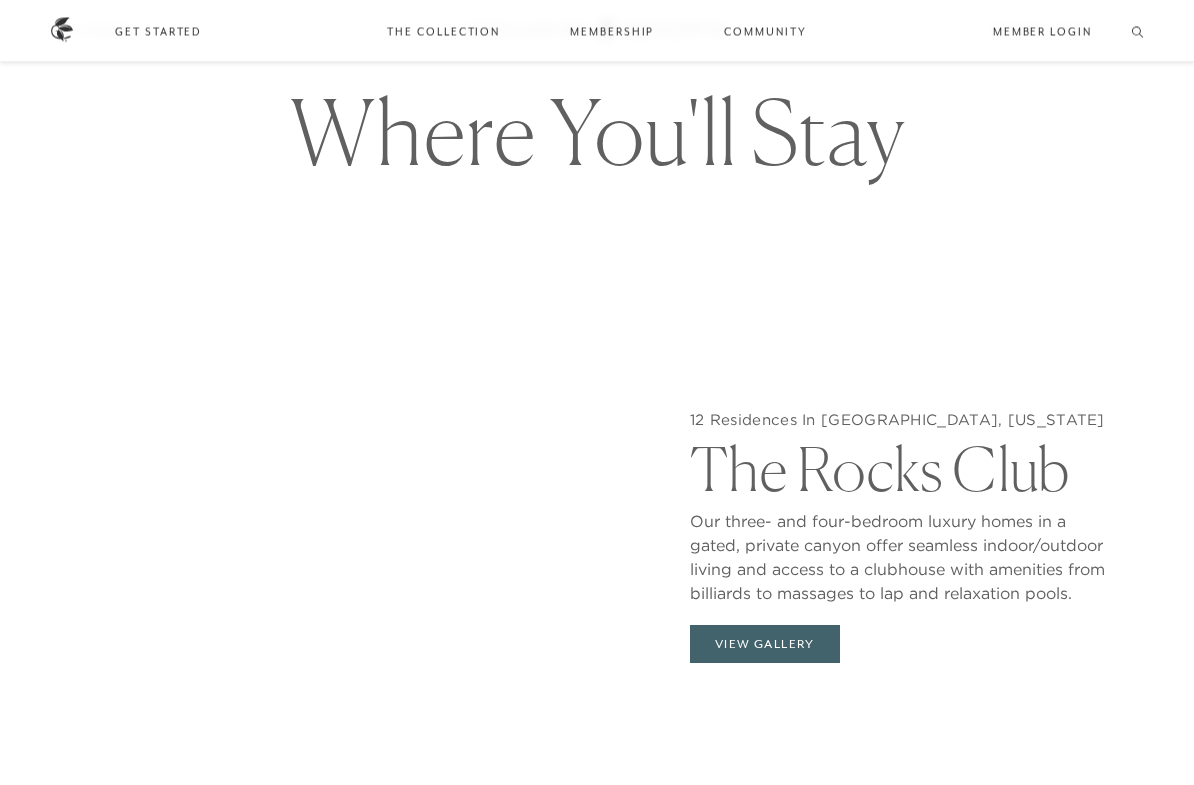 scroll, scrollTop: 1631, scrollLeft: 0, axis: vertical 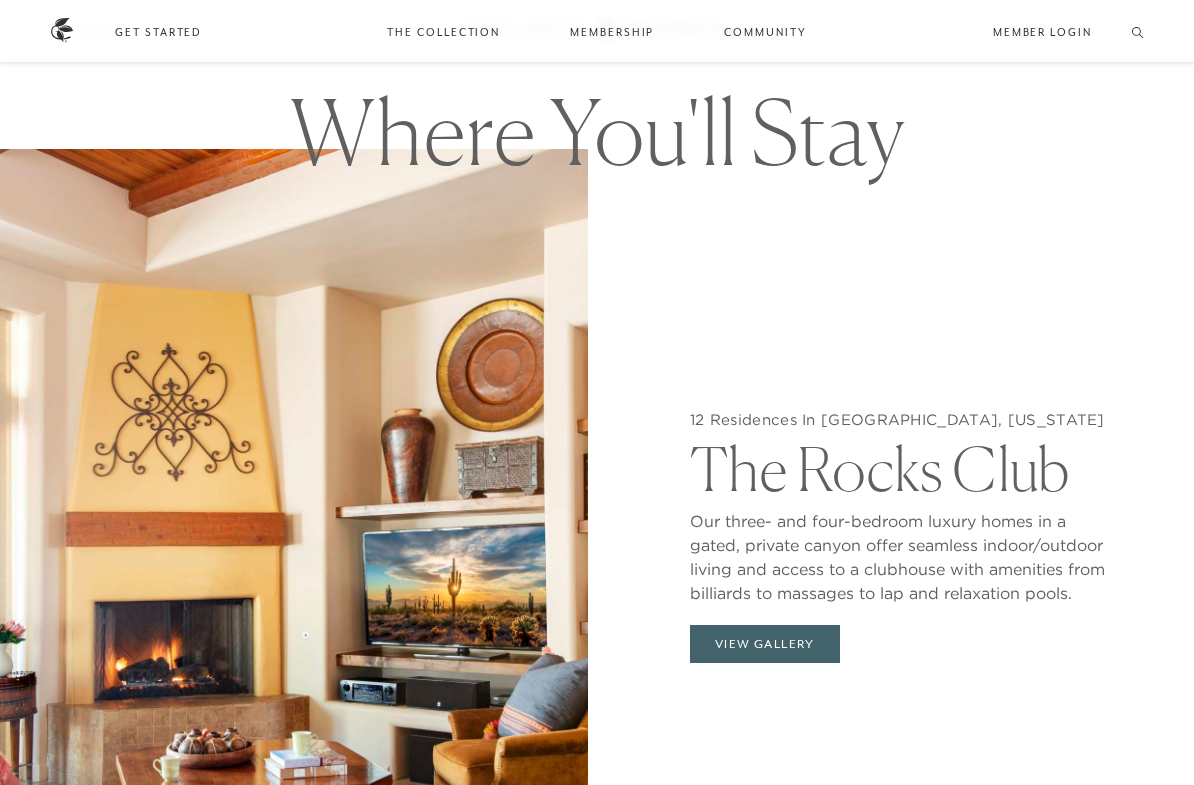 click on "View Gallery" at bounding box center [765, 644] 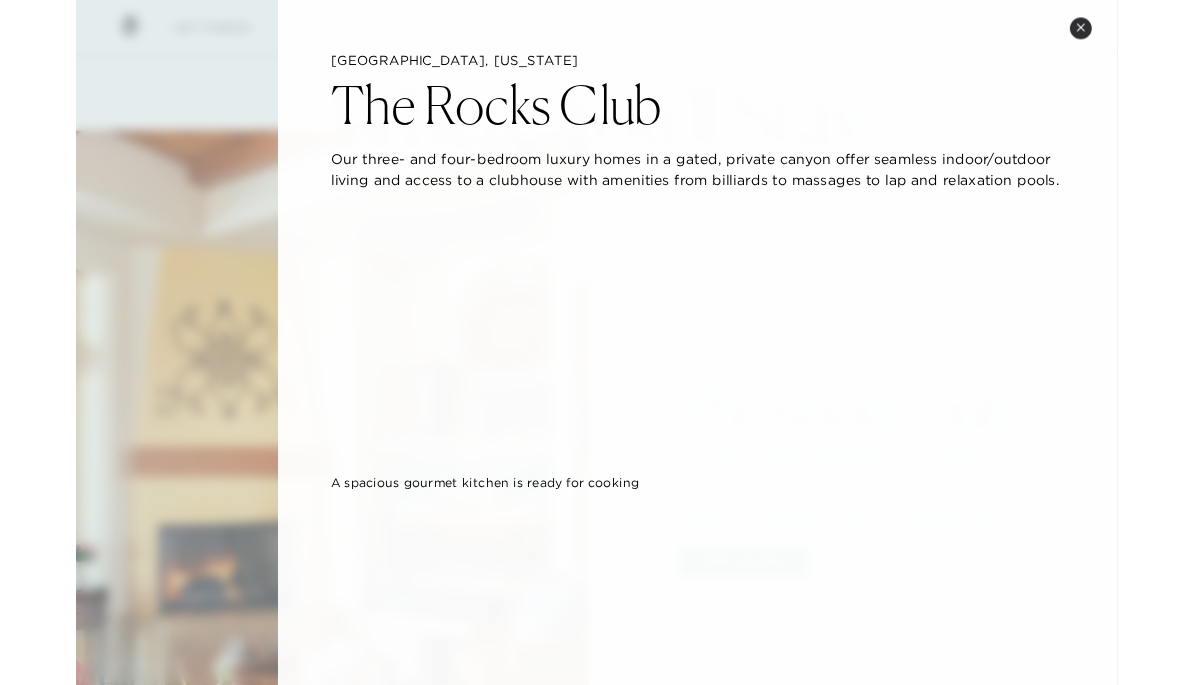 scroll, scrollTop: 0, scrollLeft: 0, axis: both 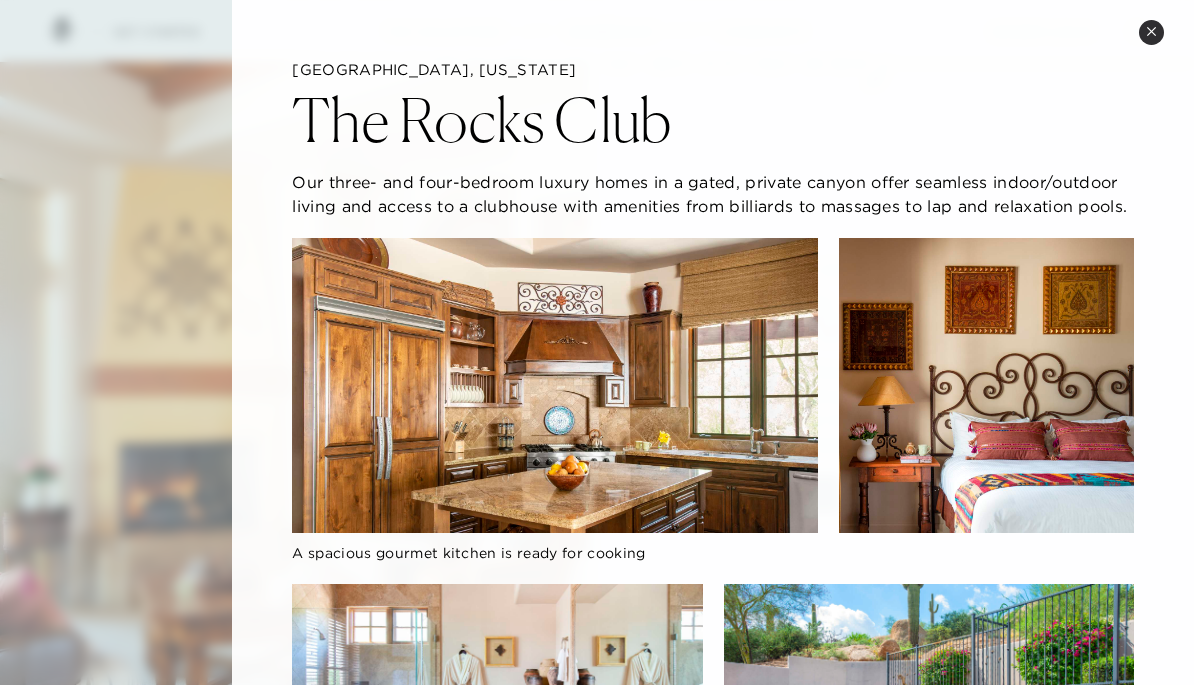 click on "Close quickview" at bounding box center [1151, 32] 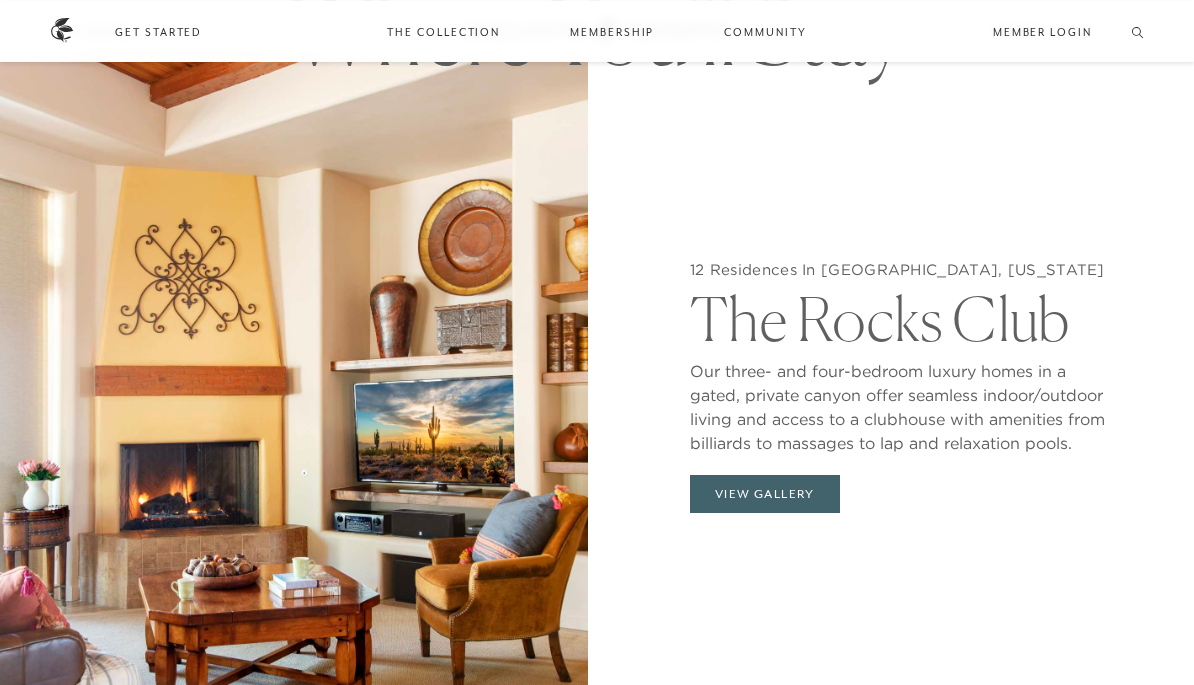 click on "Residence Collection" at bounding box center (453, 92) 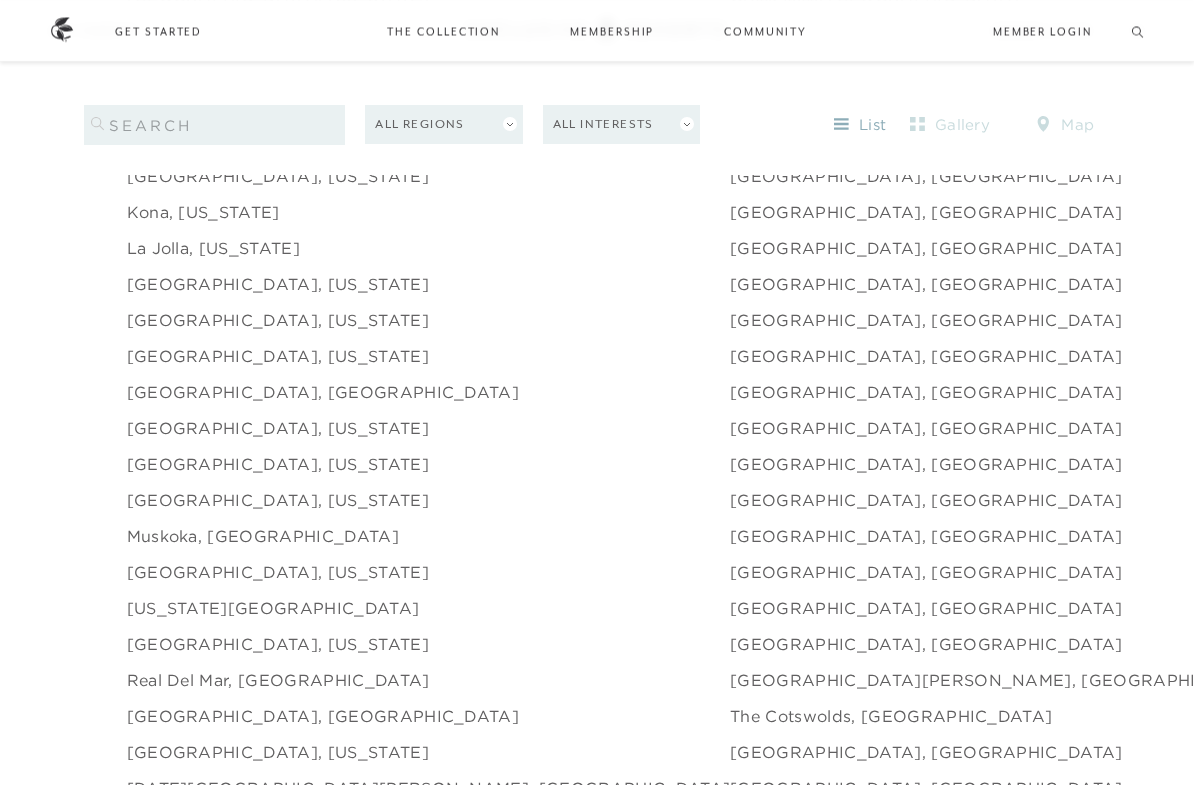 scroll, scrollTop: 2617, scrollLeft: 0, axis: vertical 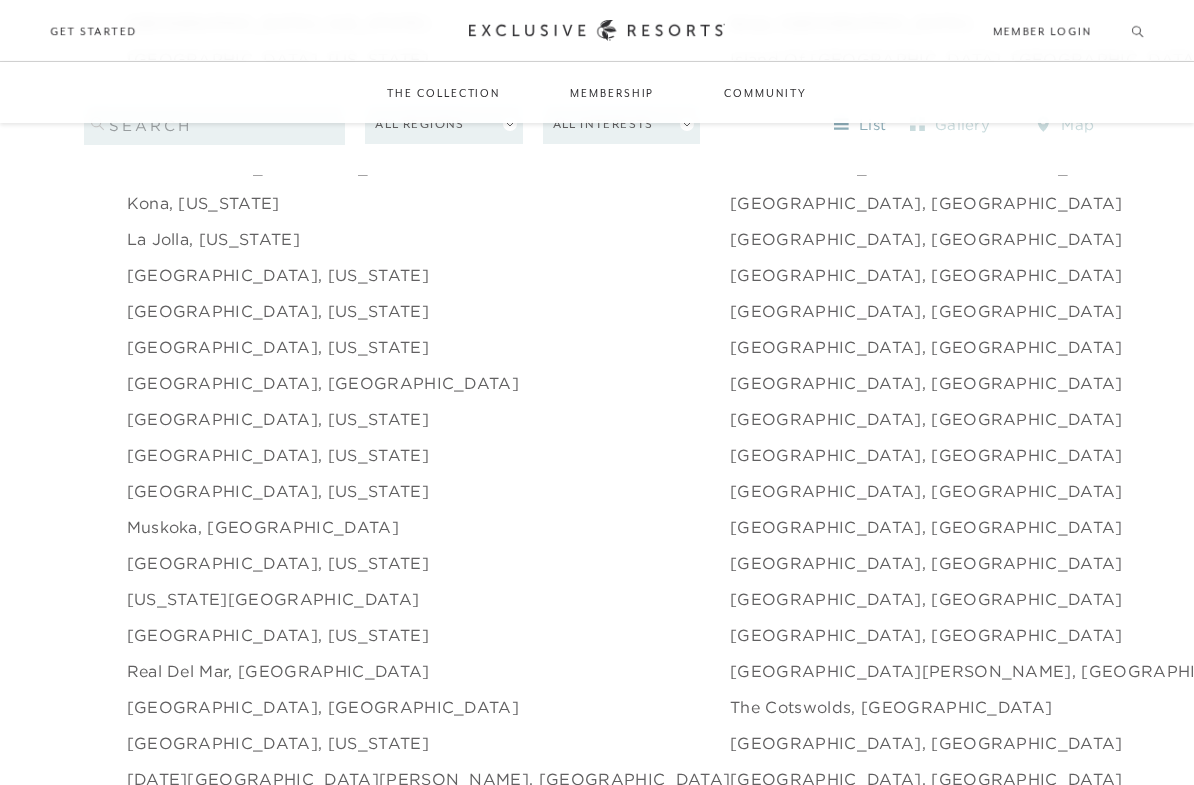 click on "[GEOGRAPHIC_DATA], [US_STATE]" at bounding box center [278, 491] 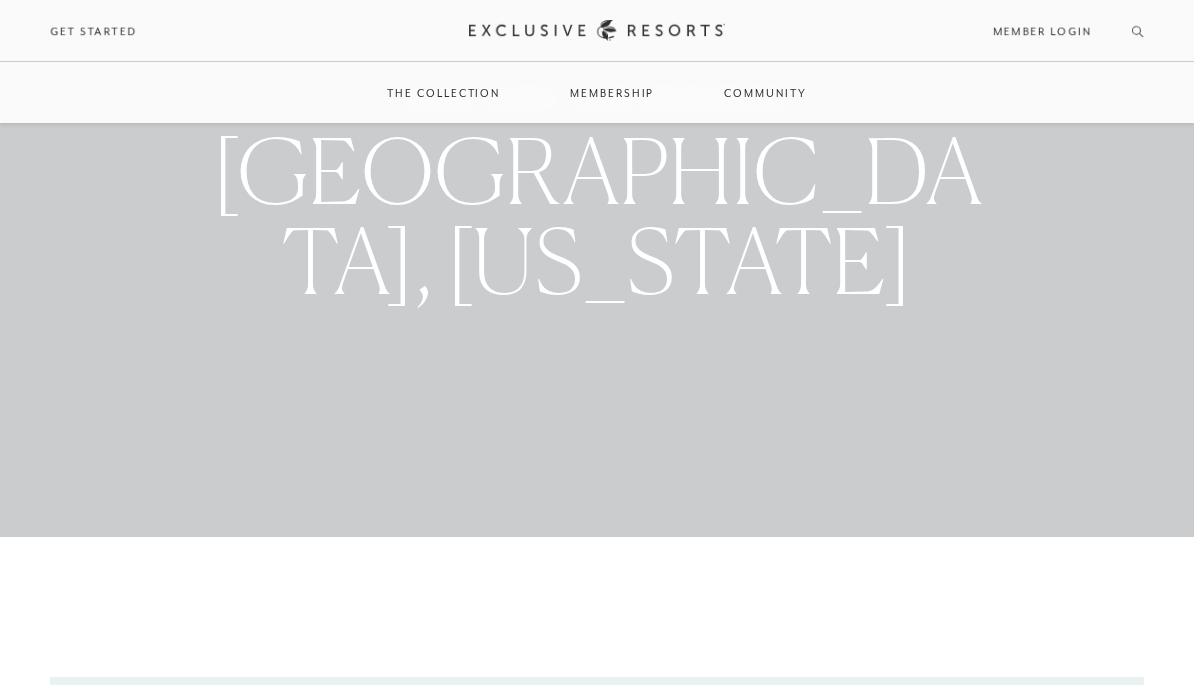 scroll, scrollTop: 0, scrollLeft: 0, axis: both 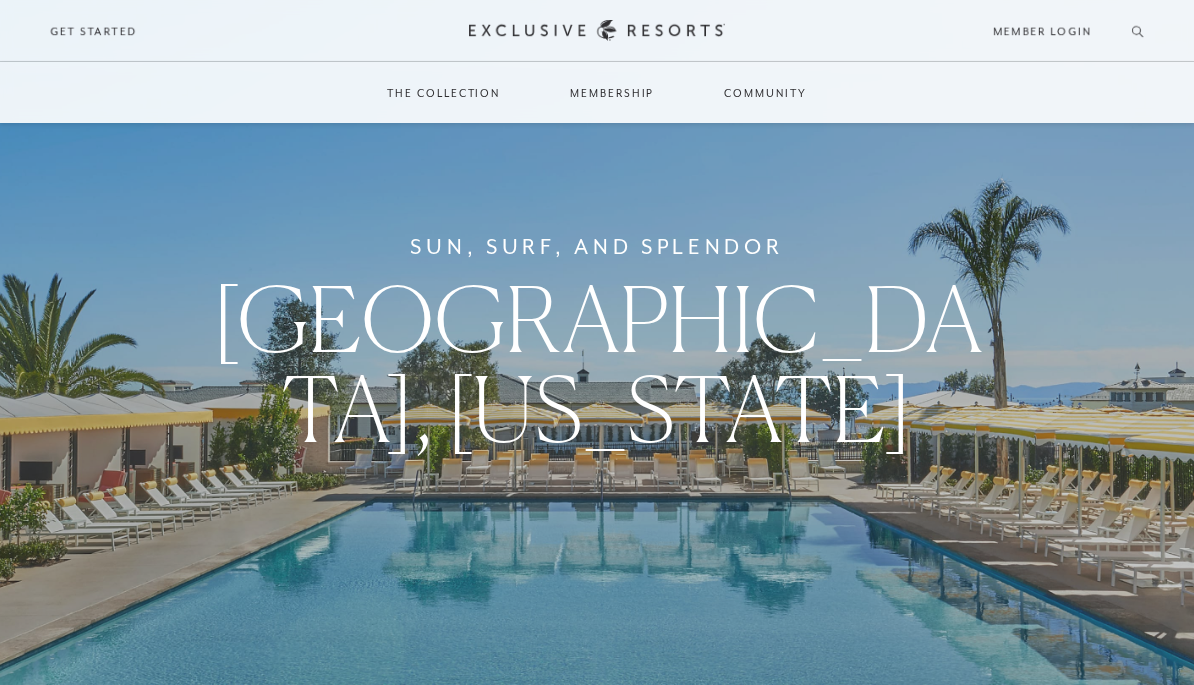 click on "Residence Collection" at bounding box center (453, 153) 